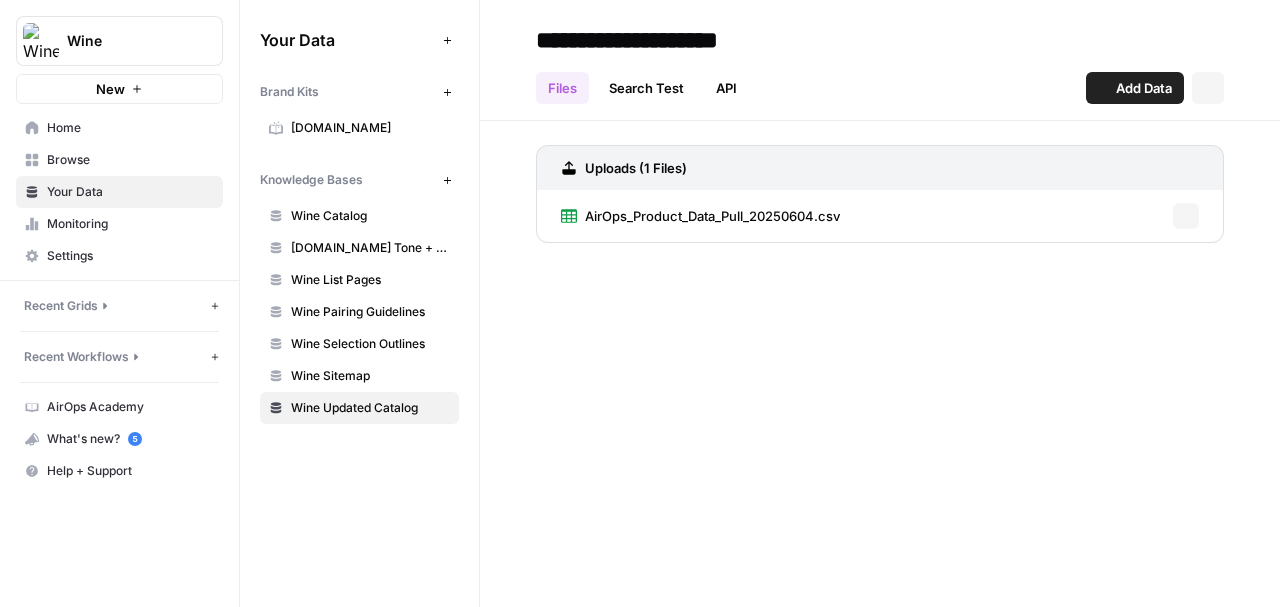 scroll, scrollTop: 0, scrollLeft: 0, axis: both 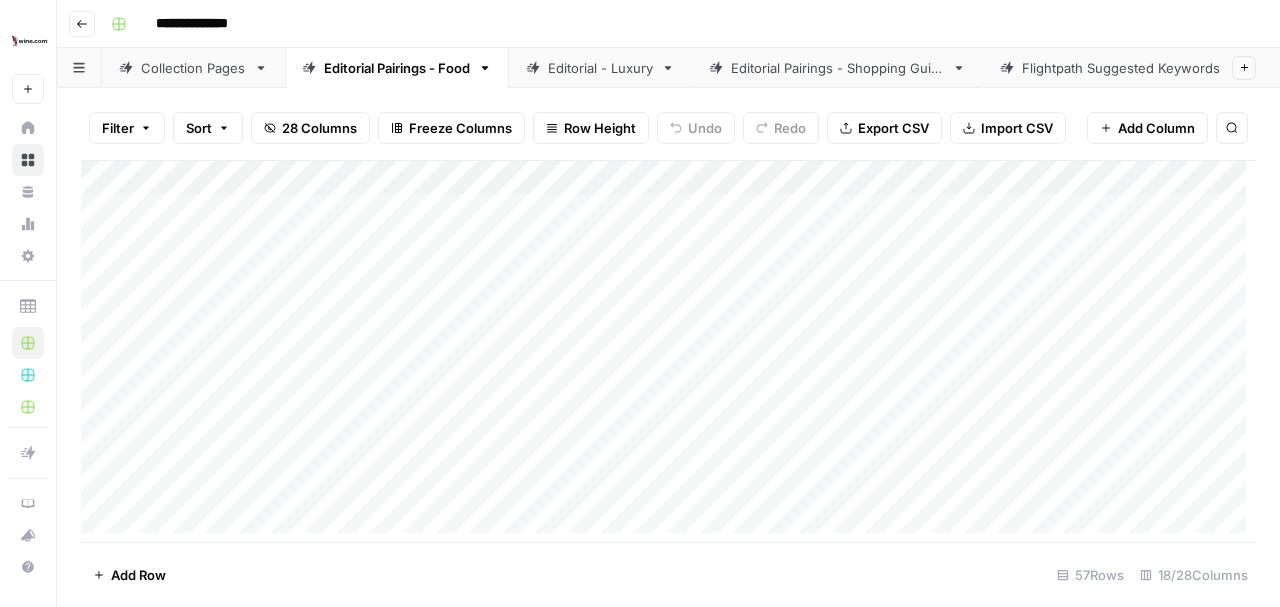 click on "Add Column" at bounding box center [668, 352] 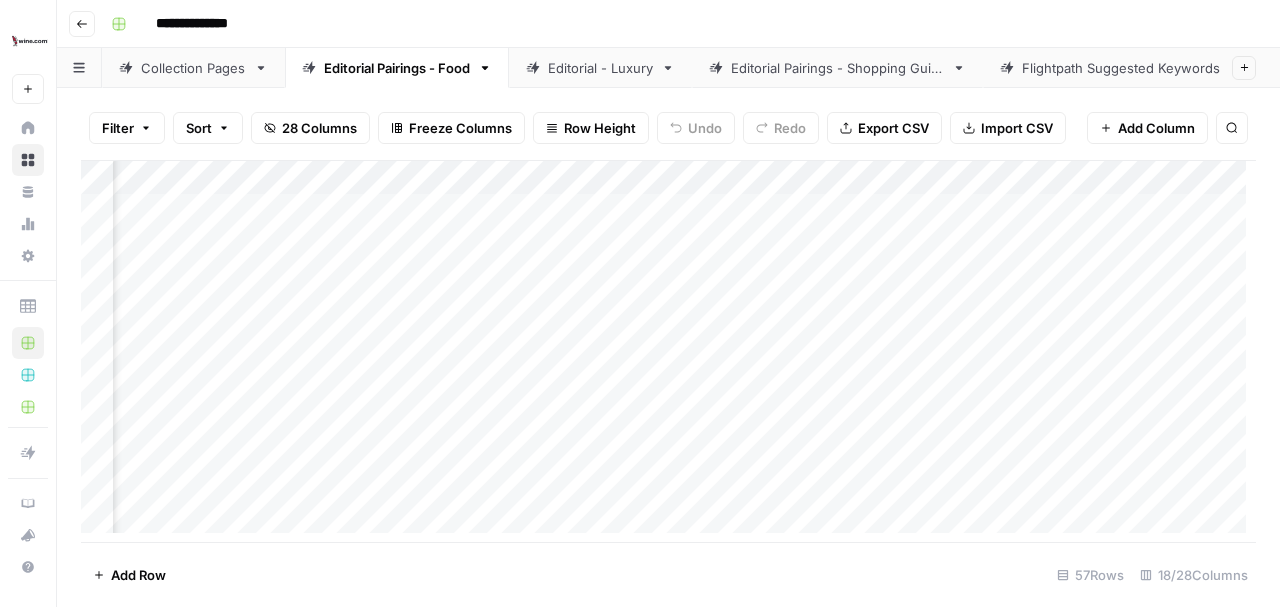 scroll, scrollTop: 0, scrollLeft: 256, axis: horizontal 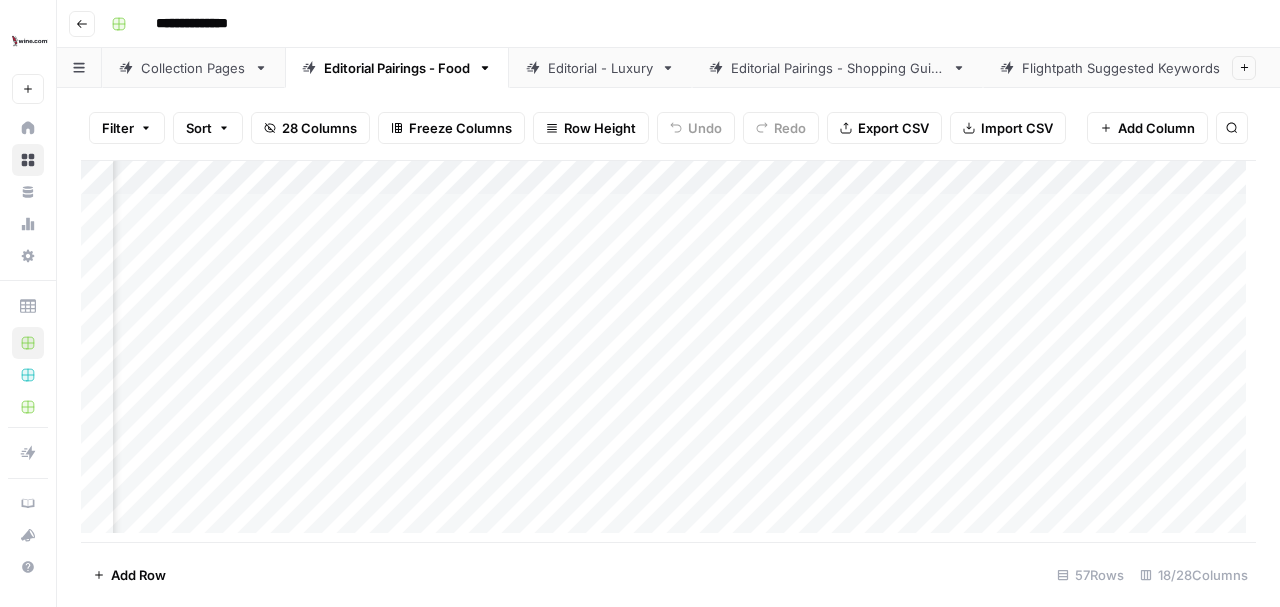 click on "Add Column" at bounding box center [668, 352] 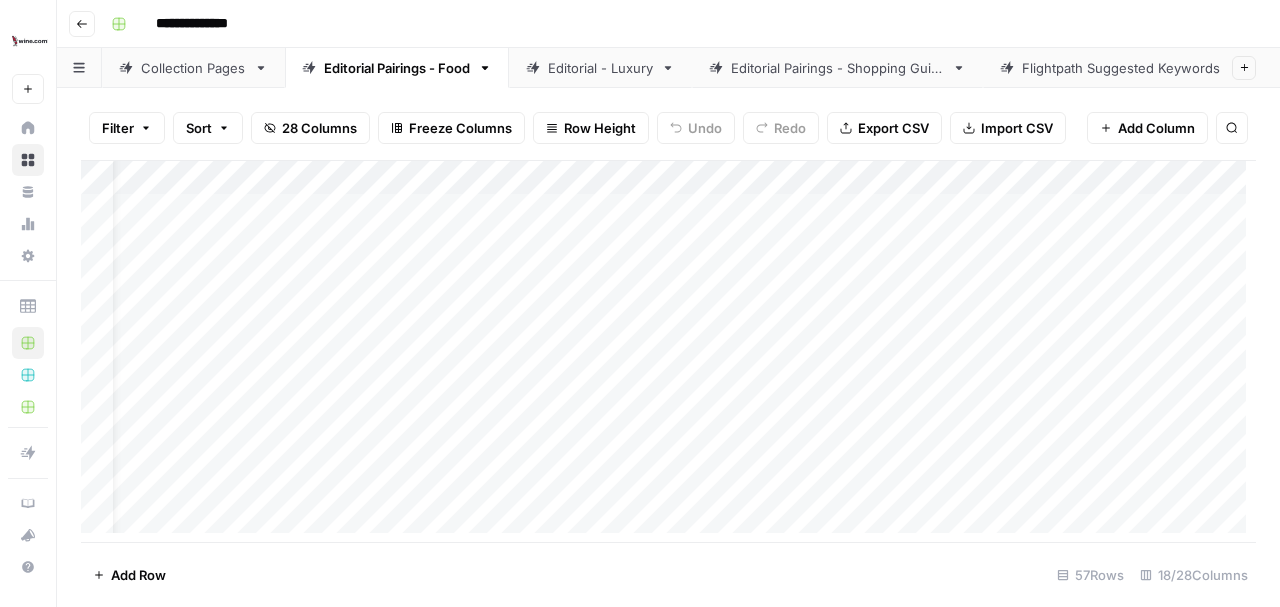scroll, scrollTop: 0, scrollLeft: 0, axis: both 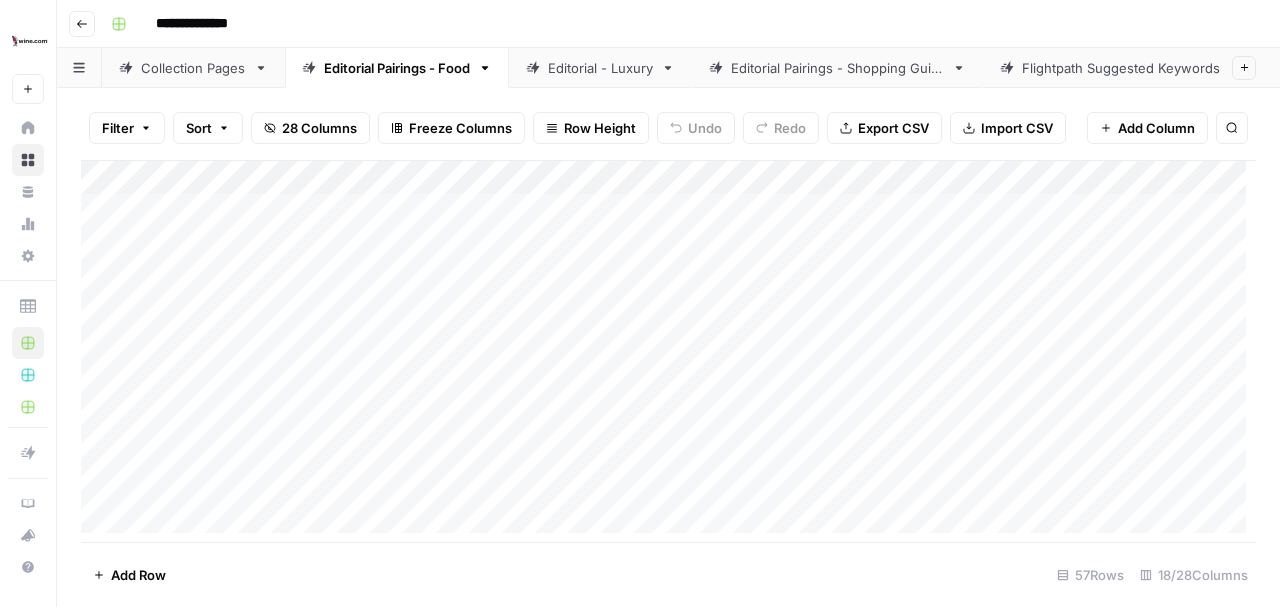 click on "Add Column" at bounding box center (668, 352) 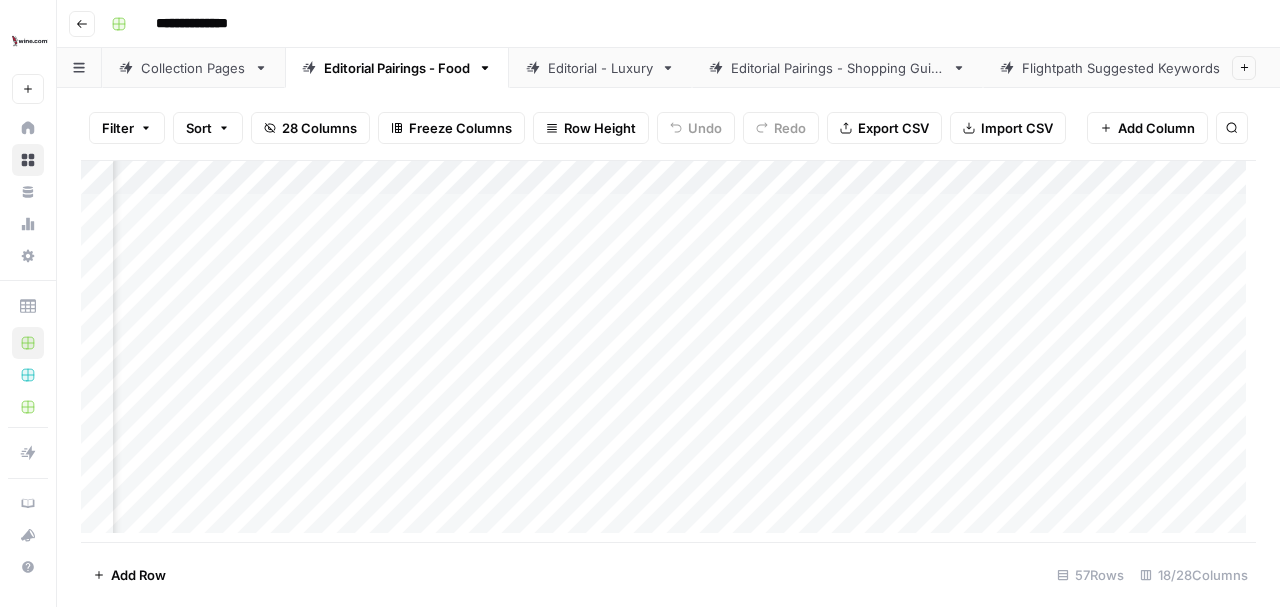 scroll, scrollTop: 0, scrollLeft: 666, axis: horizontal 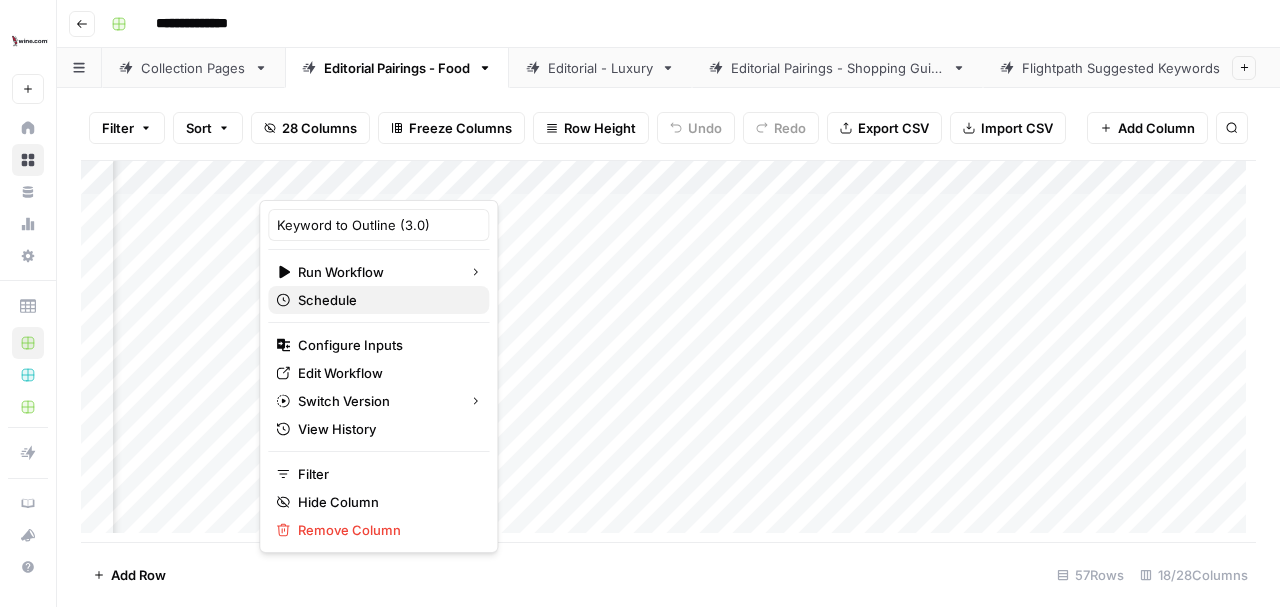 click on "Schedule" at bounding box center [378, 300] 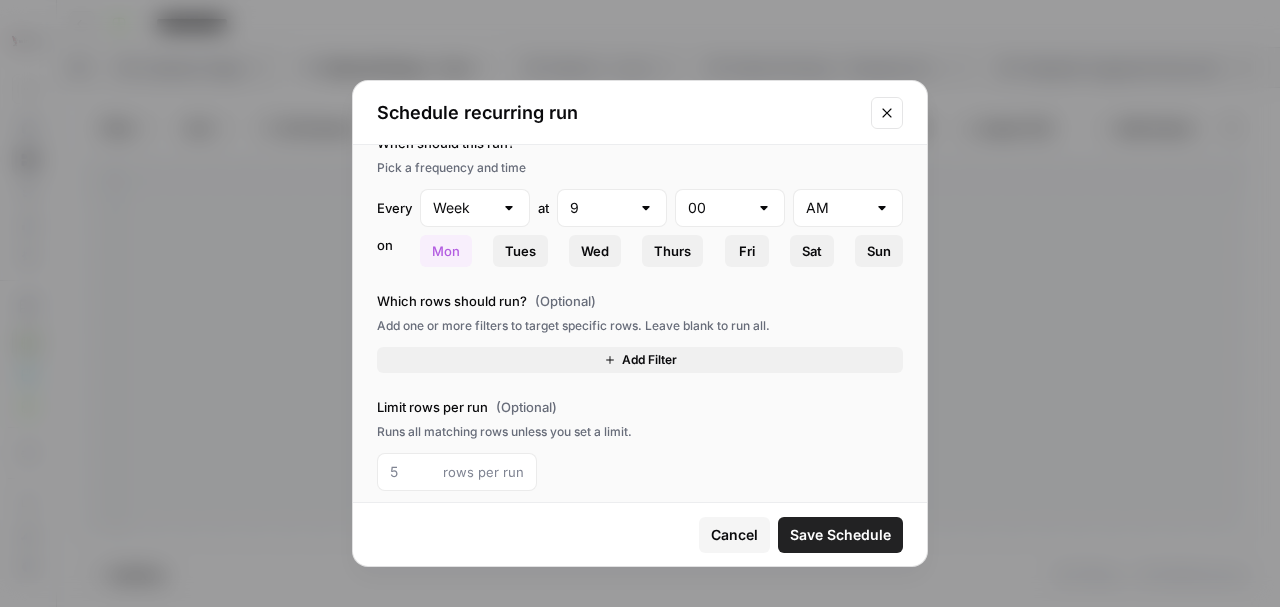 scroll, scrollTop: 46, scrollLeft: 0, axis: vertical 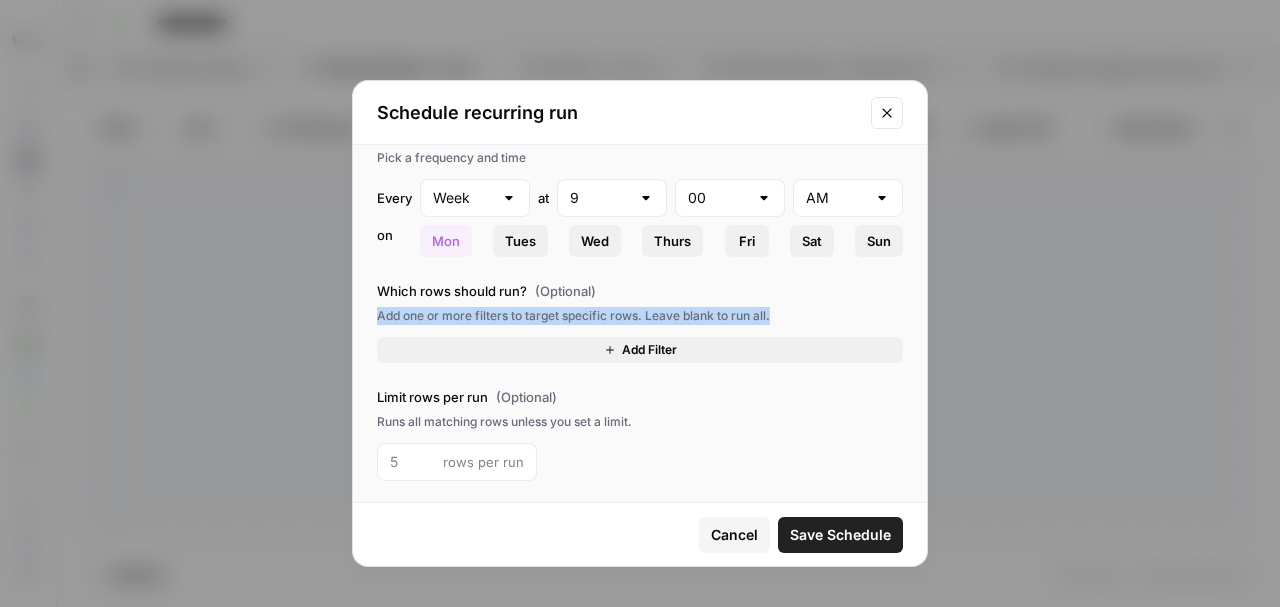 drag, startPoint x: 378, startPoint y: 314, endPoint x: 794, endPoint y: 318, distance: 416.01923 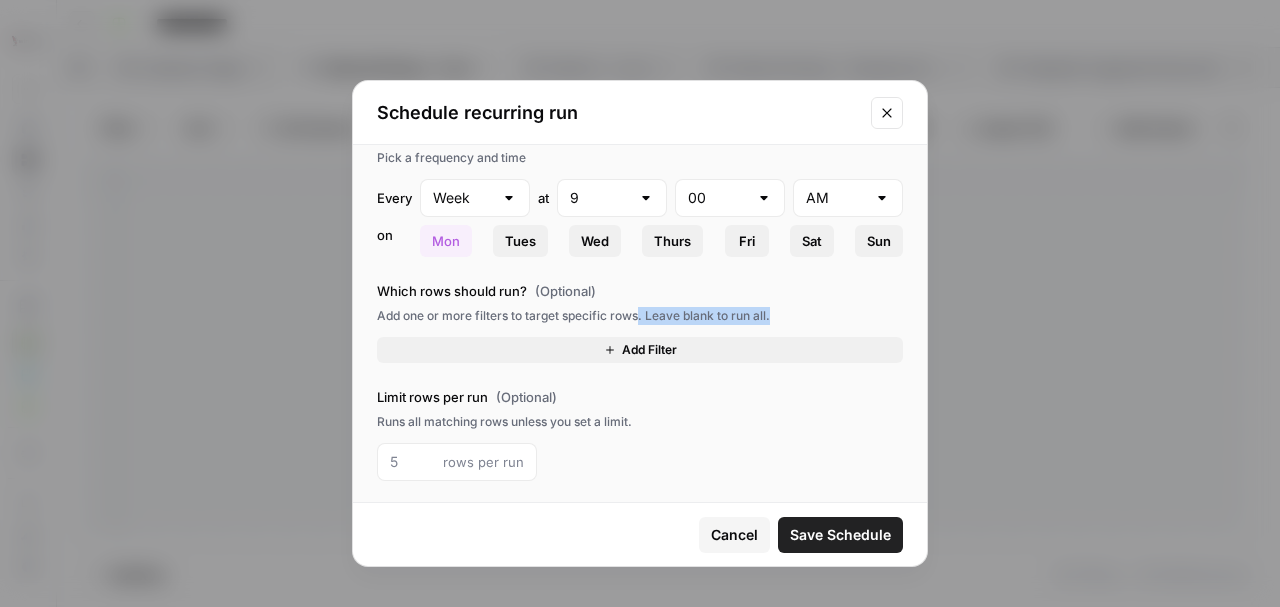 drag, startPoint x: 636, startPoint y: 316, endPoint x: 818, endPoint y: 314, distance: 182.01099 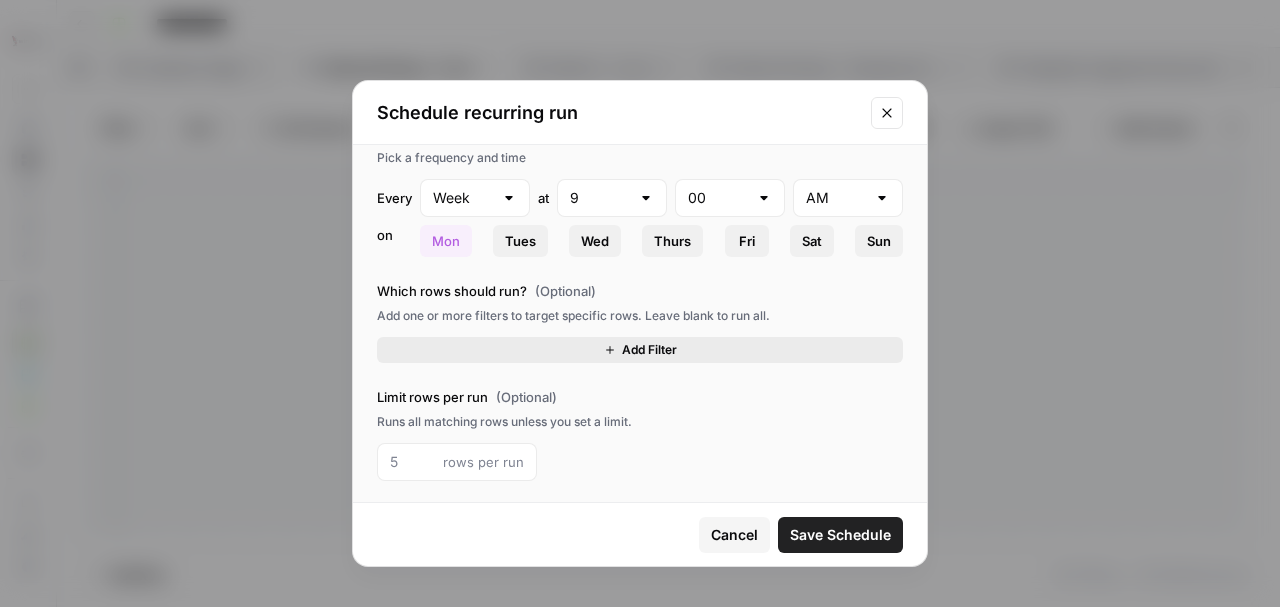 click on "Add Filter" at bounding box center [649, 350] 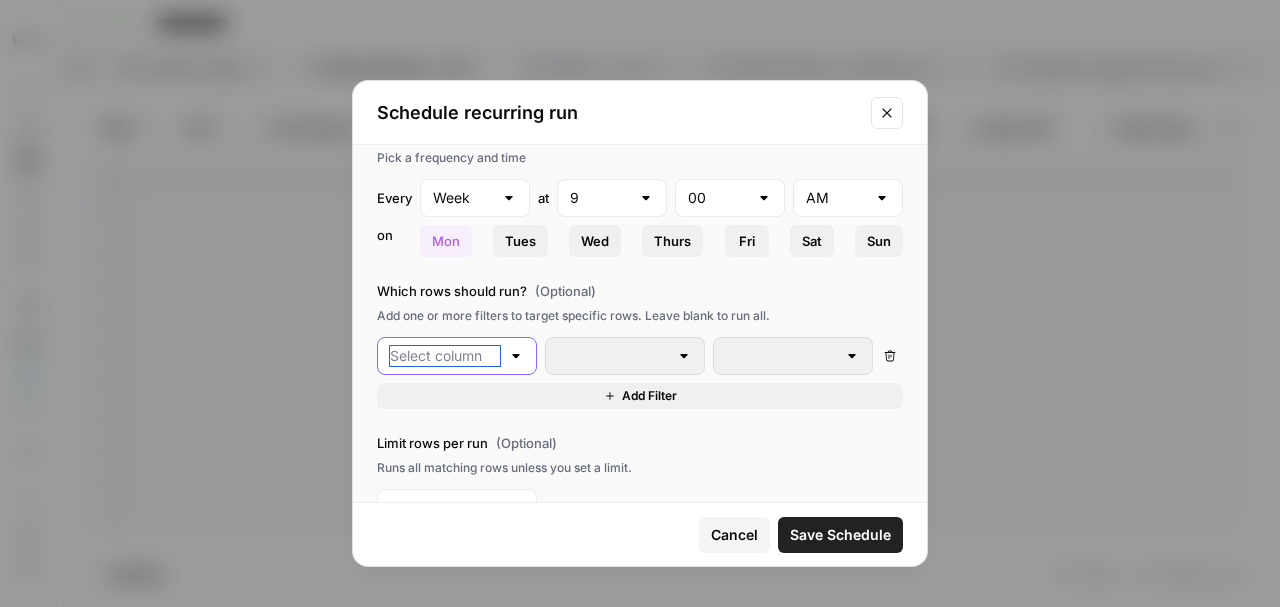 click at bounding box center [445, 356] 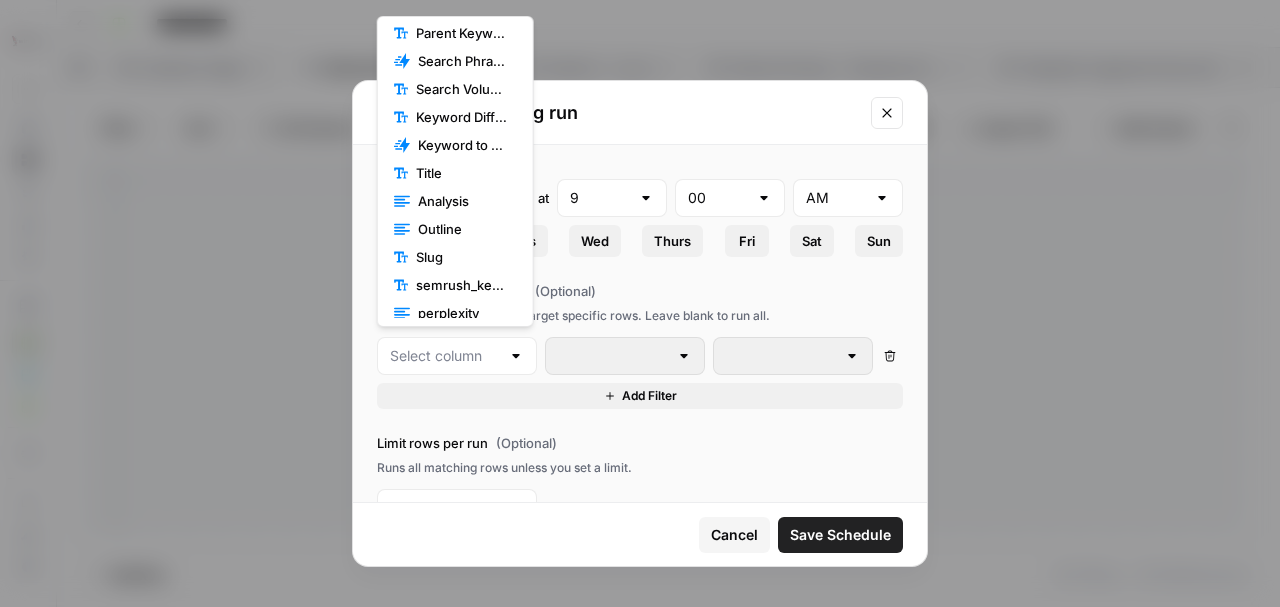 scroll, scrollTop: 0, scrollLeft: 0, axis: both 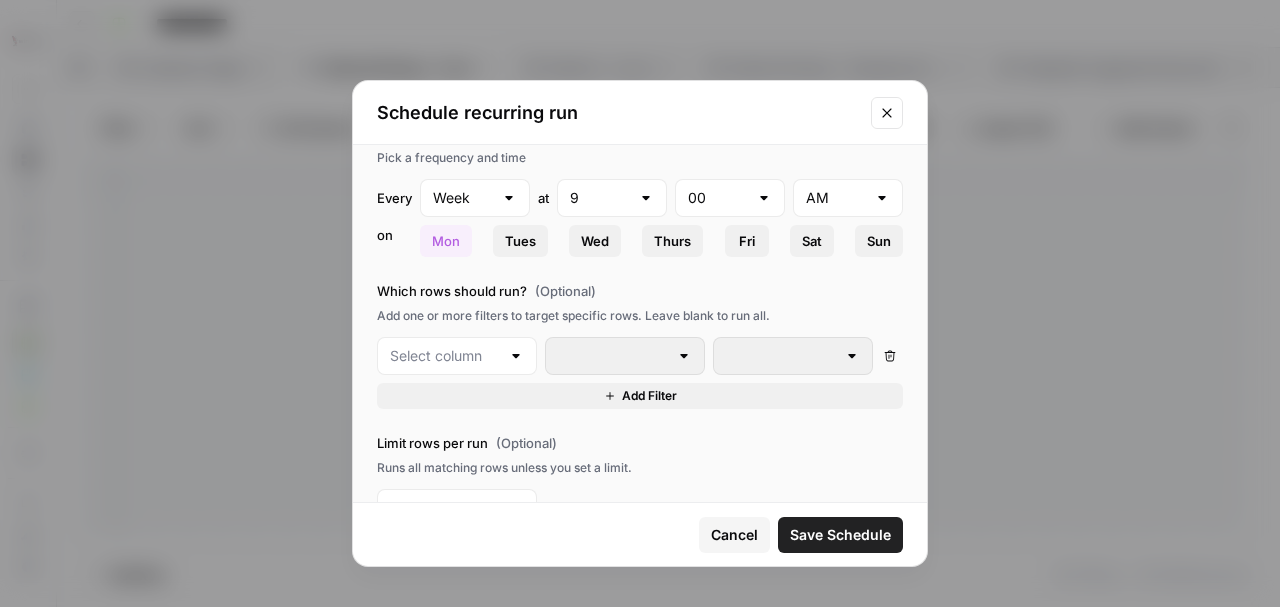 click on "Schedule recurring run" at bounding box center [618, 113] 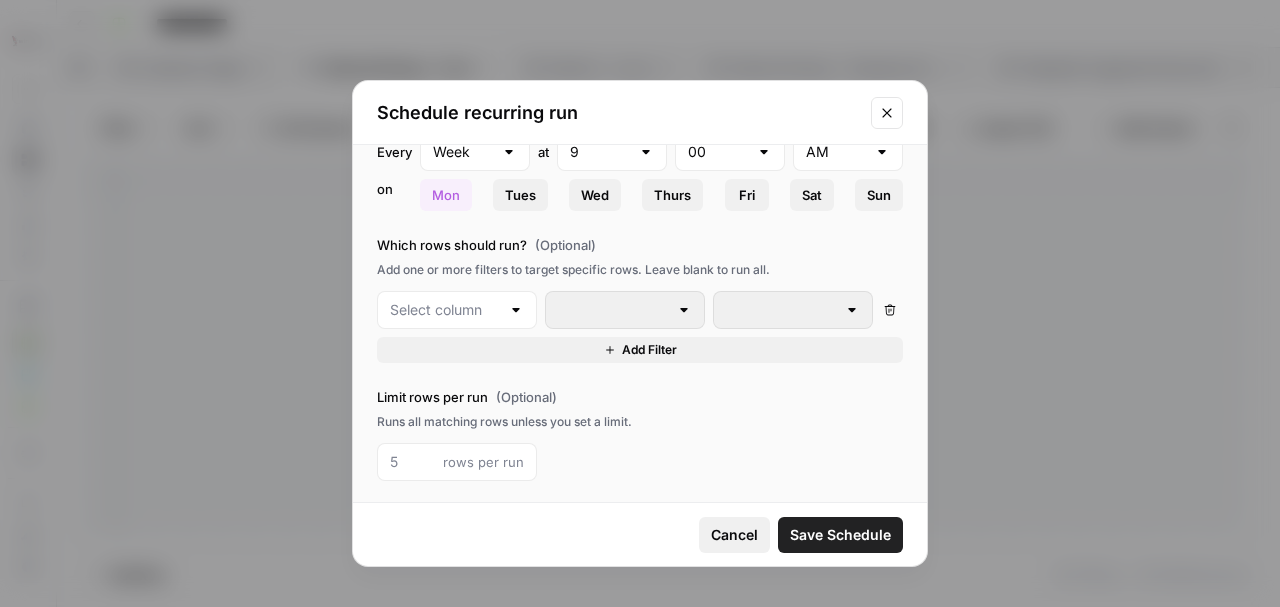 click on "Cancel" at bounding box center [734, 535] 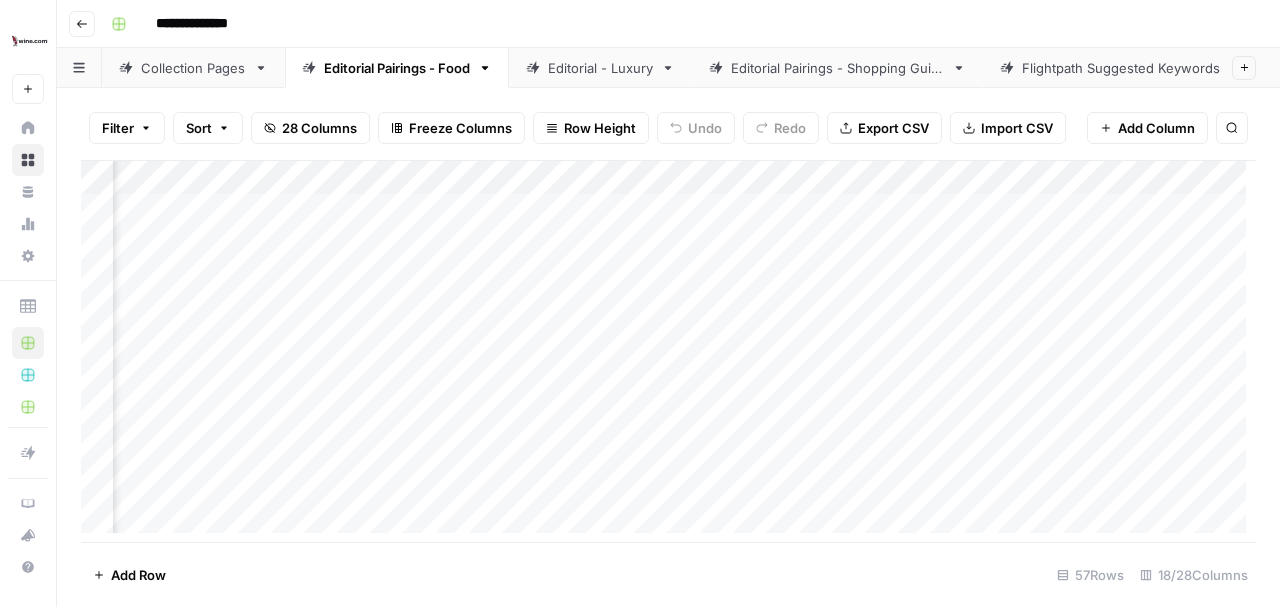 click on "Add Column" at bounding box center (668, 352) 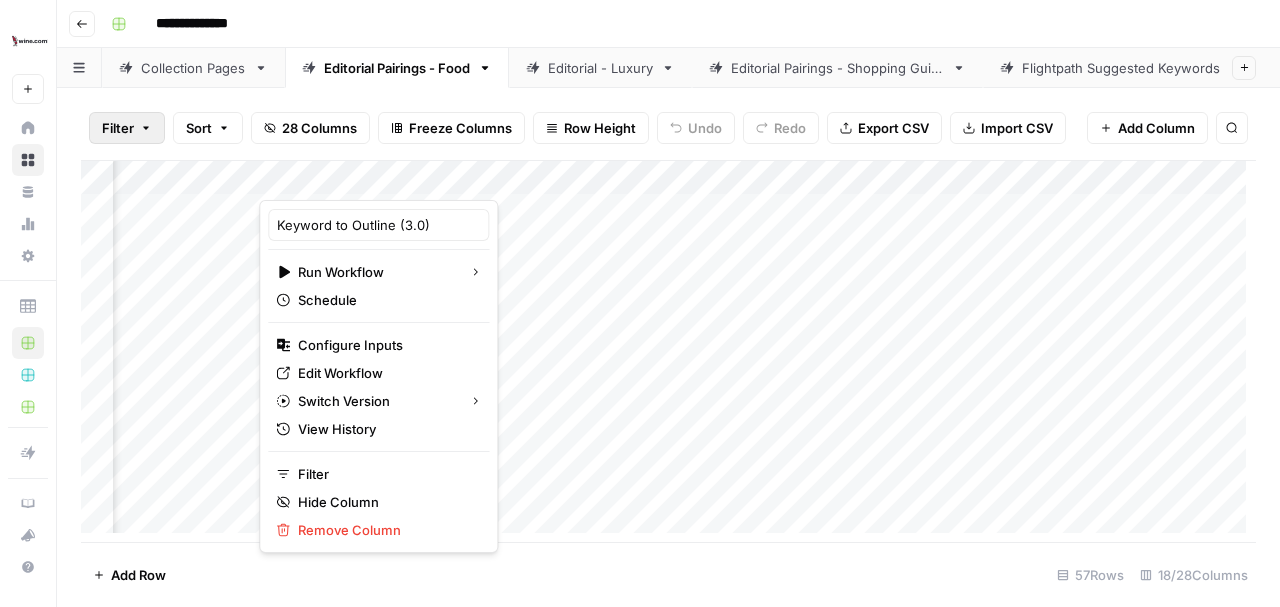 click on "Filter" at bounding box center [127, 128] 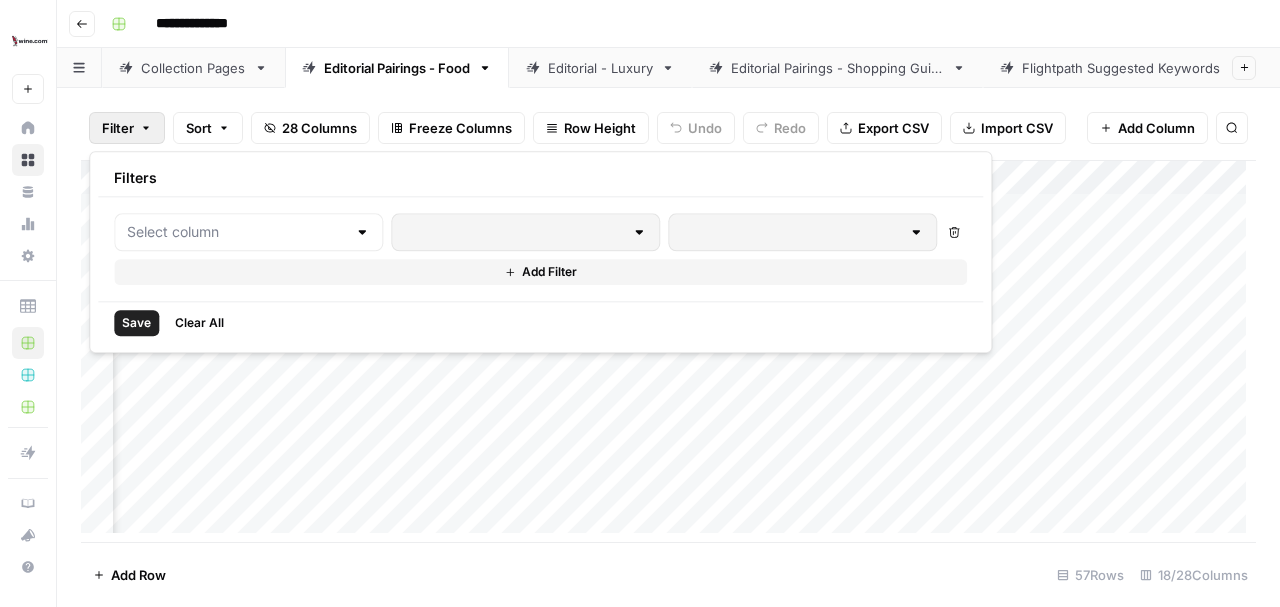 click on "Filter" at bounding box center (127, 128) 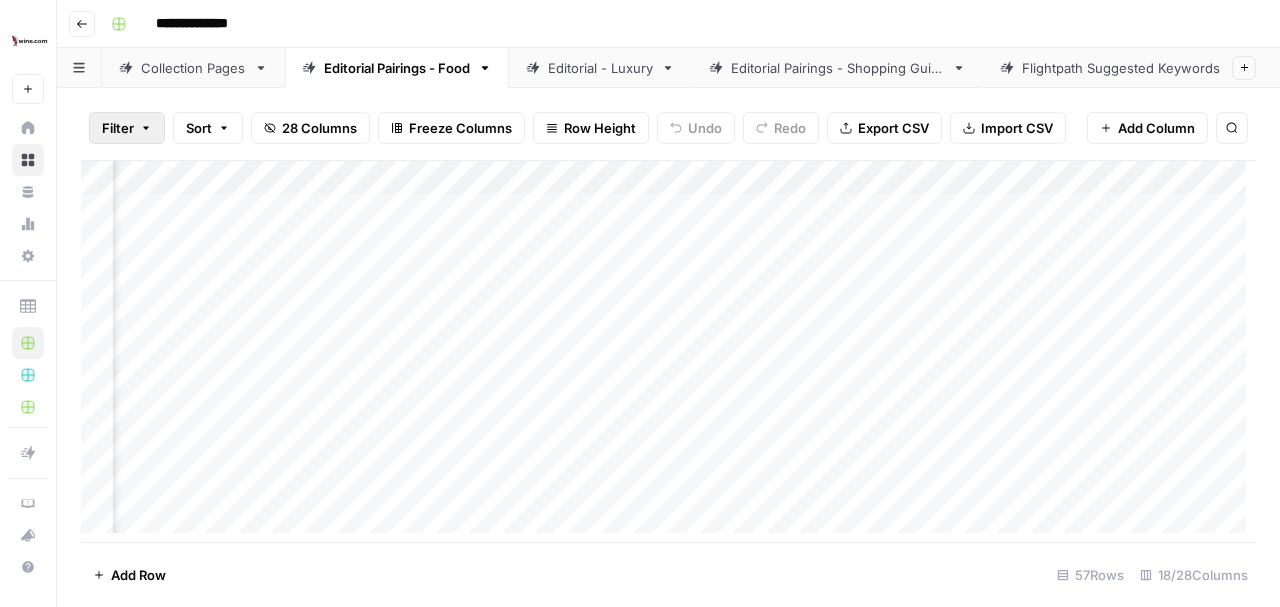 click on "Filter" at bounding box center (127, 128) 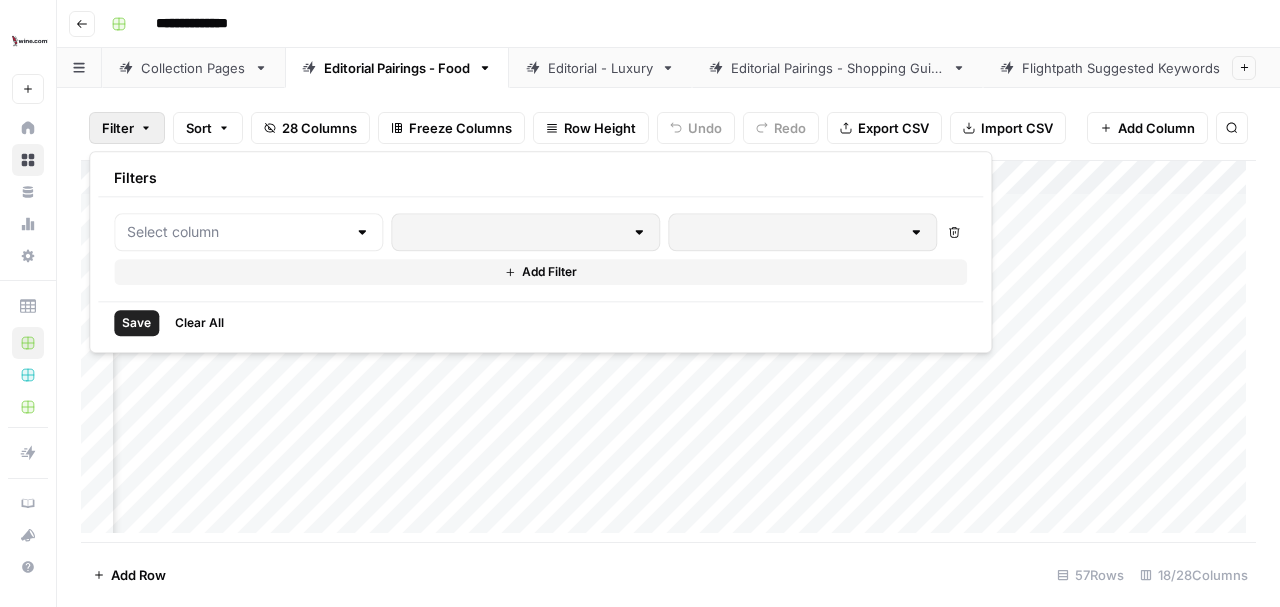 click on "Filter" at bounding box center [127, 128] 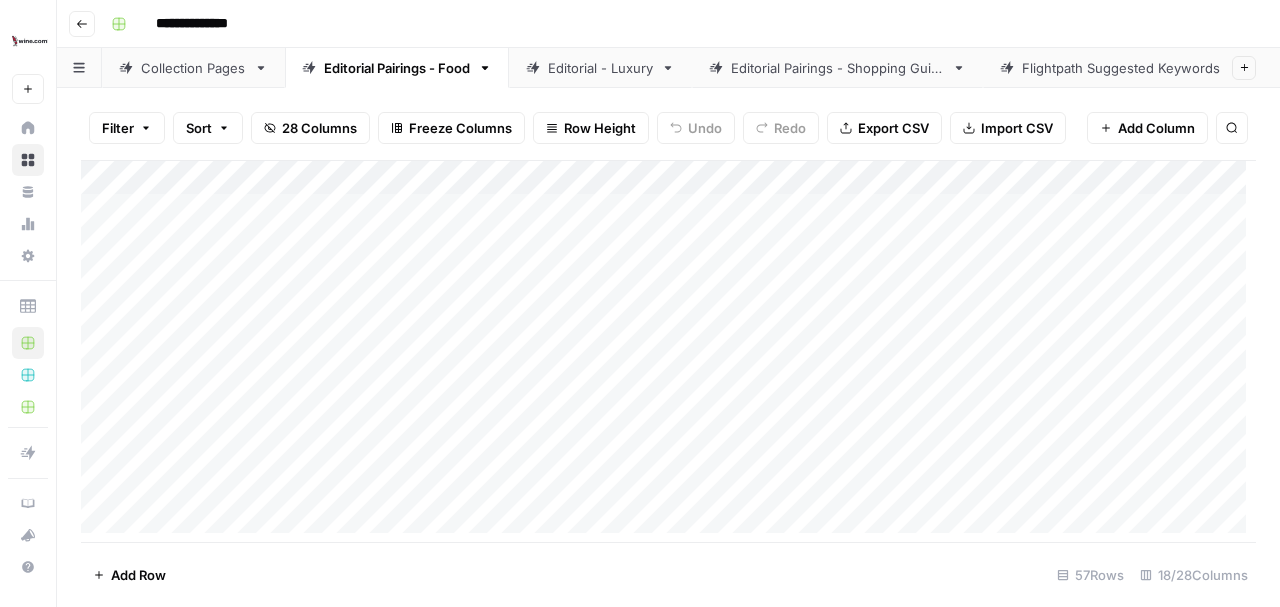 scroll, scrollTop: 0, scrollLeft: 0, axis: both 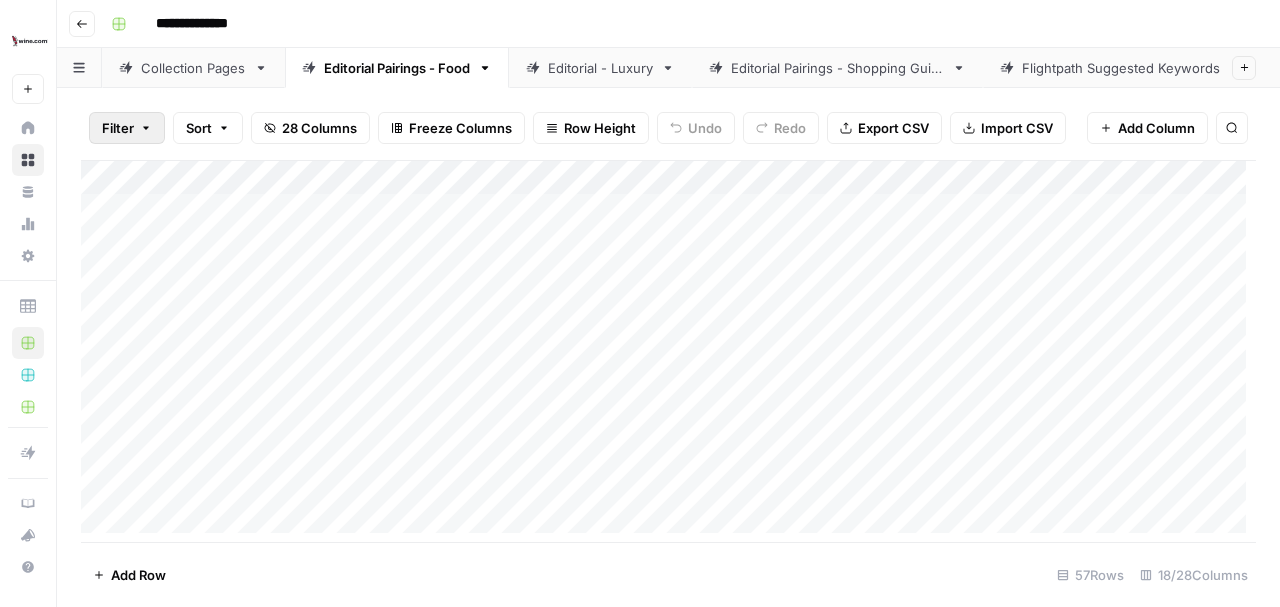 click 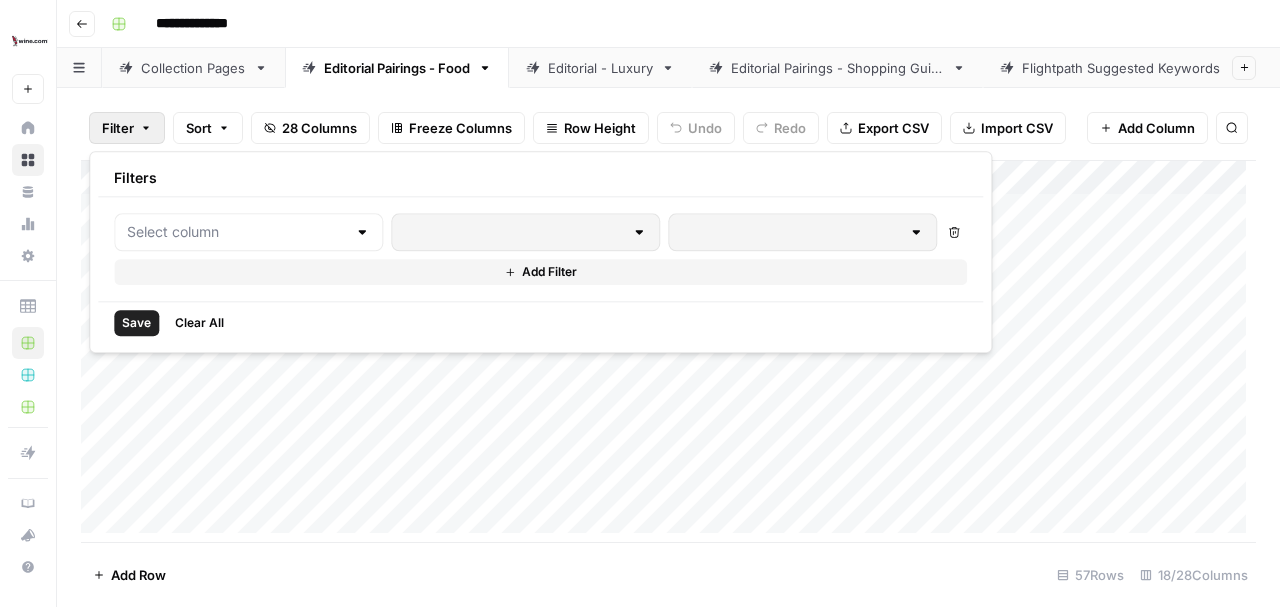 click on "Add Column" at bounding box center [668, 352] 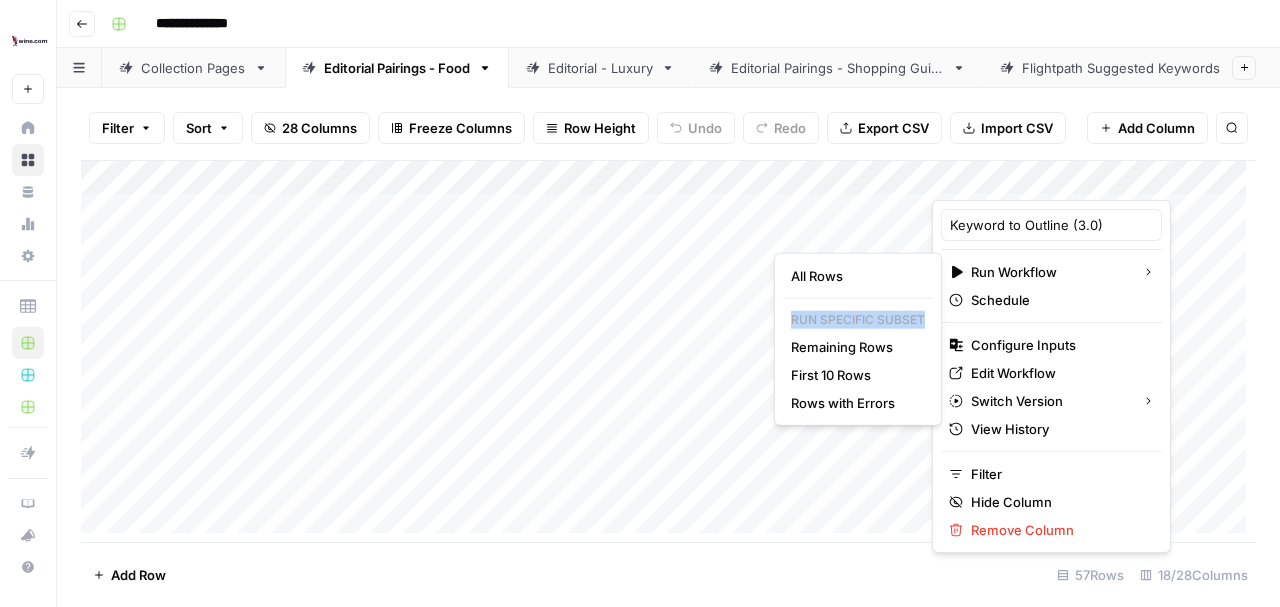 drag, startPoint x: 792, startPoint y: 322, endPoint x: 936, endPoint y: 320, distance: 144.01389 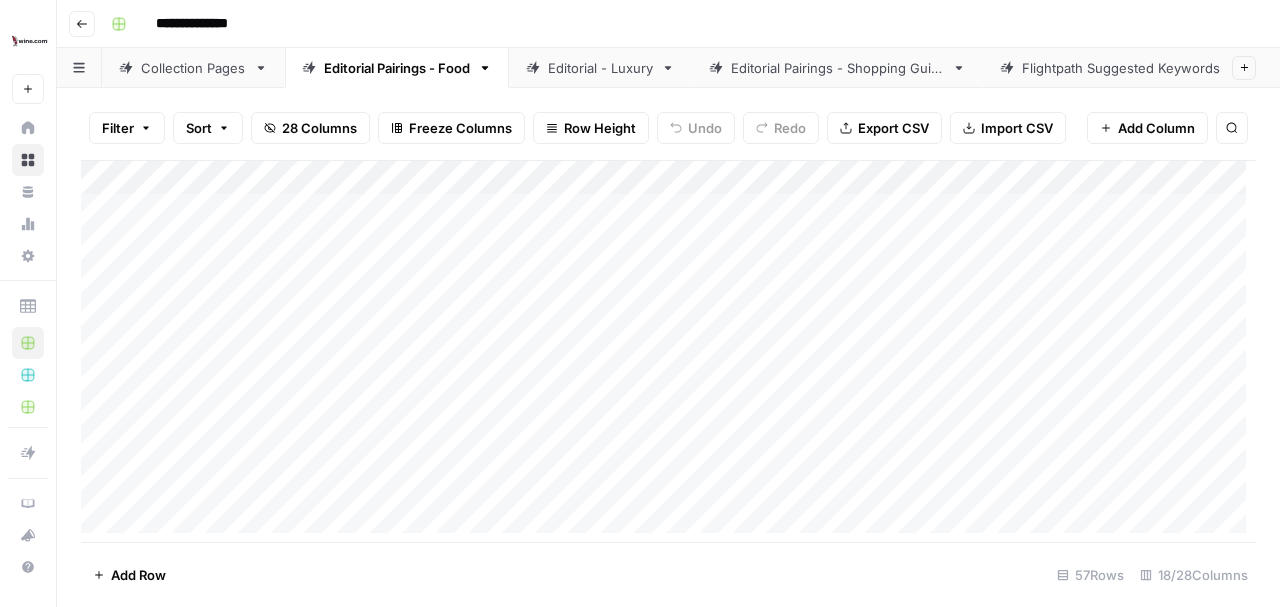 click on "Filter Sort 28 Columns Freeze Columns Row Height Undo Redo Export CSV Import CSV Add Column Search" at bounding box center [668, 128] 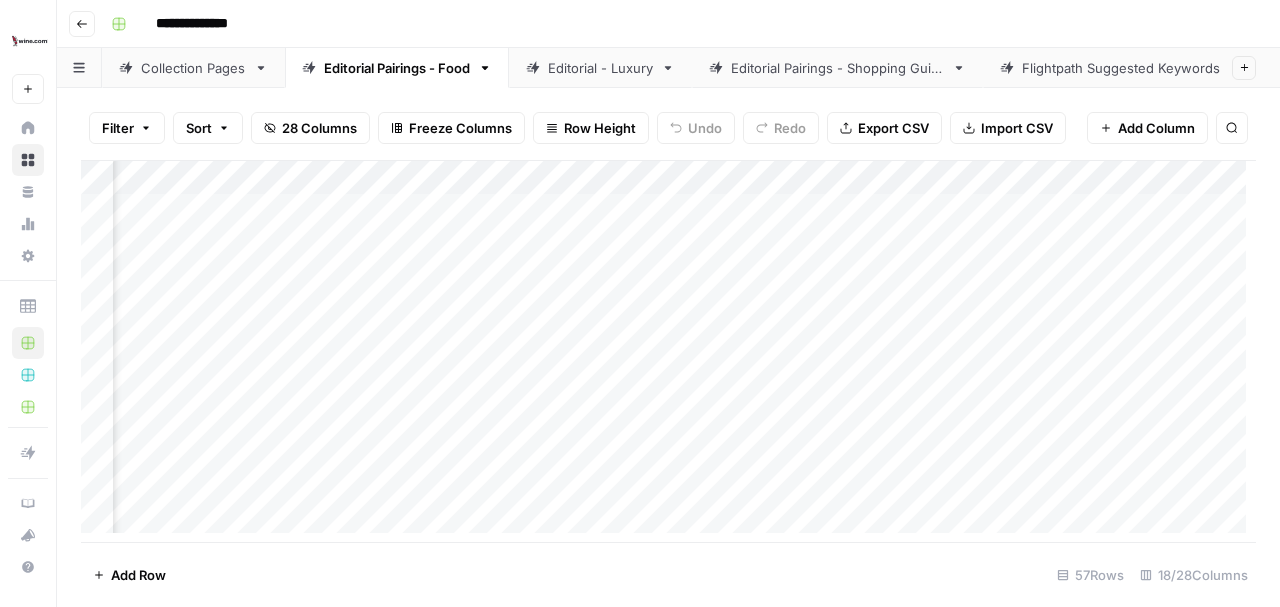 scroll, scrollTop: 0, scrollLeft: 791, axis: horizontal 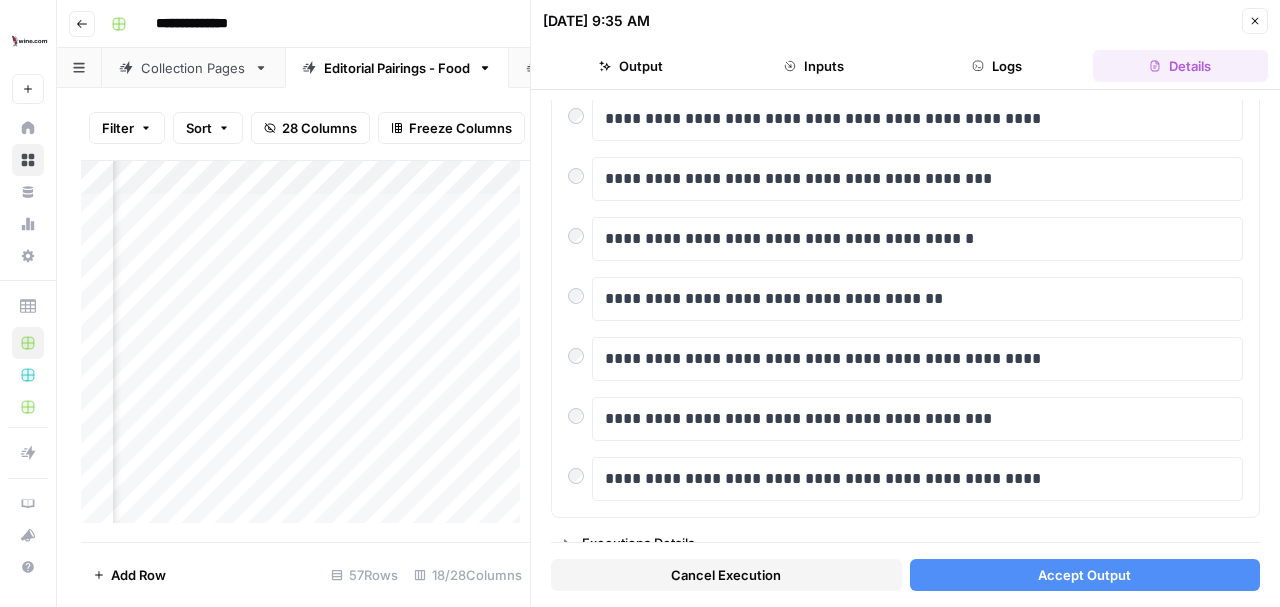 click on "Accept Output" at bounding box center (1084, 575) 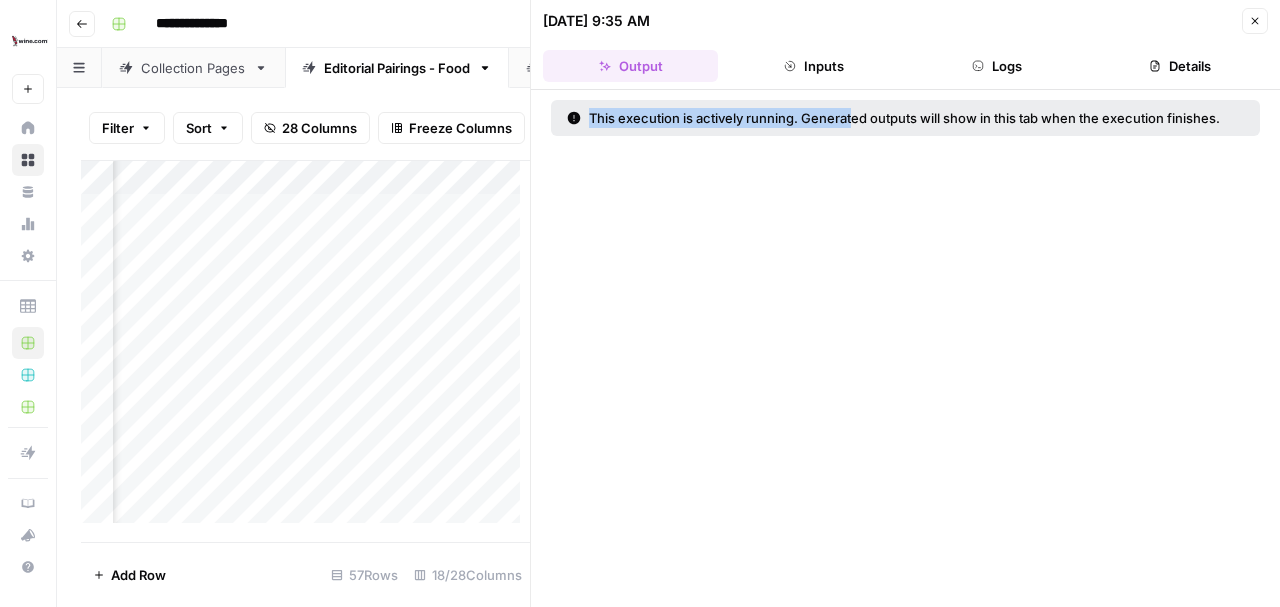 drag, startPoint x: 590, startPoint y: 115, endPoint x: 906, endPoint y: 111, distance: 316.02533 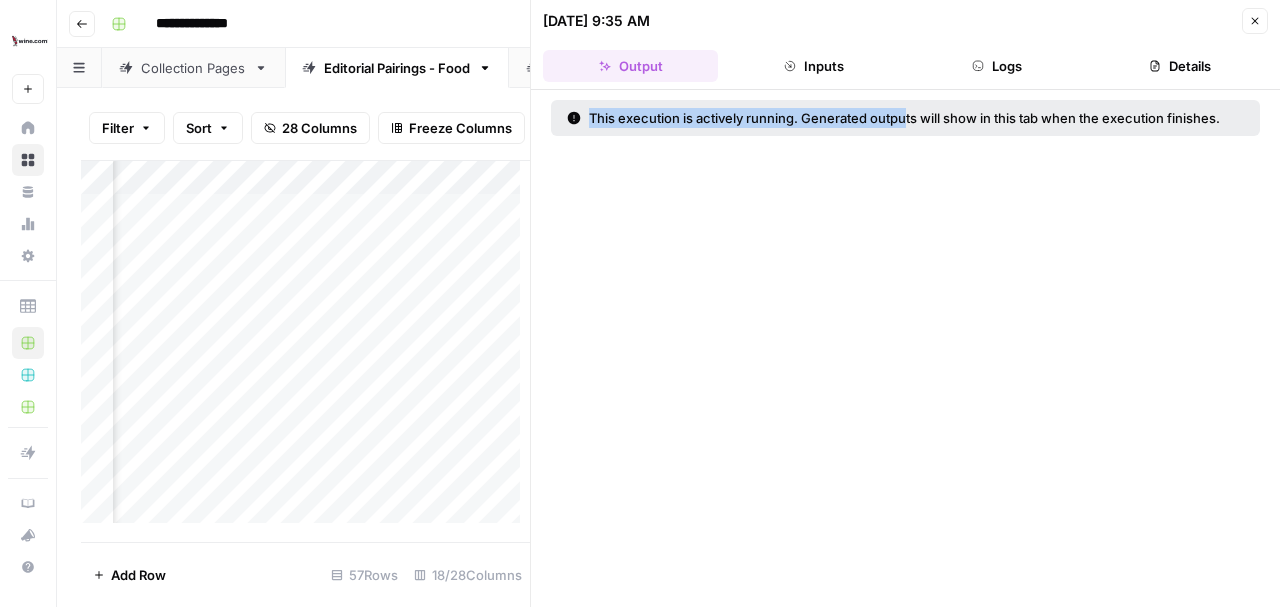 click on "This execution is actively running. Generated outputs will show in this tab when the execution finishes." at bounding box center (899, 118) 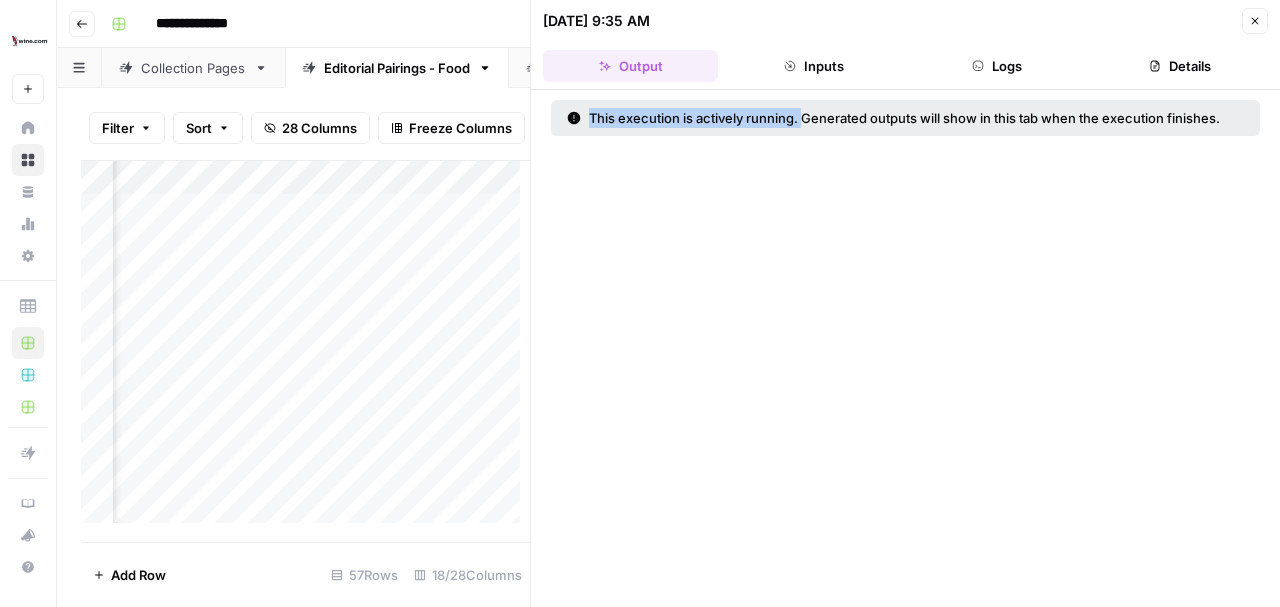 drag, startPoint x: 804, startPoint y: 114, endPoint x: 1247, endPoint y: 113, distance: 443.00113 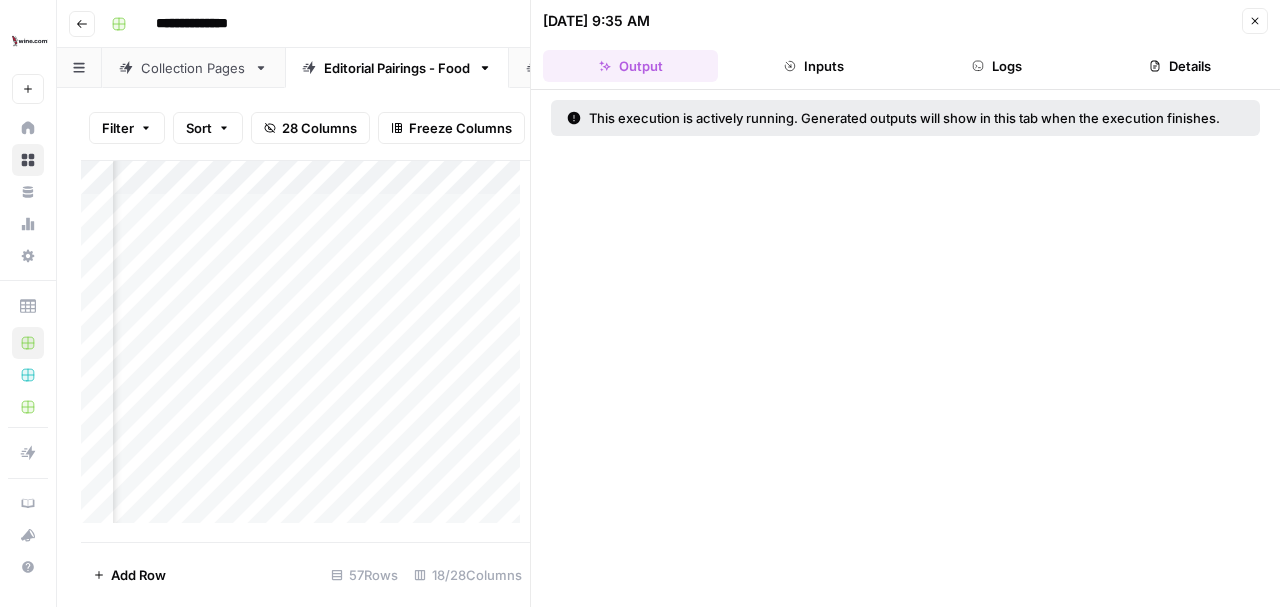 click on "This execution is actively running. Generated outputs will show in this tab when the execution finishes." at bounding box center [905, 118] 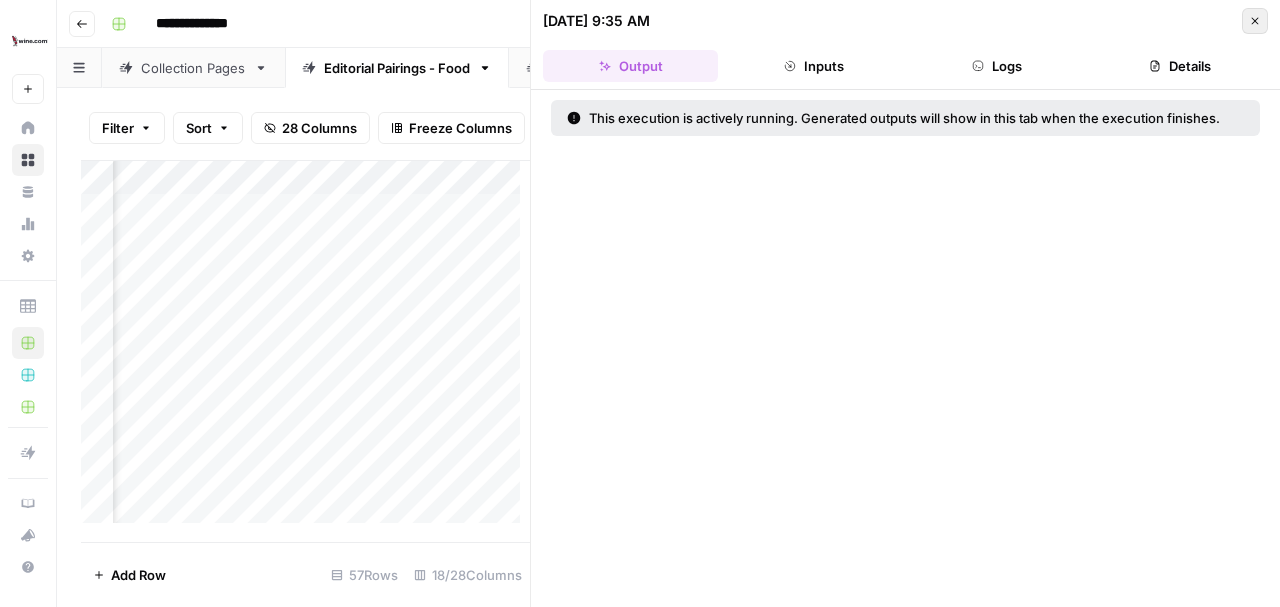 click 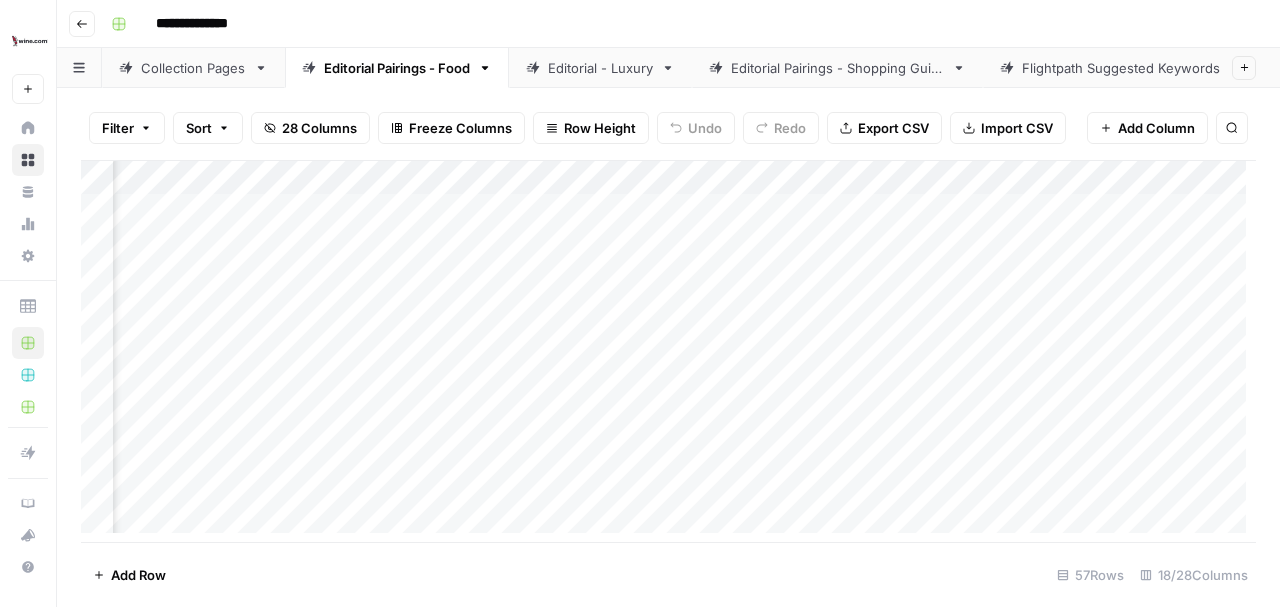 scroll, scrollTop: 0, scrollLeft: 733, axis: horizontal 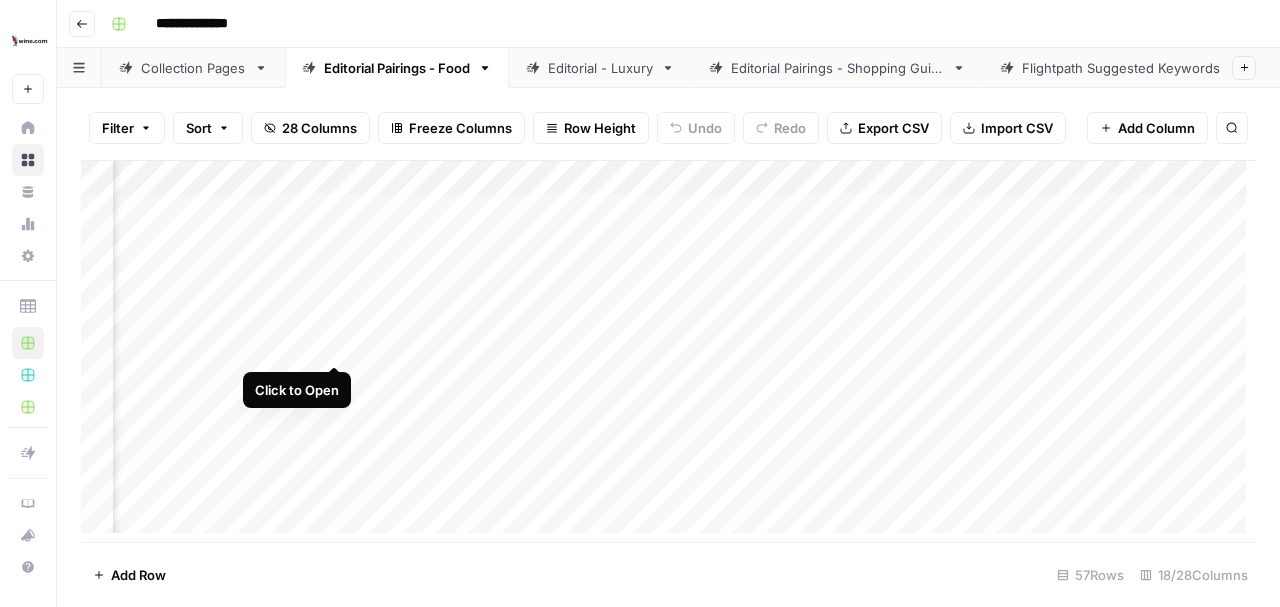 click on "Add Column" at bounding box center (668, 352) 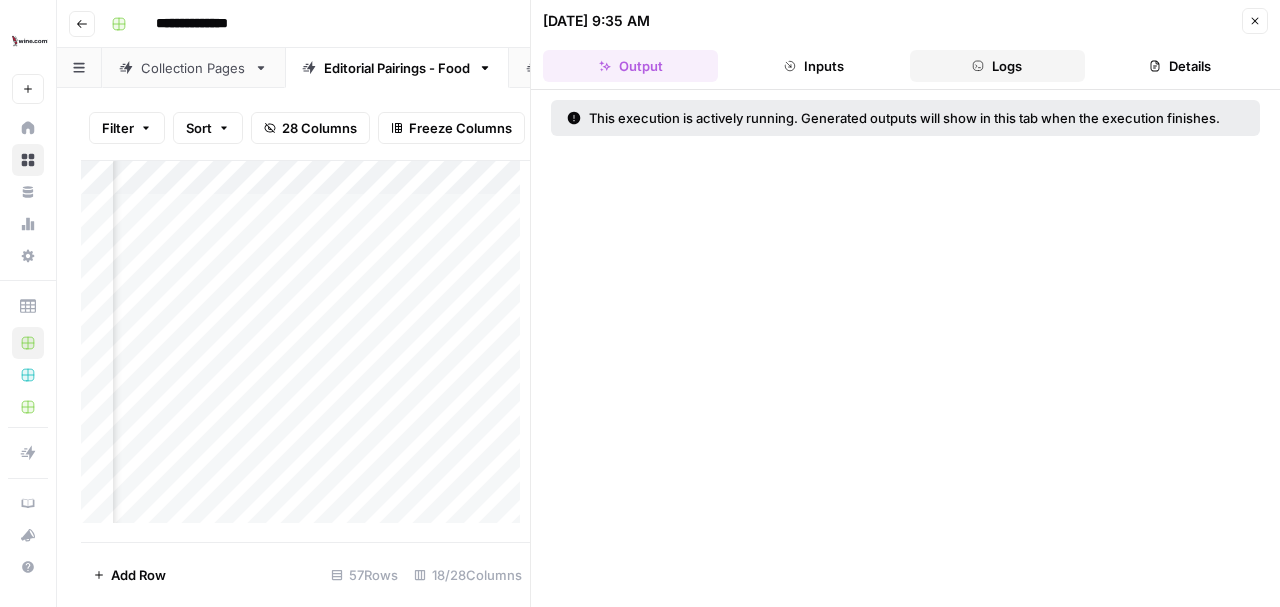 click on "Logs" at bounding box center (997, 66) 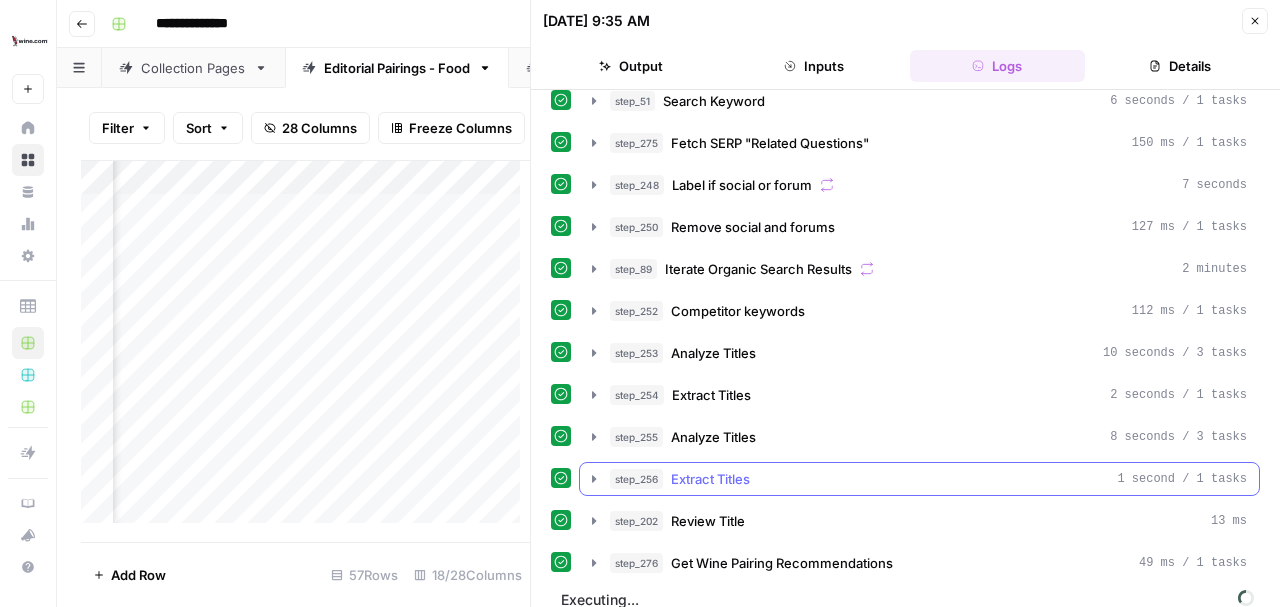 scroll, scrollTop: 26, scrollLeft: 0, axis: vertical 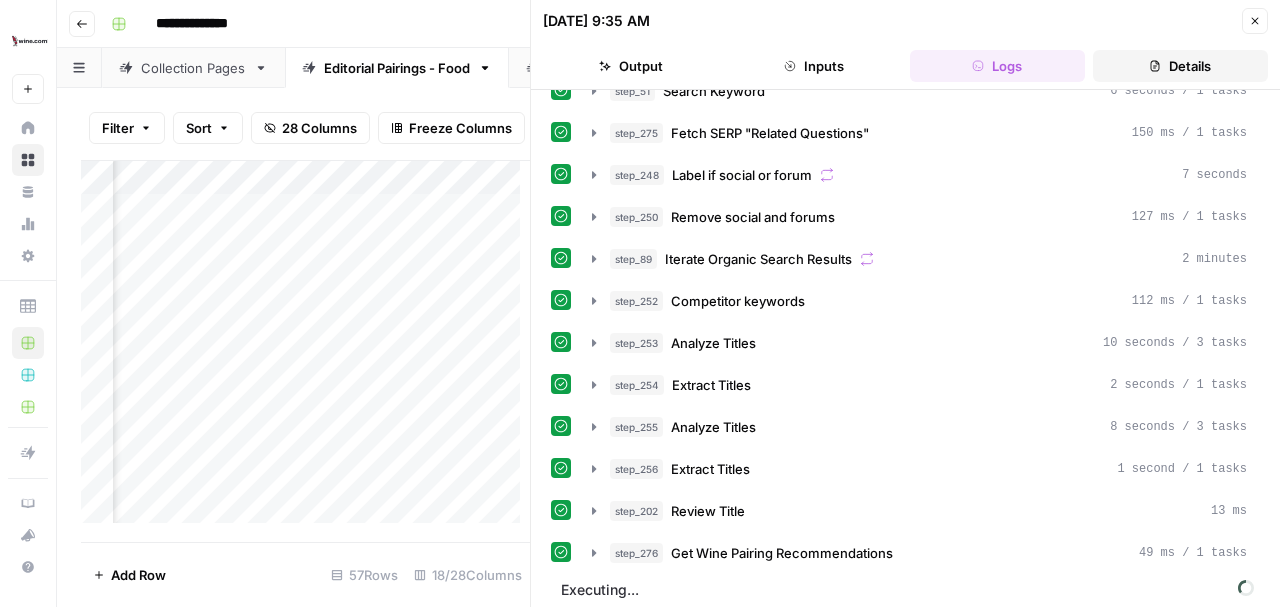 click on "Details" at bounding box center (1180, 66) 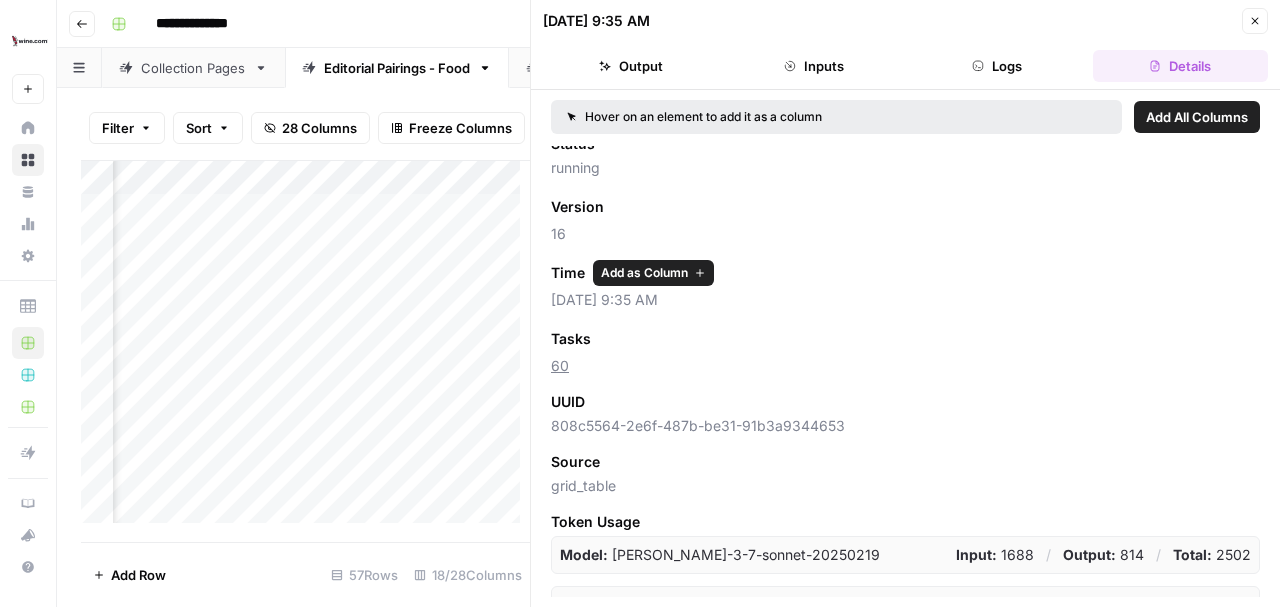 scroll, scrollTop: 0, scrollLeft: 0, axis: both 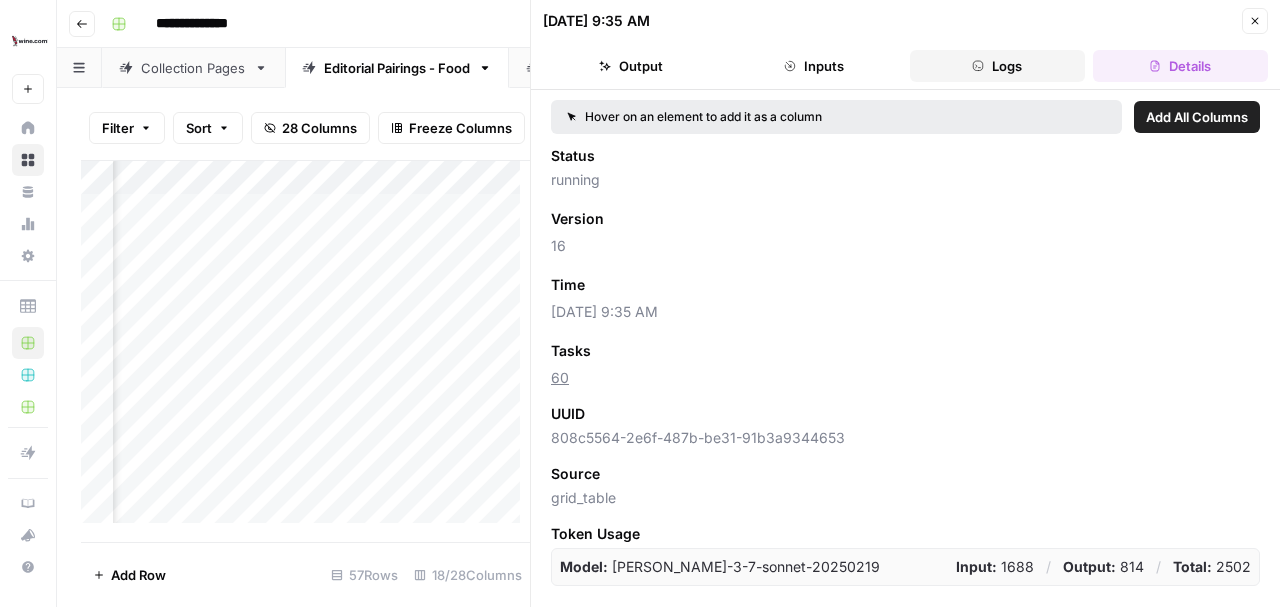 click on "Logs" at bounding box center (997, 66) 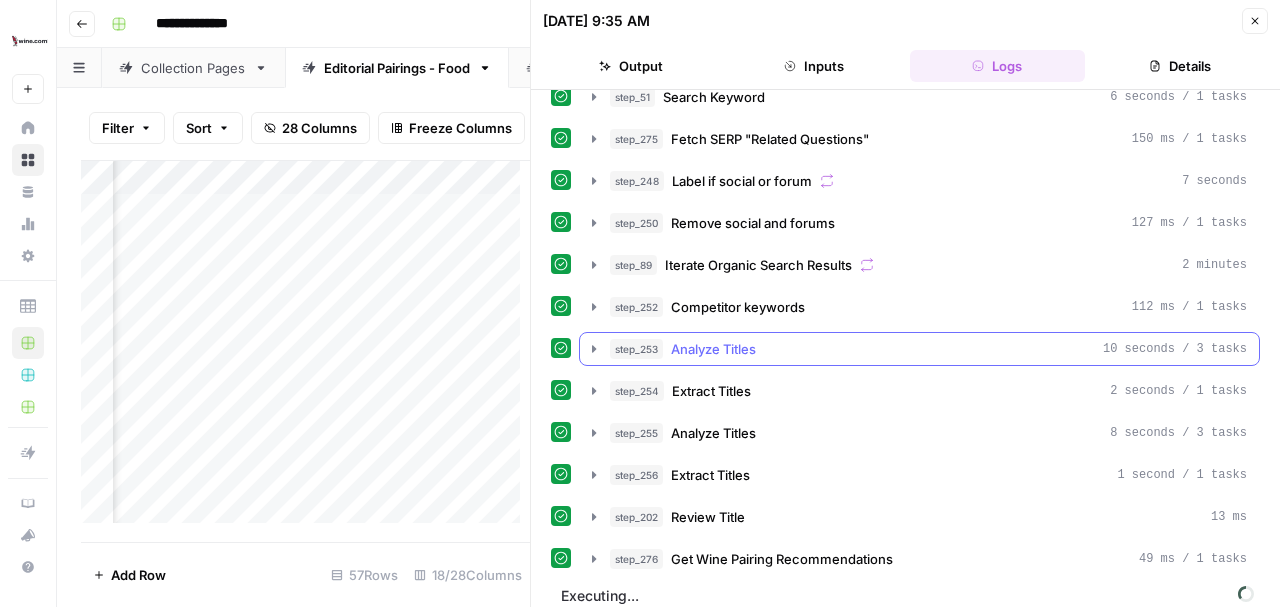 scroll, scrollTop: 26, scrollLeft: 0, axis: vertical 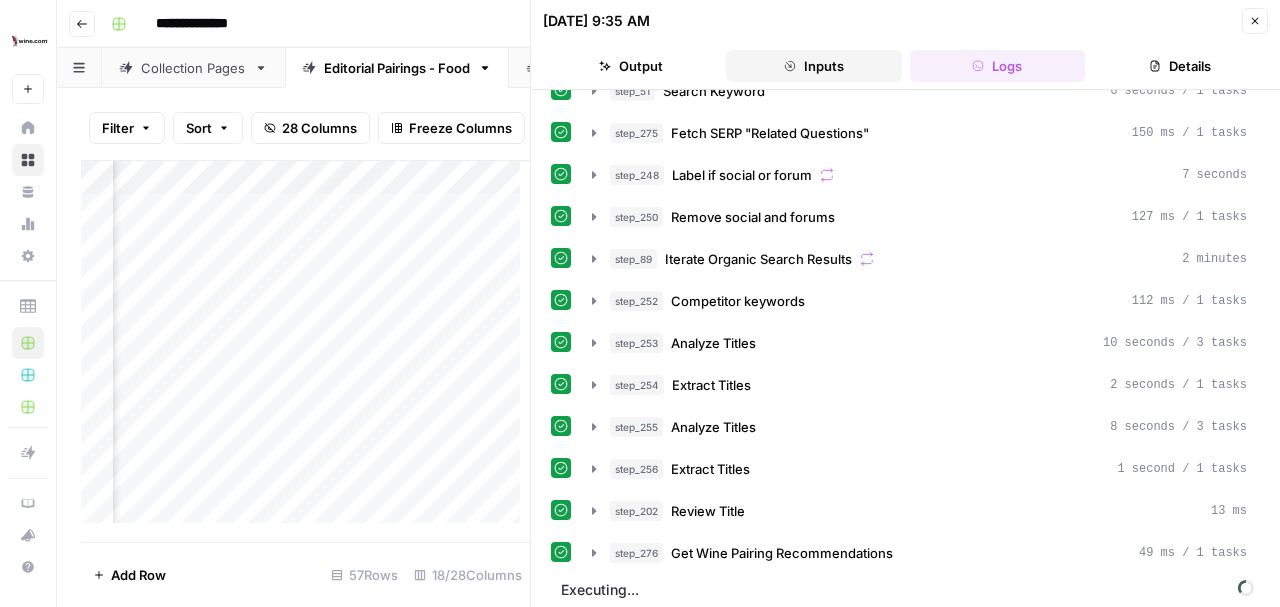 click on "Inputs" at bounding box center (813, 66) 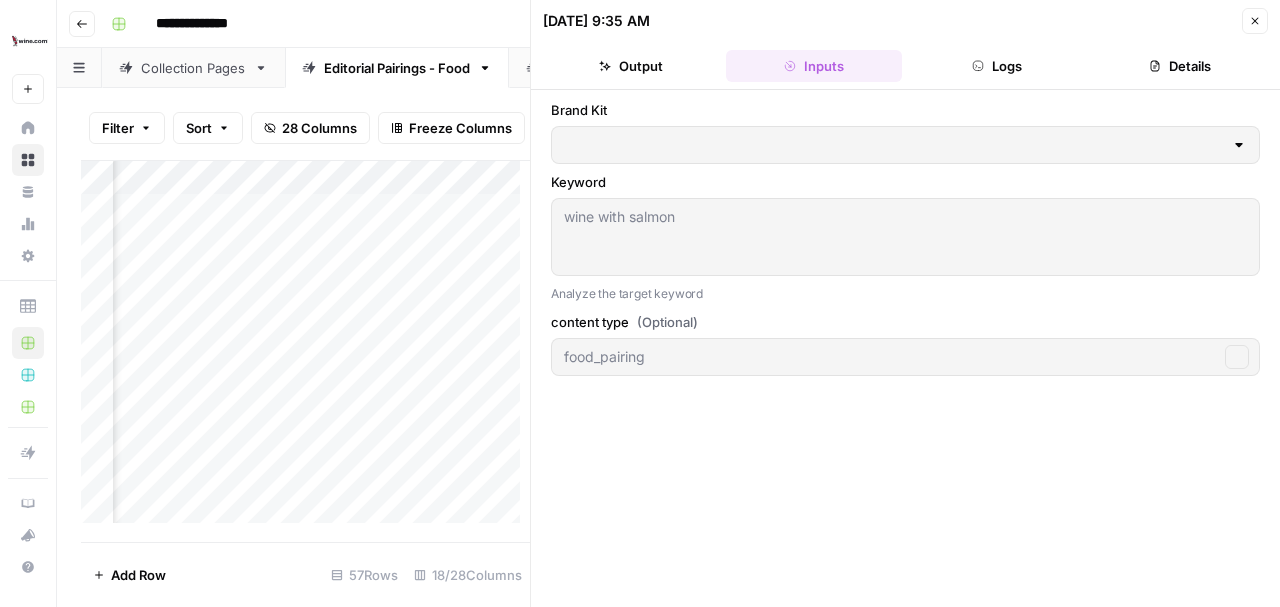 type on "[DOMAIN_NAME]" 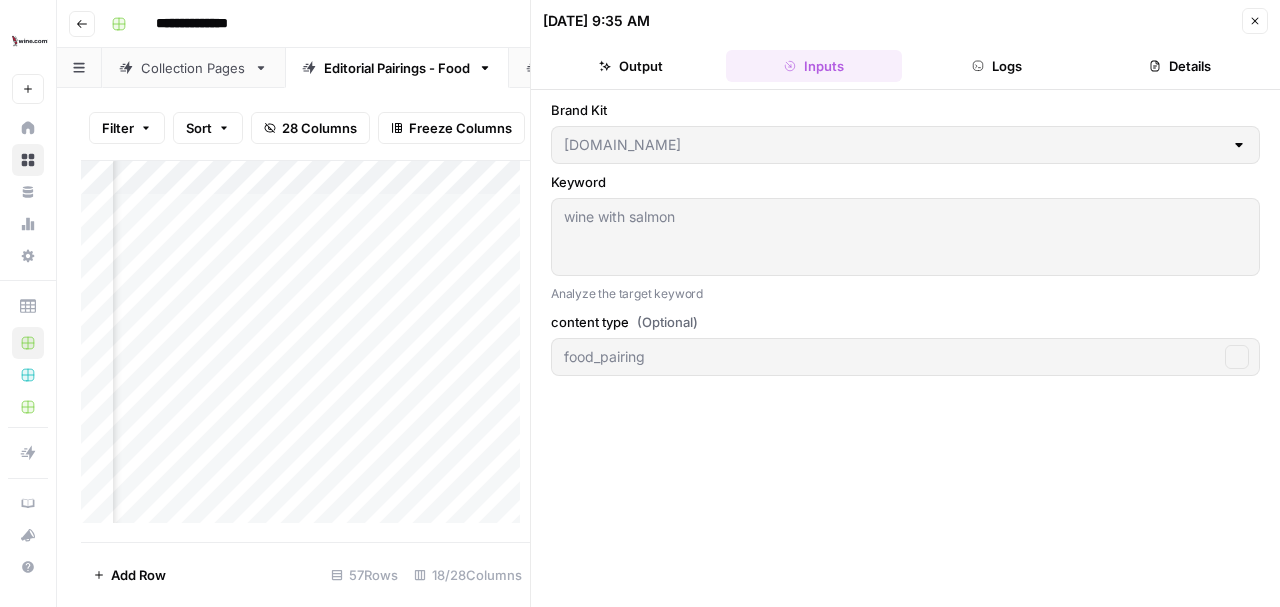 scroll, scrollTop: 0, scrollLeft: 0, axis: both 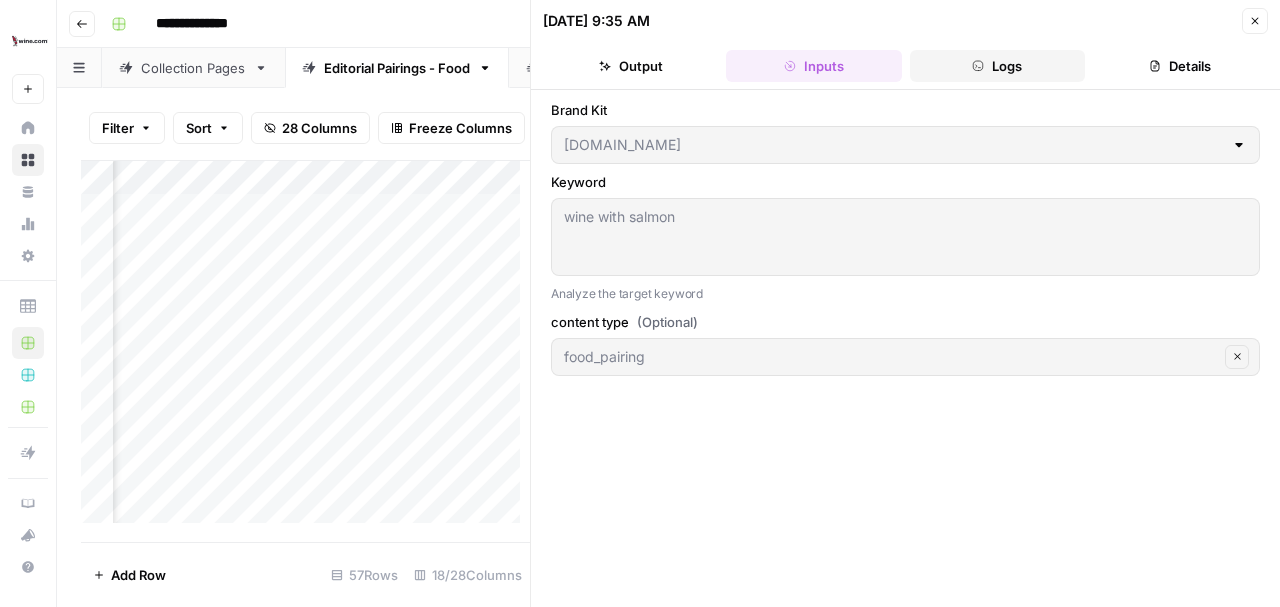click on "Logs" at bounding box center (997, 66) 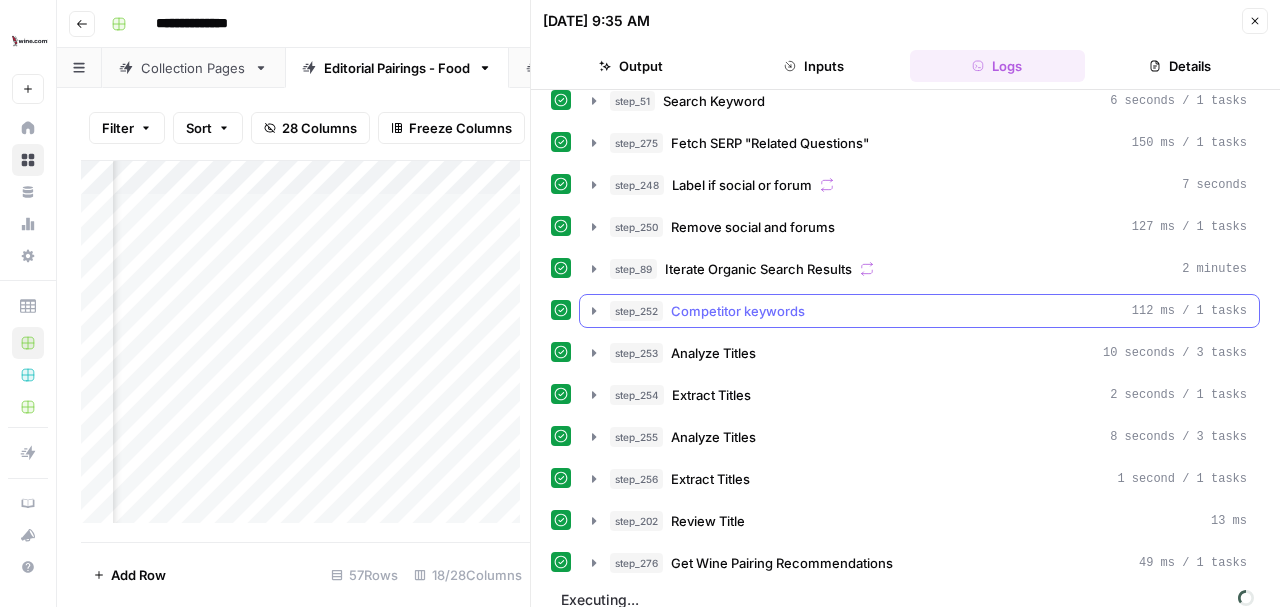 scroll, scrollTop: 26, scrollLeft: 0, axis: vertical 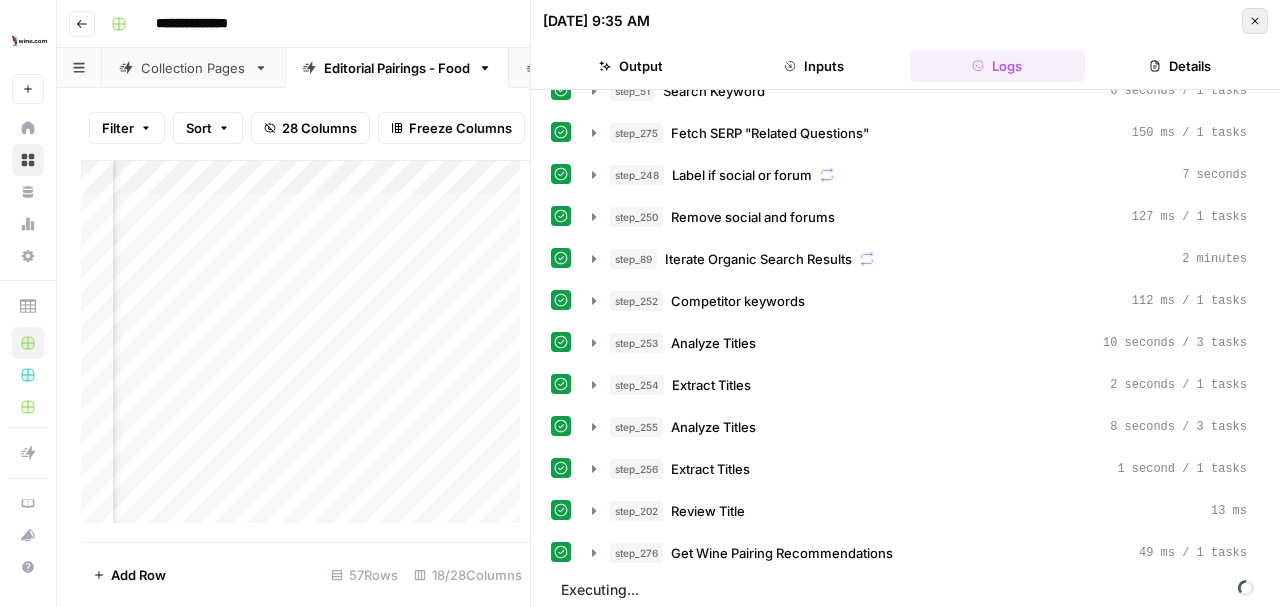 click 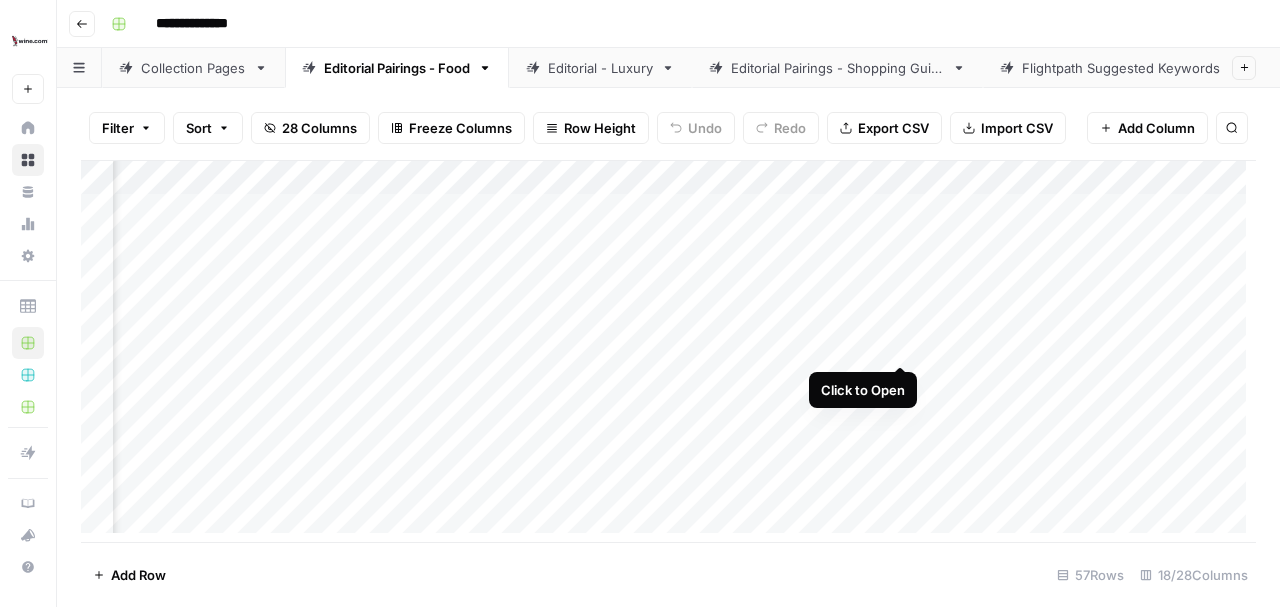 click on "Add Column" at bounding box center (668, 352) 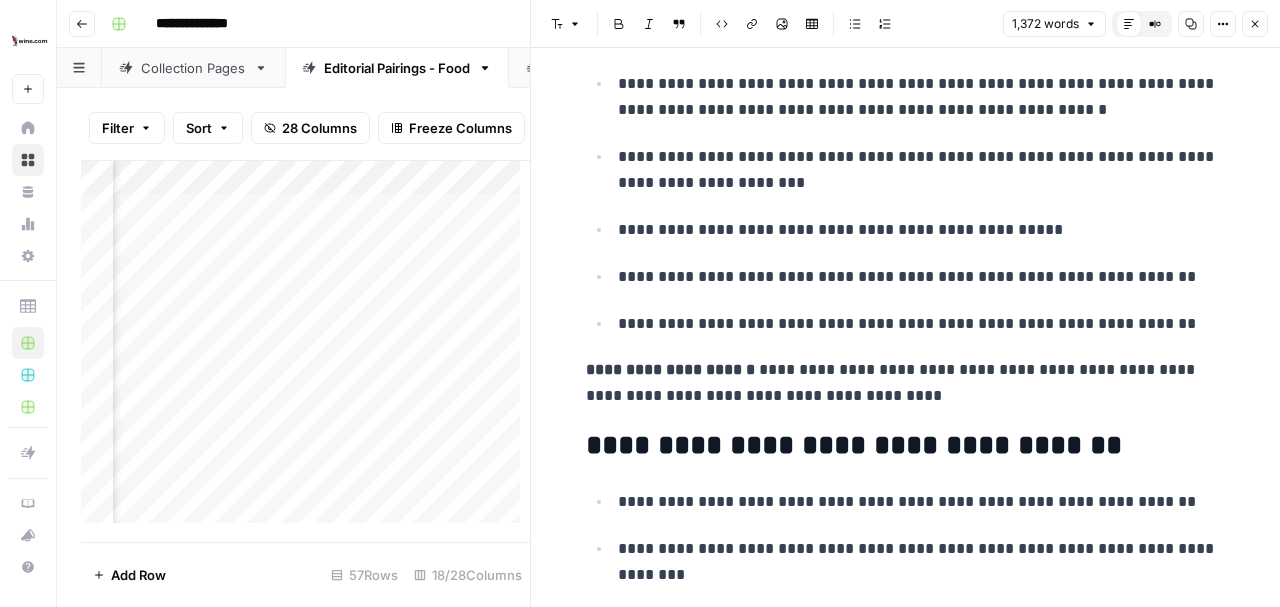 scroll, scrollTop: 266, scrollLeft: 0, axis: vertical 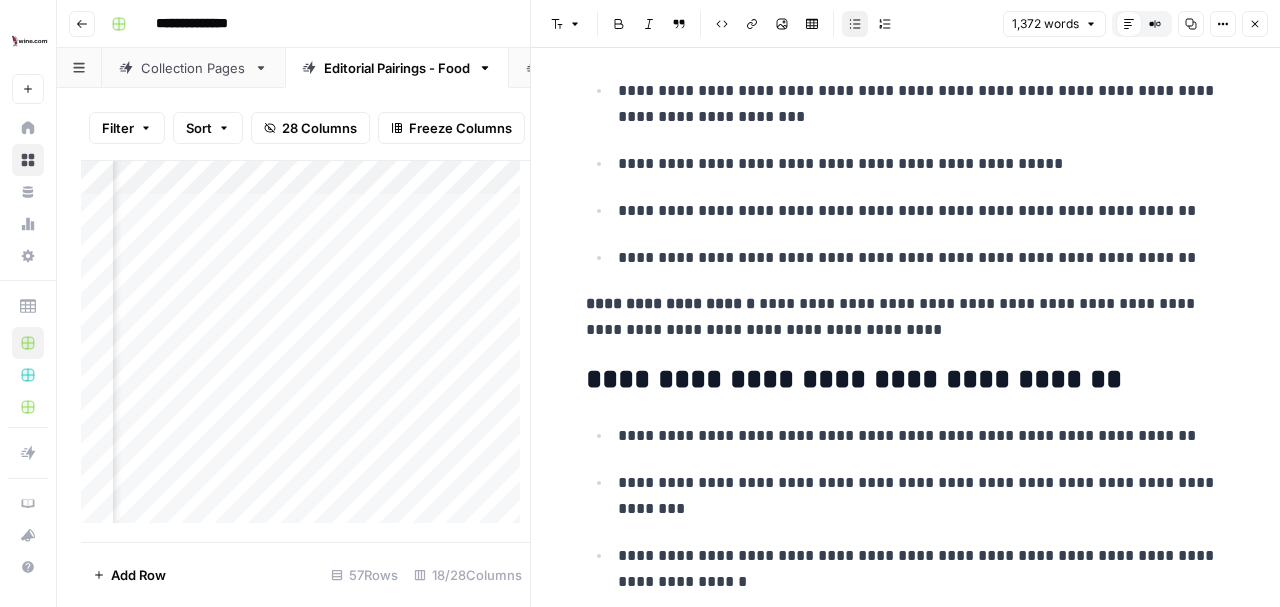 click on "**********" at bounding box center (922, 164) 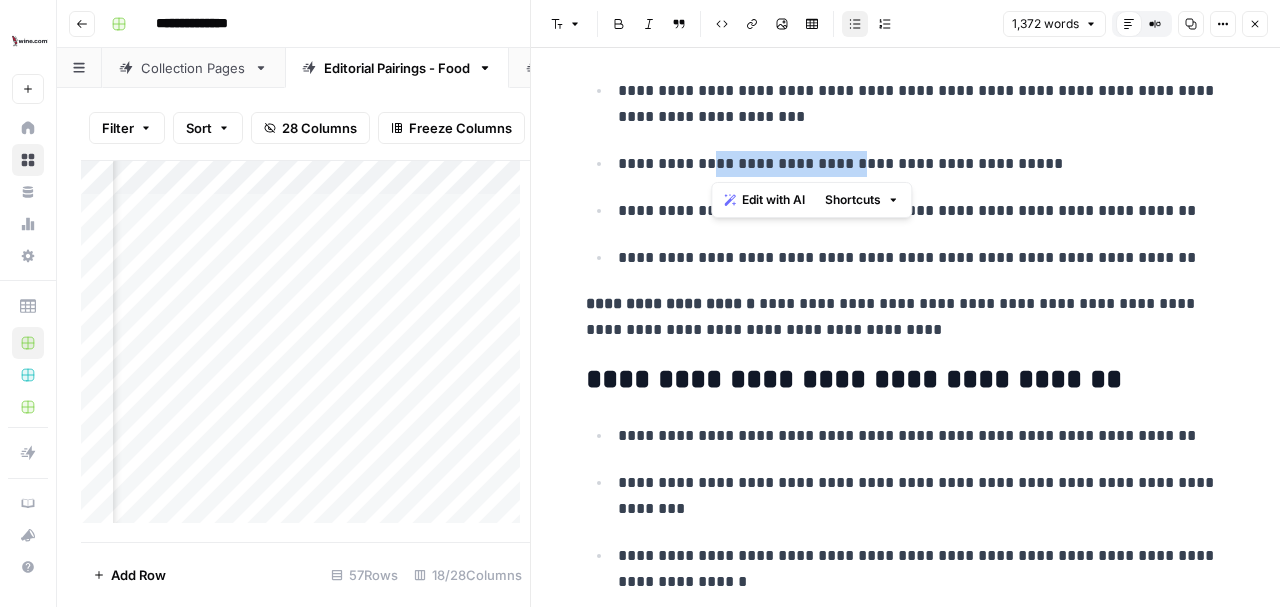 drag, startPoint x: 714, startPoint y: 165, endPoint x: 861, endPoint y: 163, distance: 147.01361 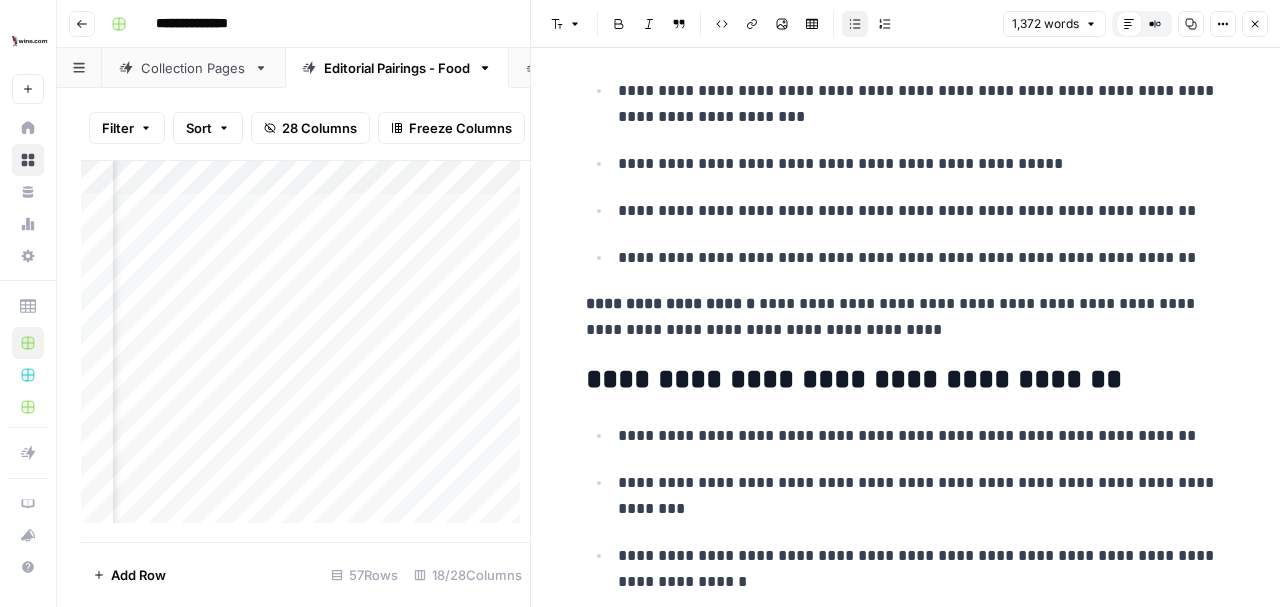 click on "**********" at bounding box center [922, 164] 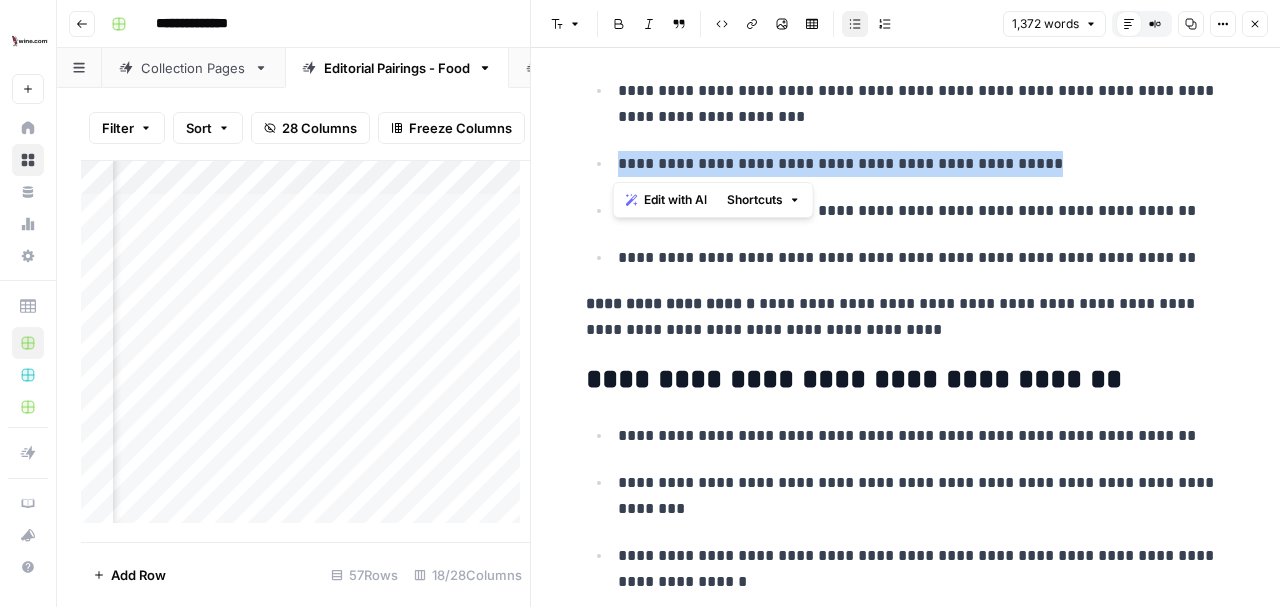 drag, startPoint x: 611, startPoint y: 164, endPoint x: 1039, endPoint y: 156, distance: 428.07477 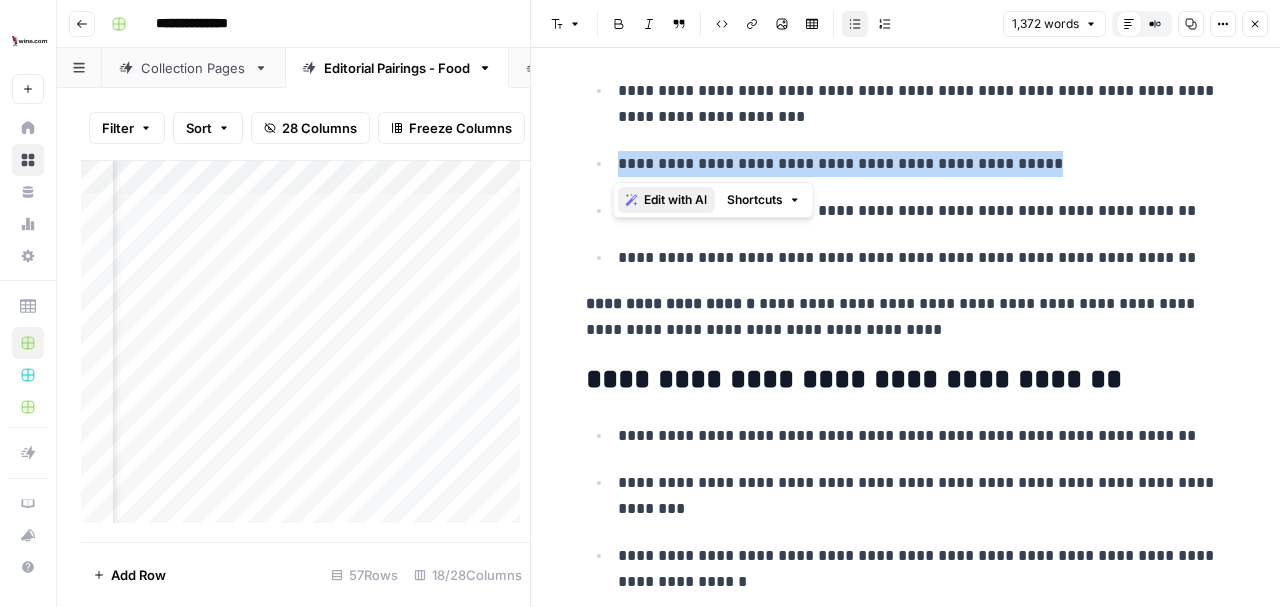 click on "Edit with AI" at bounding box center (675, 200) 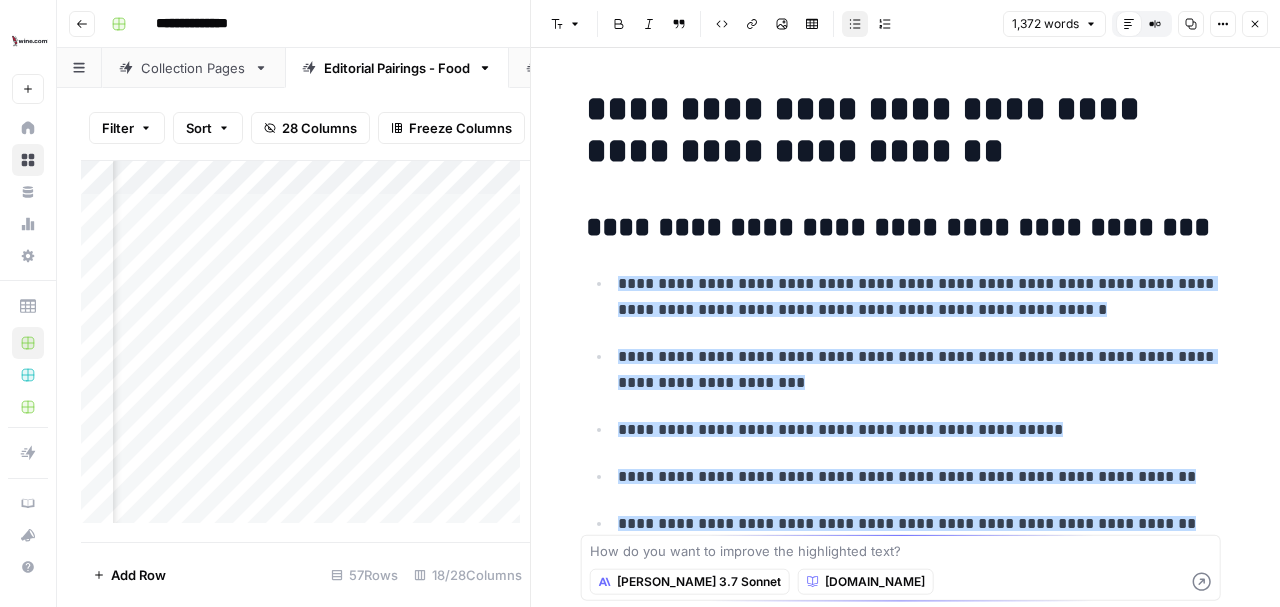scroll, scrollTop: 133, scrollLeft: 0, axis: vertical 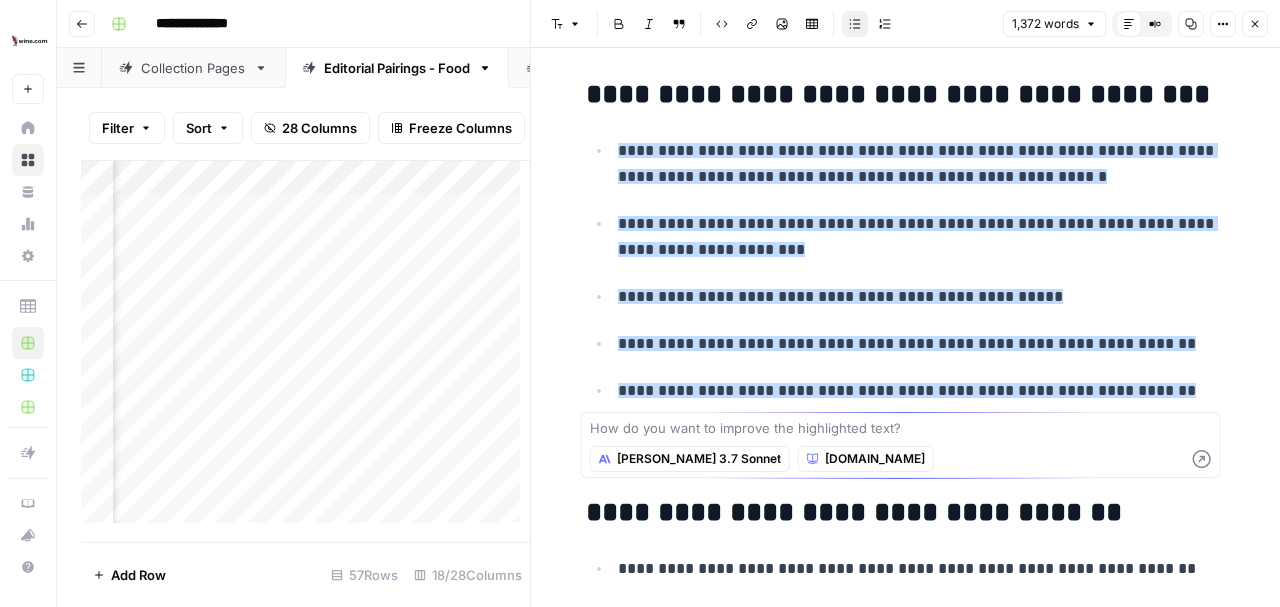 click on "**********" at bounding box center [906, 270] 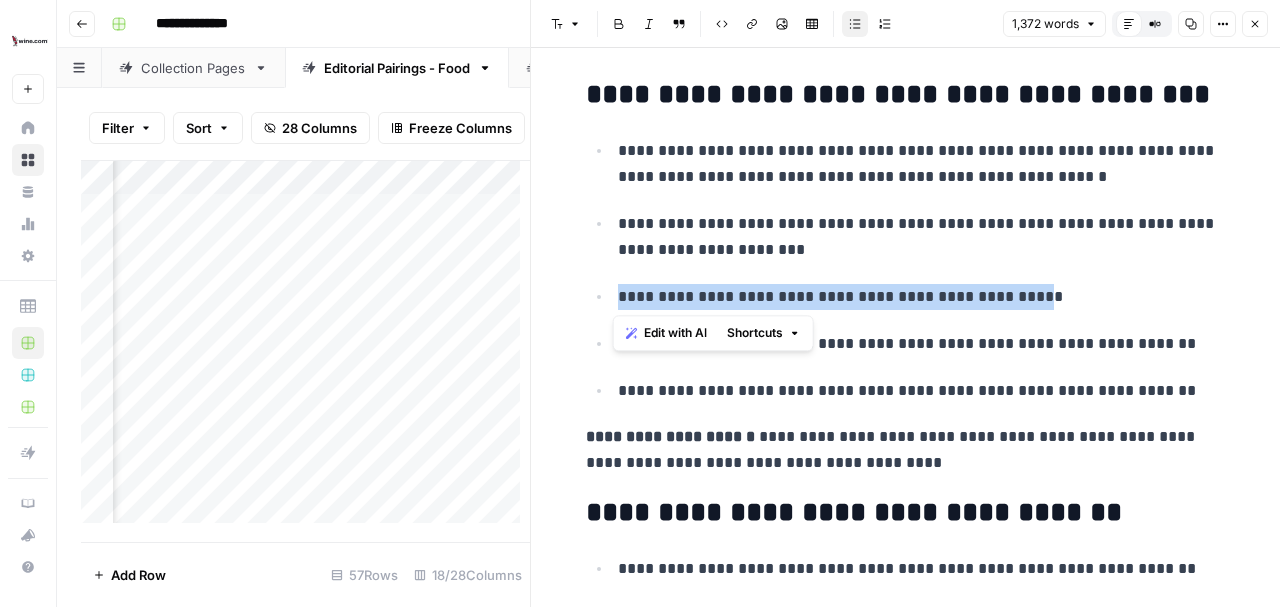 drag, startPoint x: 616, startPoint y: 296, endPoint x: 1024, endPoint y: 294, distance: 408.0049 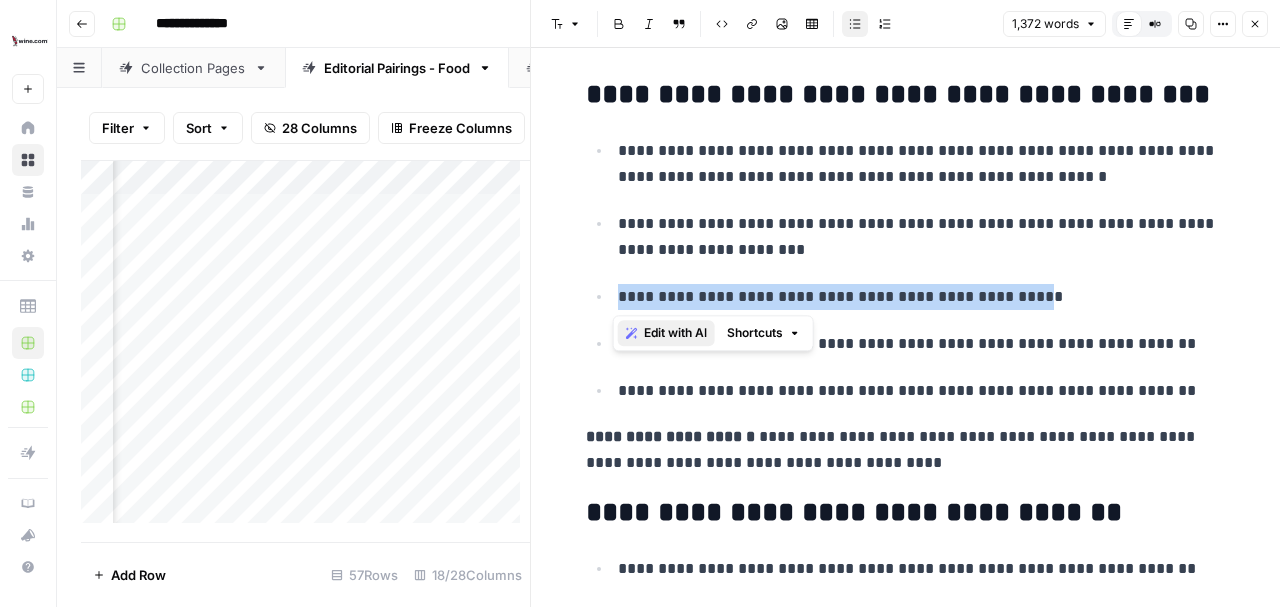 click on "Edit with AI" at bounding box center [675, 333] 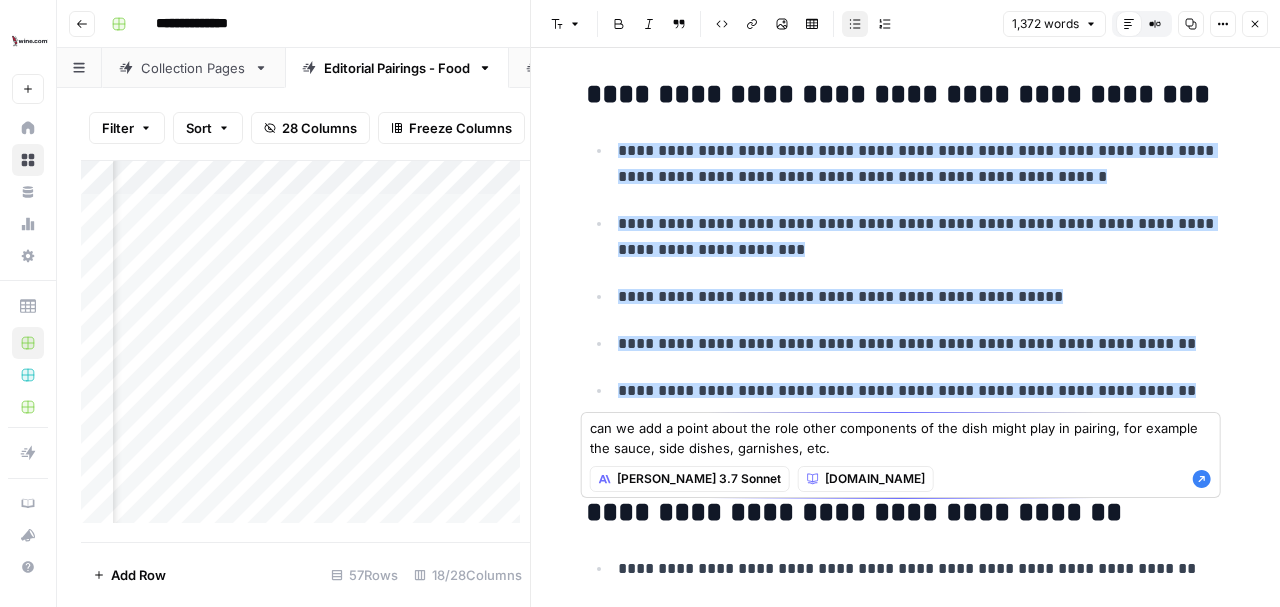 type on "can we add a point about the role other components of the dish might play in pairing, for example the sauce, side dishes, garnishes, etc." 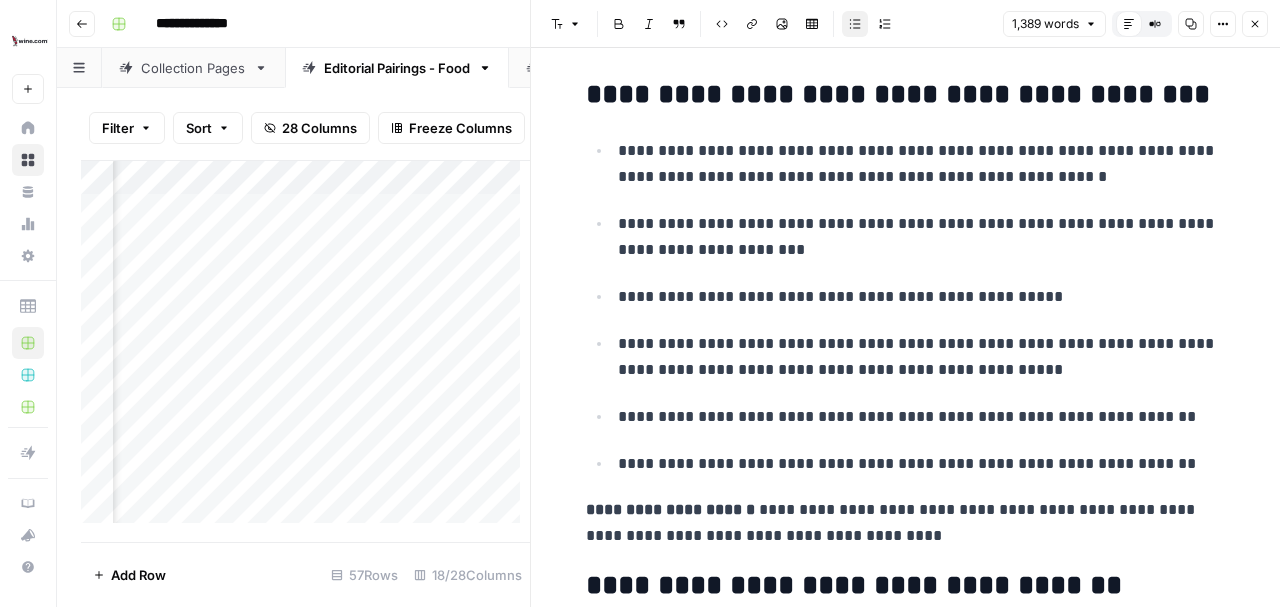click on "**********" at bounding box center [922, 357] 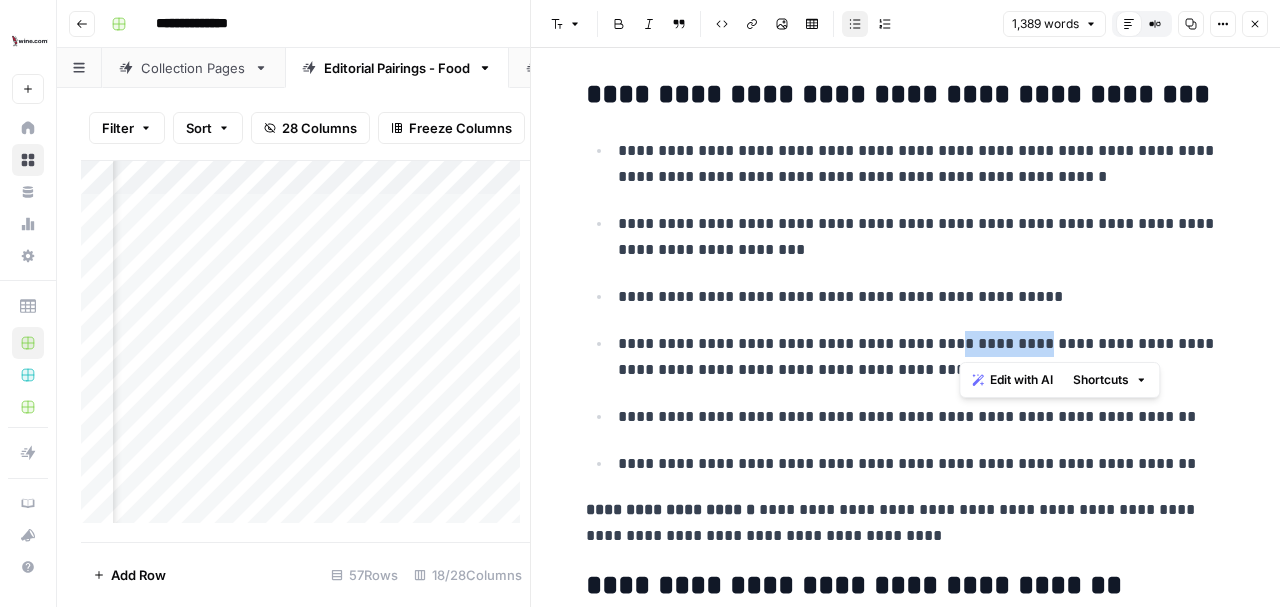 drag, startPoint x: 960, startPoint y: 344, endPoint x: 1041, endPoint y: 341, distance: 81.055534 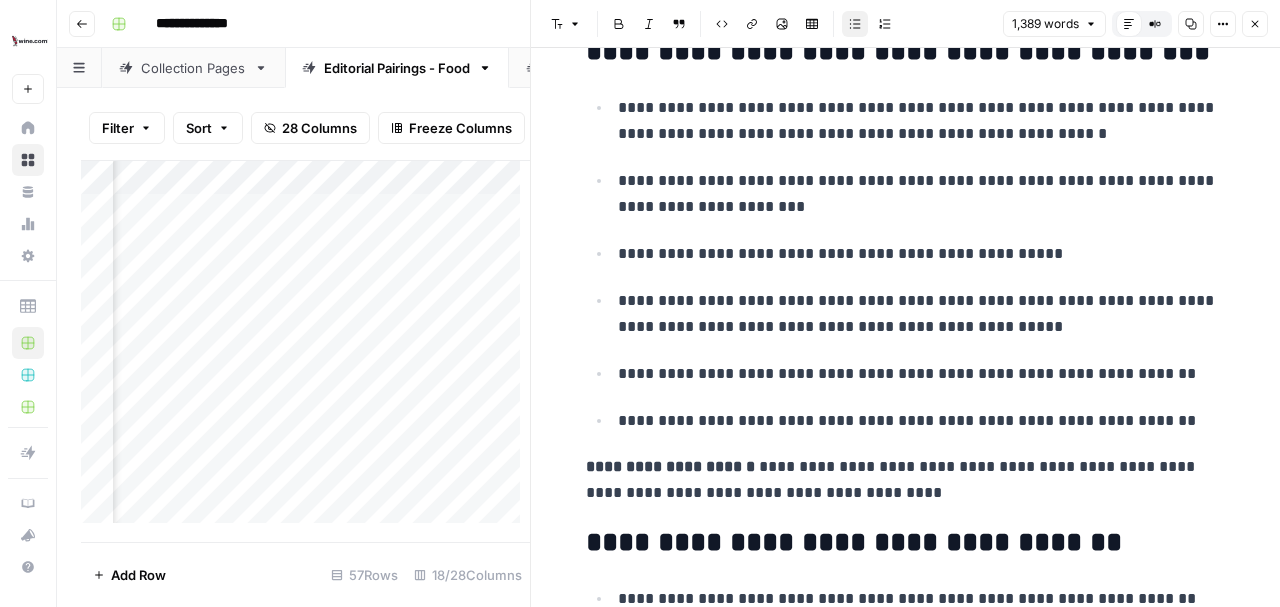 scroll, scrollTop: 200, scrollLeft: 0, axis: vertical 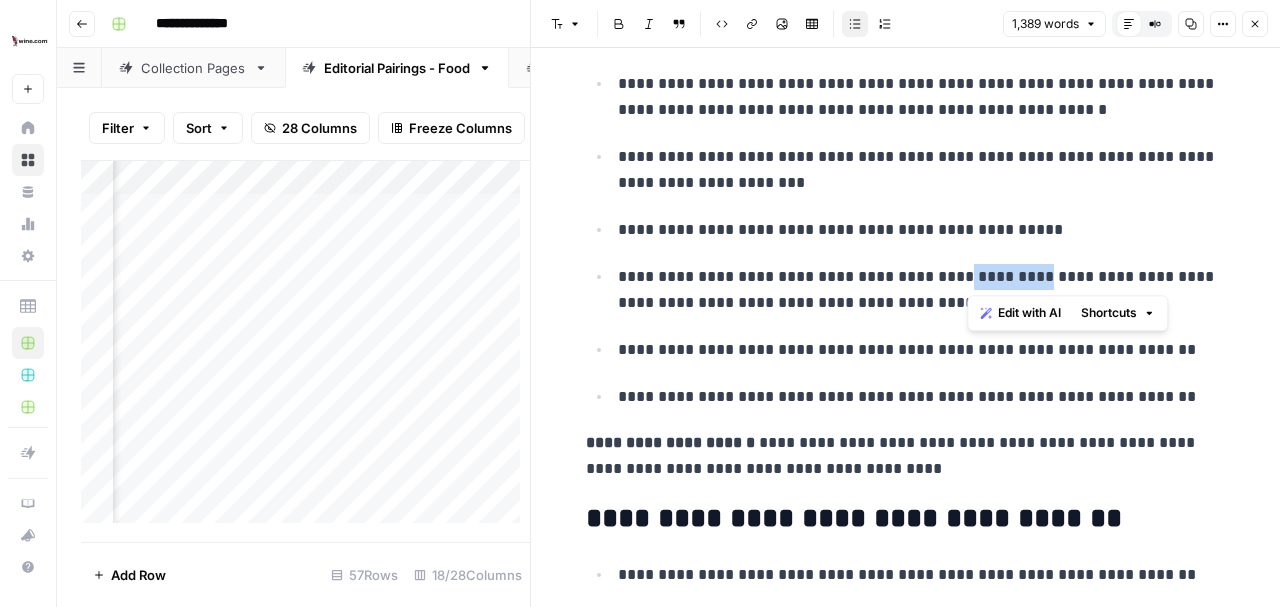 drag, startPoint x: 963, startPoint y: 274, endPoint x: 1038, endPoint y: 276, distance: 75.026665 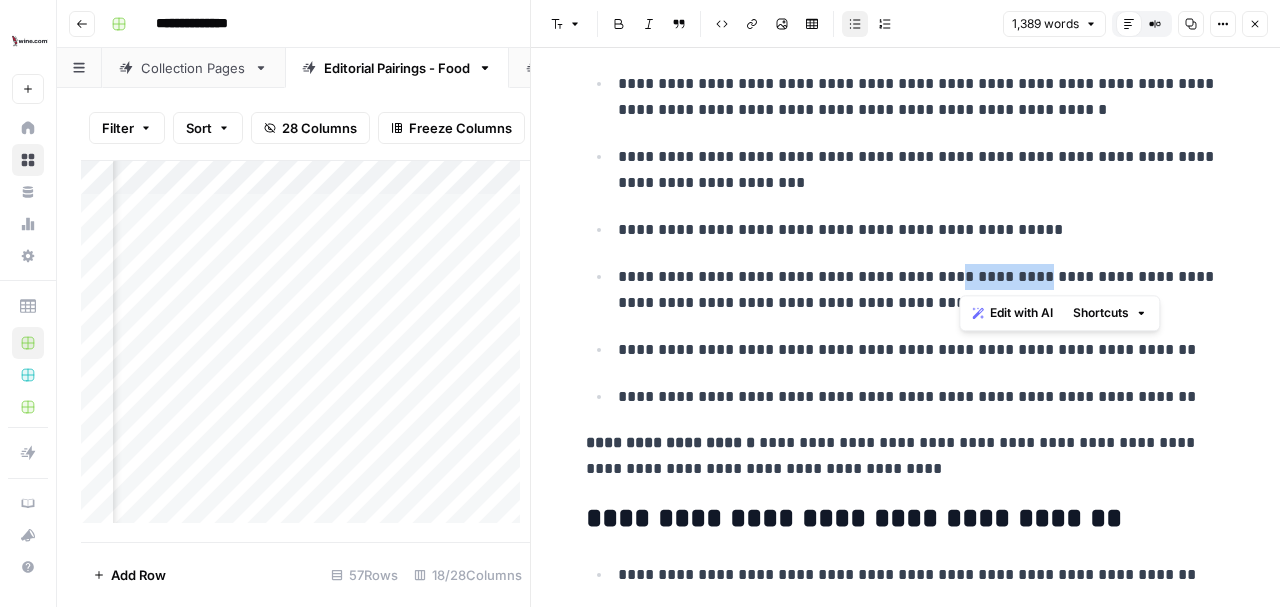 drag, startPoint x: 958, startPoint y: 282, endPoint x: 1041, endPoint y: 278, distance: 83.09633 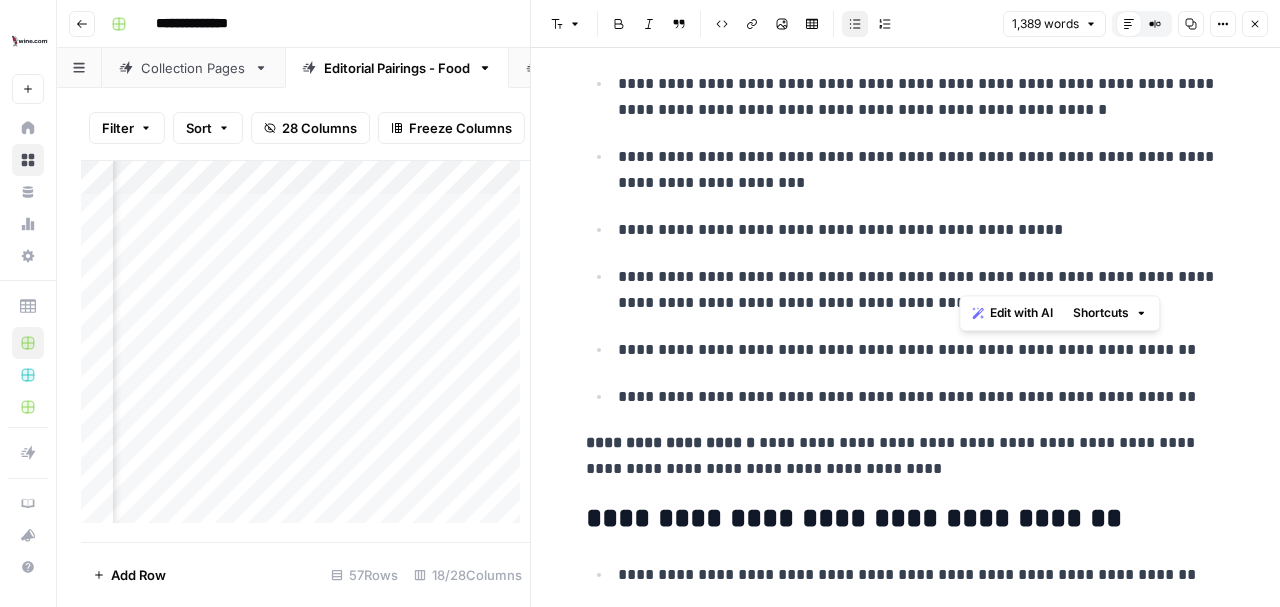 click on "**********" at bounding box center [922, 397] 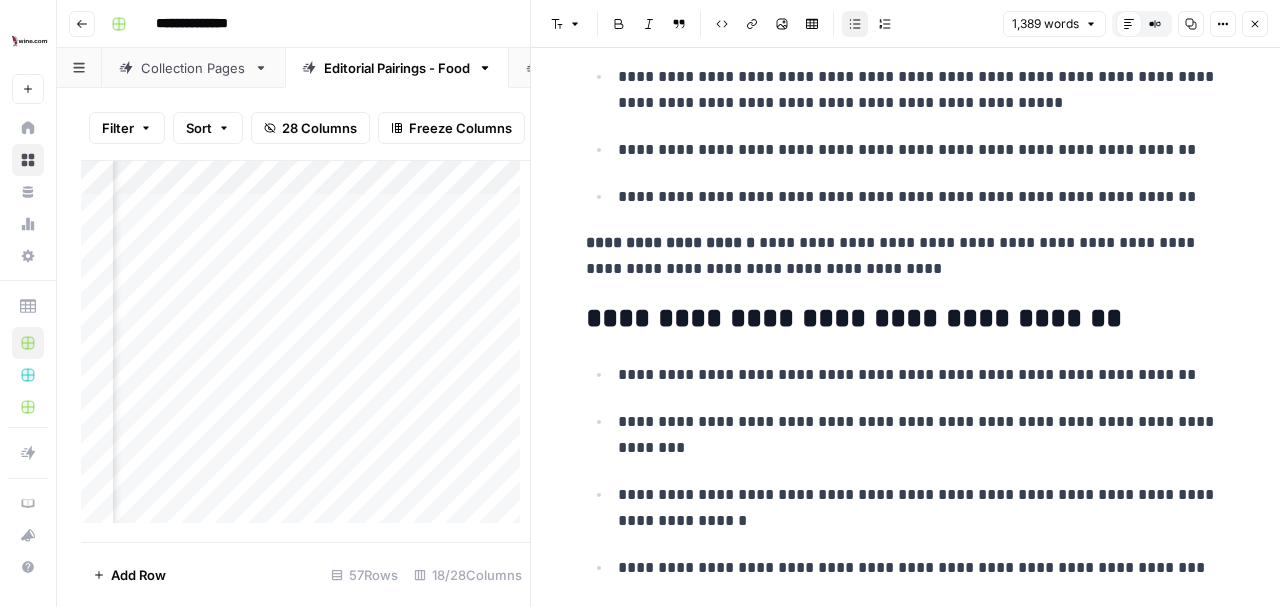 scroll, scrollTop: 266, scrollLeft: 0, axis: vertical 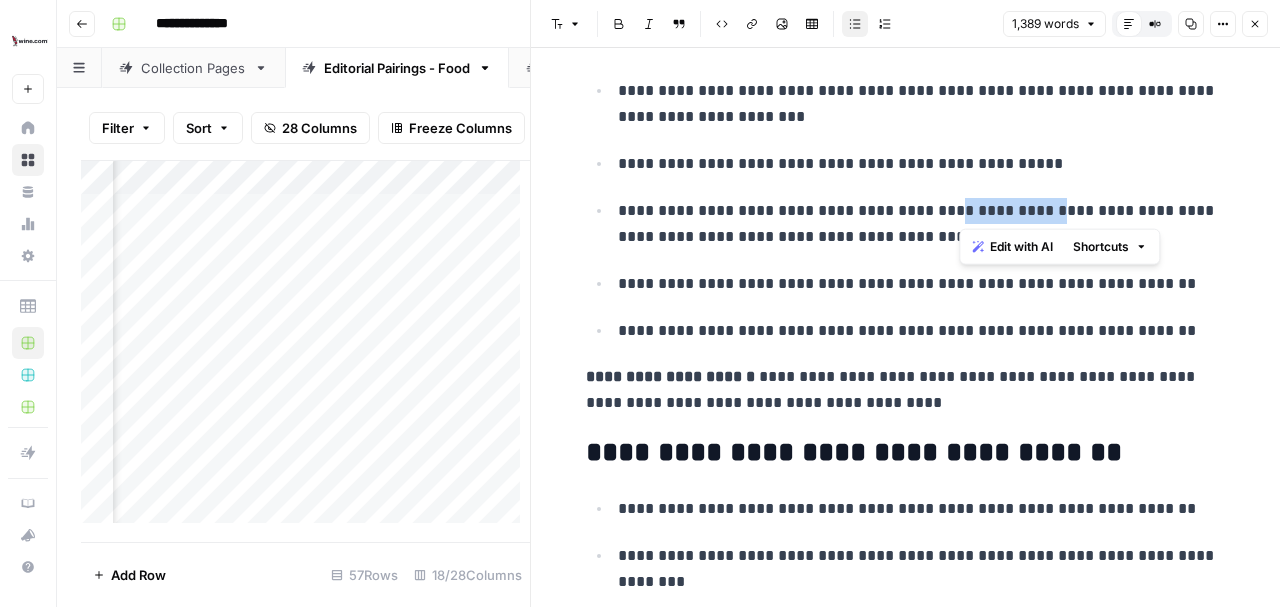 drag, startPoint x: 958, startPoint y: 210, endPoint x: 1049, endPoint y: 211, distance: 91.00549 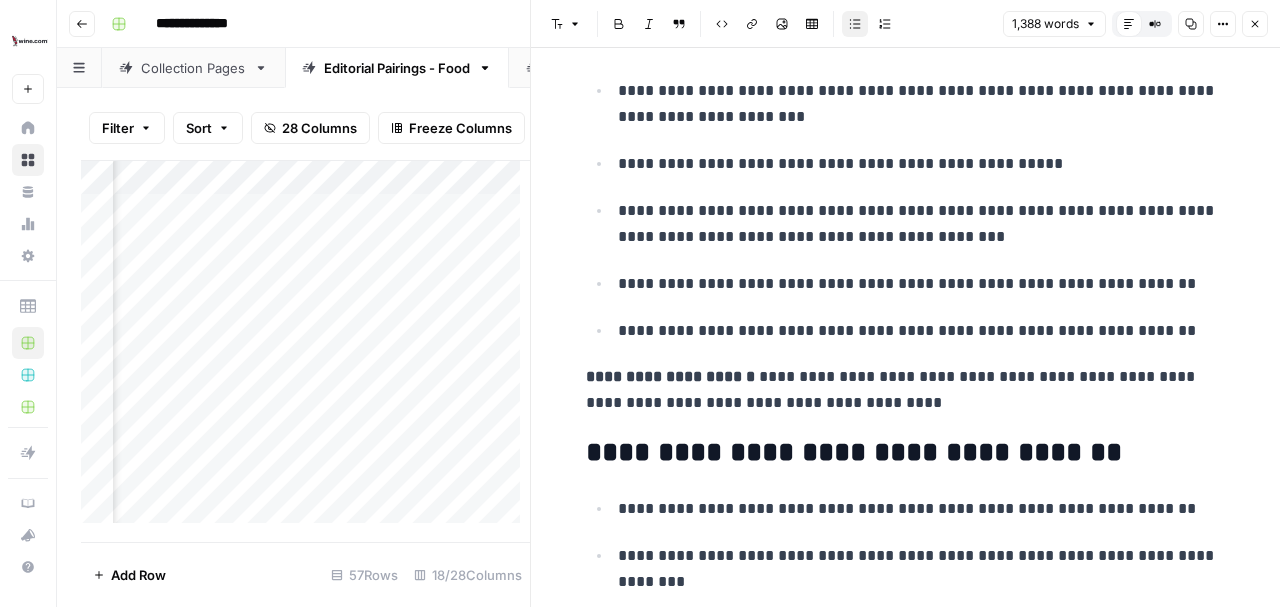 click on "**********" at bounding box center [922, 224] 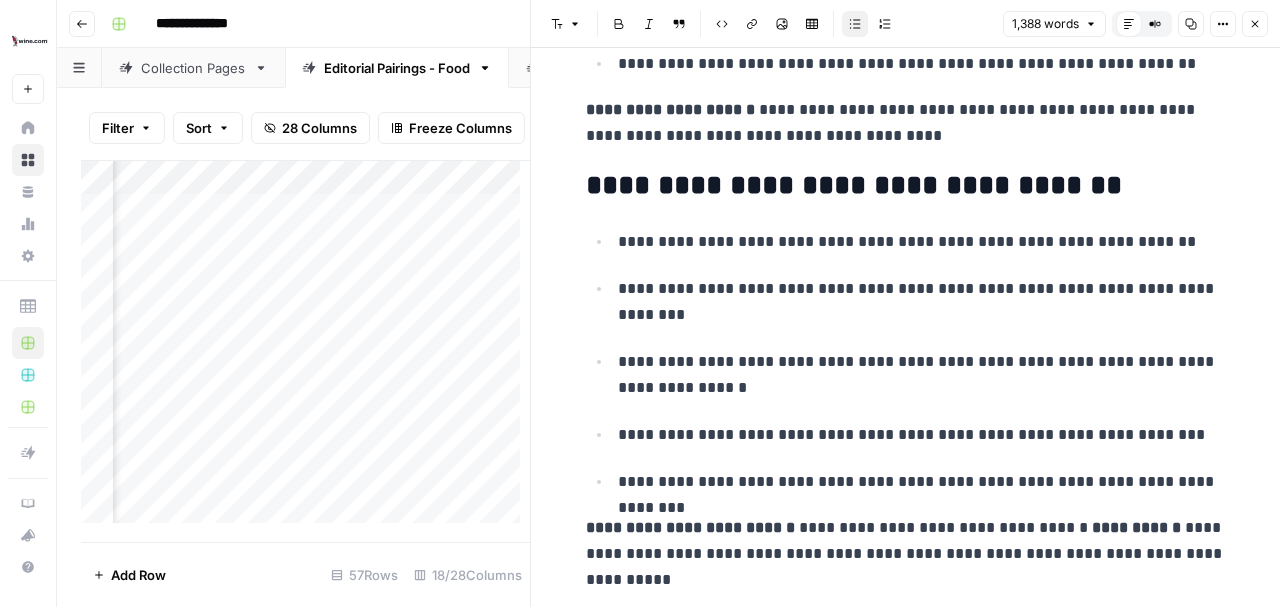 scroll, scrollTop: 600, scrollLeft: 0, axis: vertical 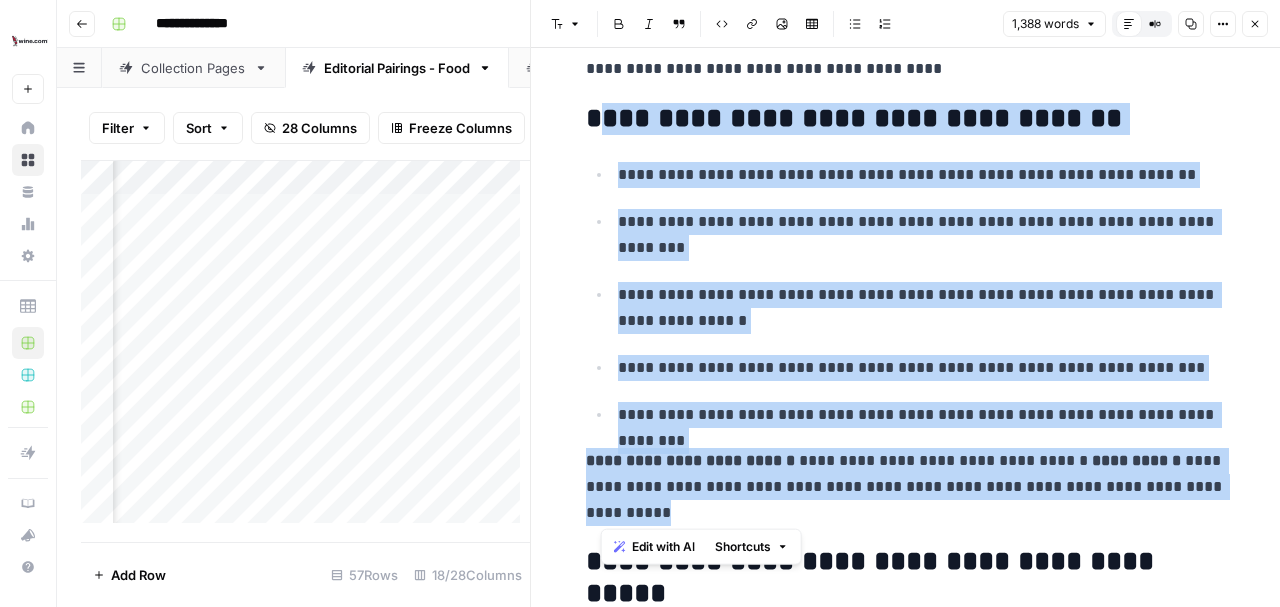 drag, startPoint x: 591, startPoint y: 117, endPoint x: 1159, endPoint y: 518, distance: 695.2877 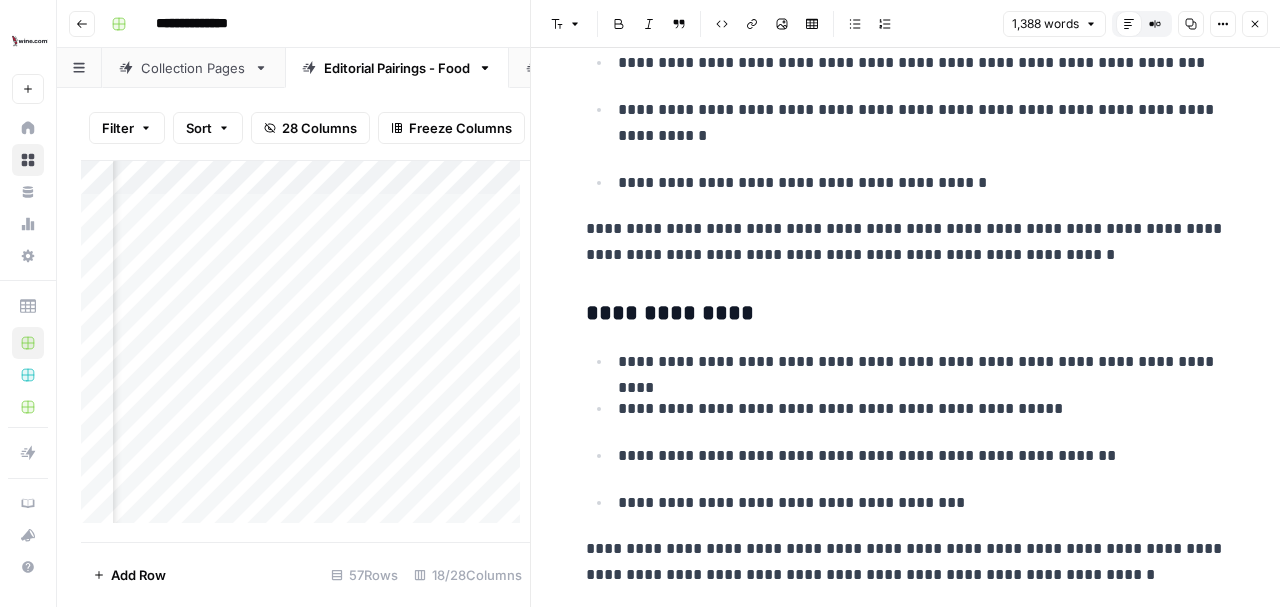 scroll, scrollTop: 1866, scrollLeft: 0, axis: vertical 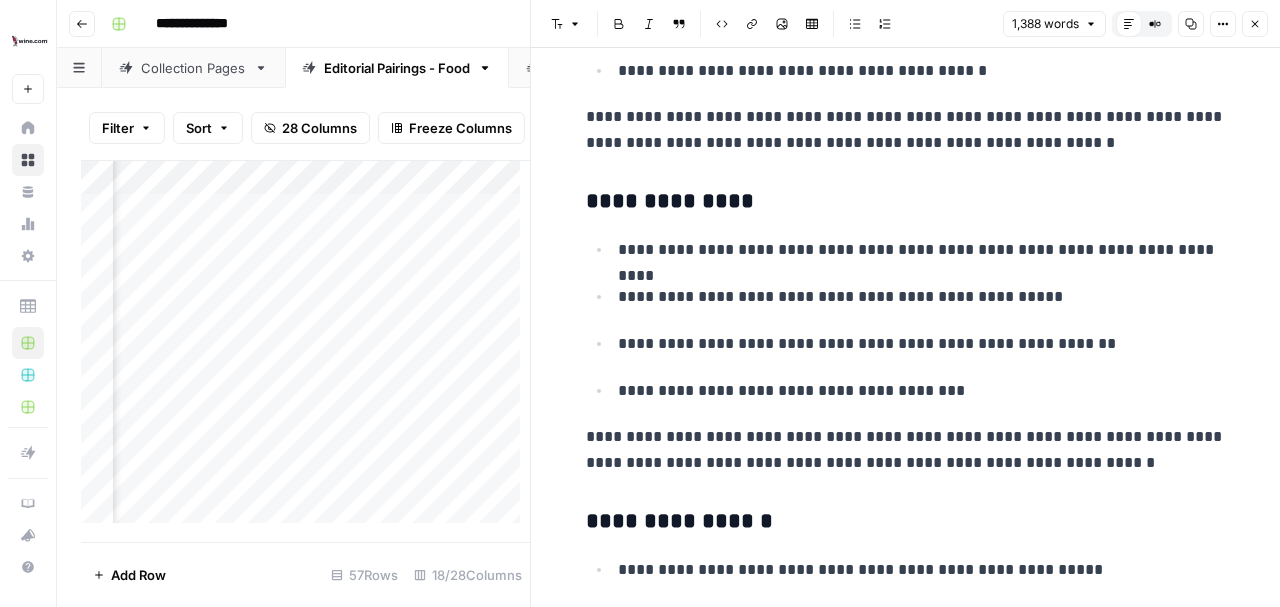 click on "**********" at bounding box center [906, 202] 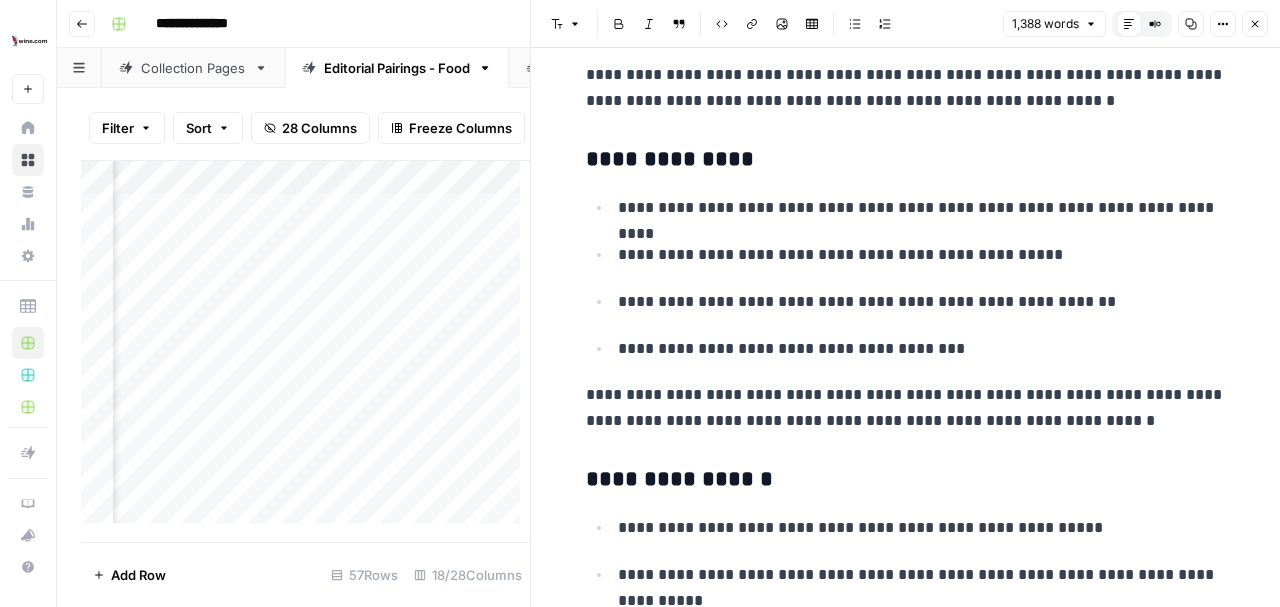 scroll, scrollTop: 2133, scrollLeft: 0, axis: vertical 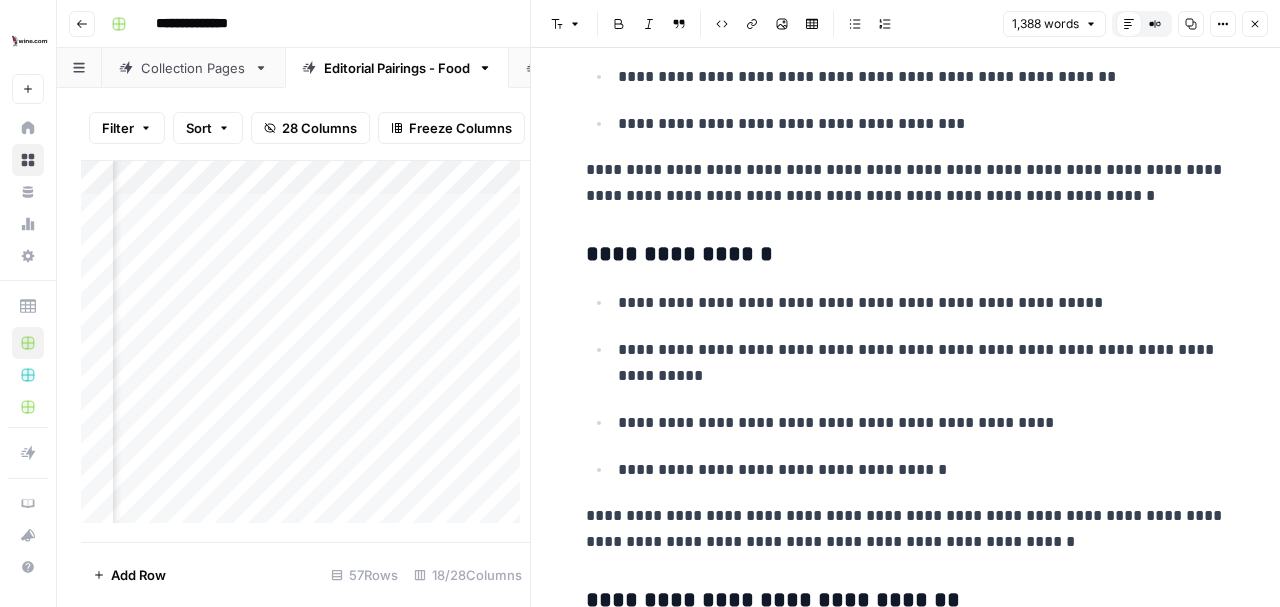click on "**********" at bounding box center [906, 255] 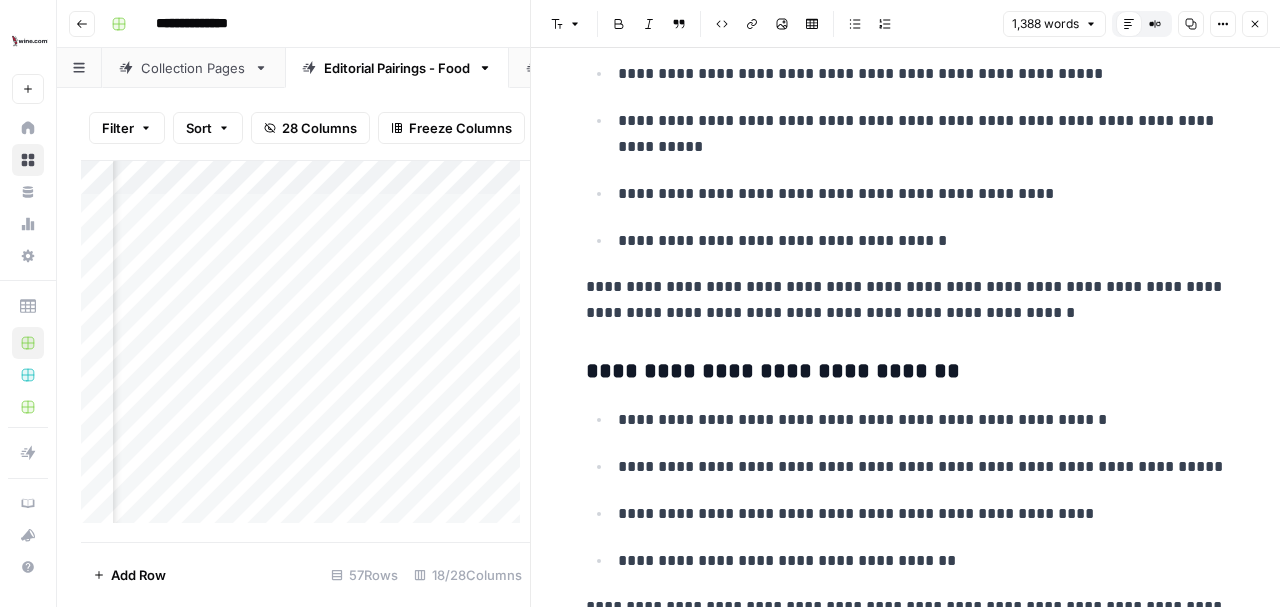 scroll, scrollTop: 2466, scrollLeft: 0, axis: vertical 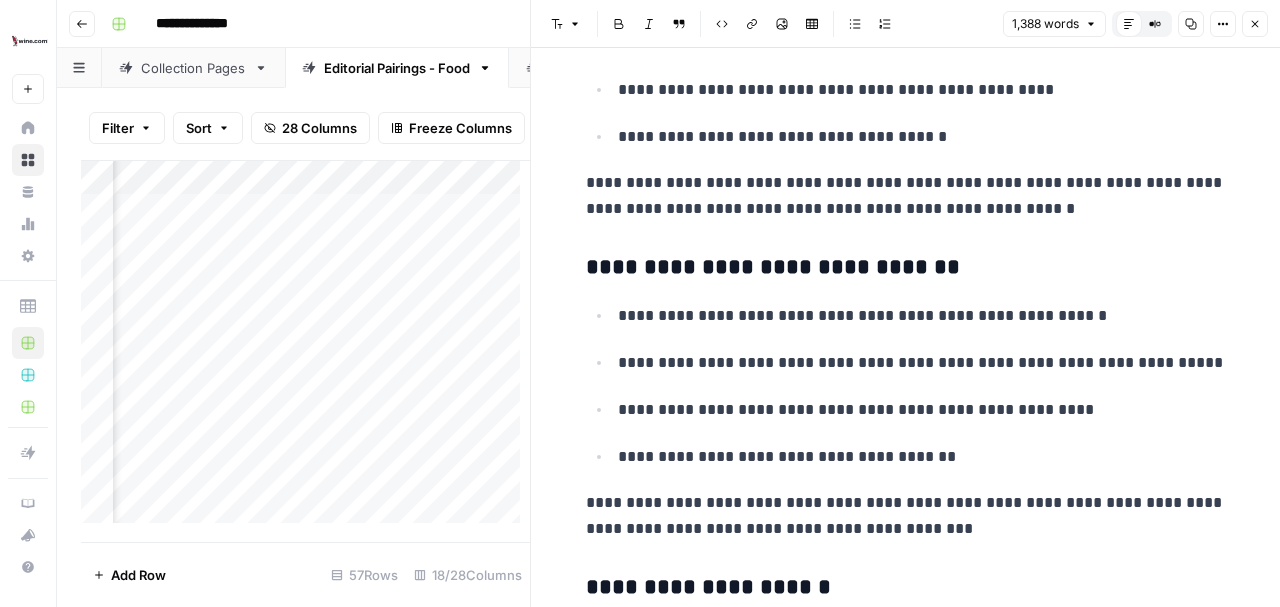 click on "**********" at bounding box center (906, 268) 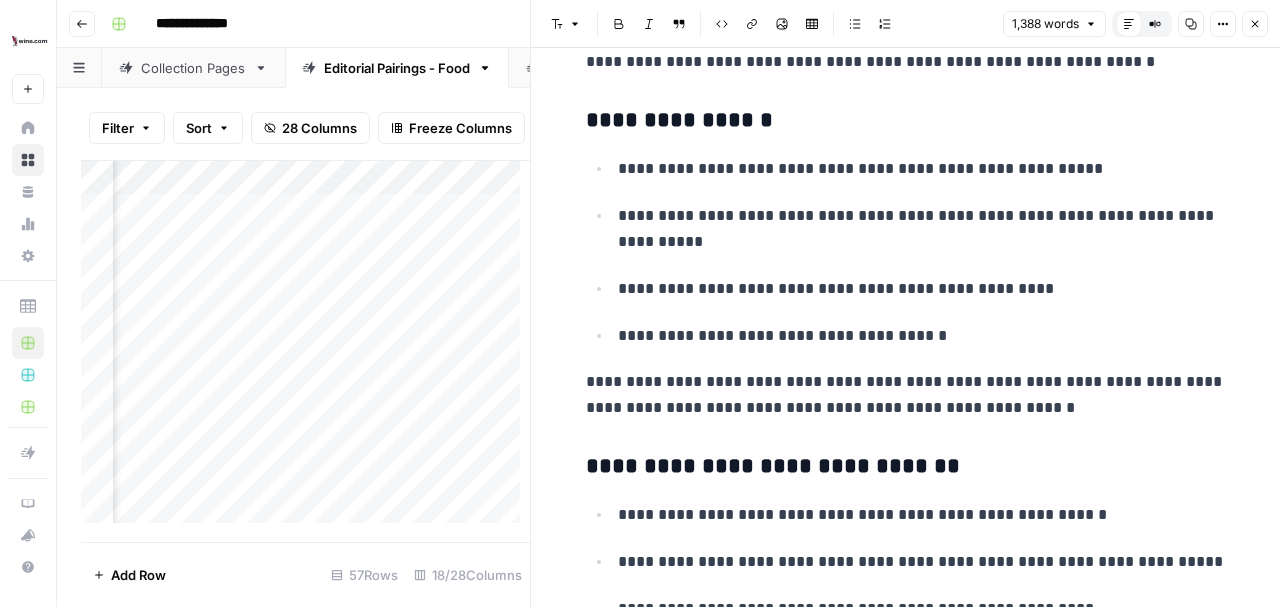 scroll, scrollTop: 2266, scrollLeft: 0, axis: vertical 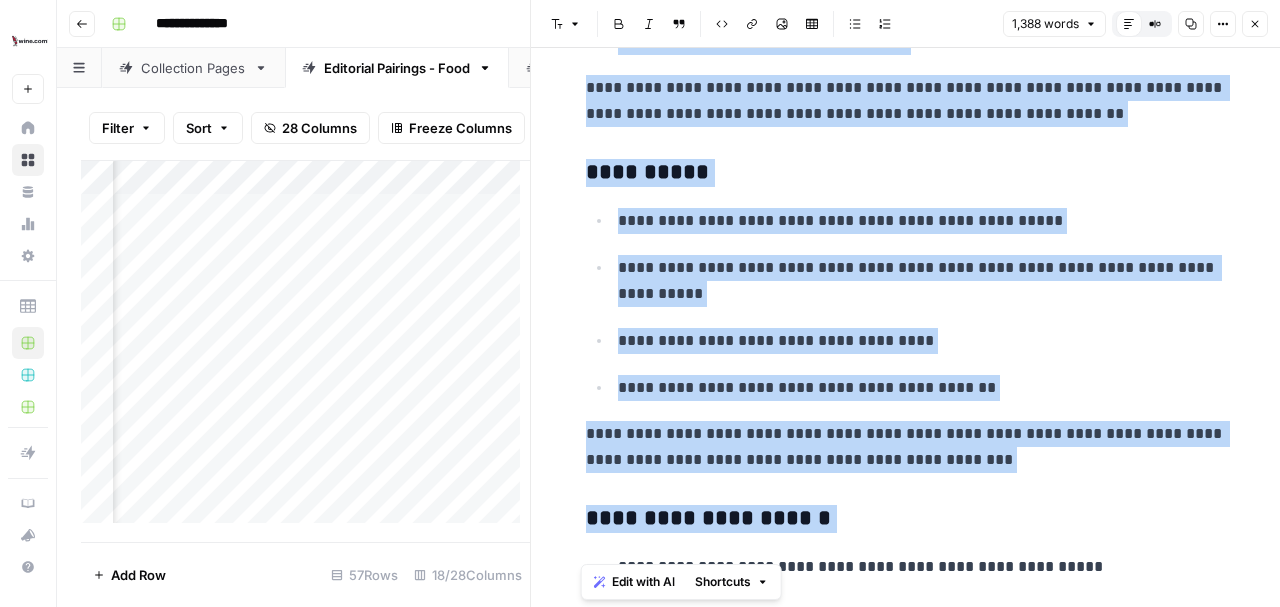 drag, startPoint x: 582, startPoint y: 114, endPoint x: 990, endPoint y: 516, distance: 572.7722 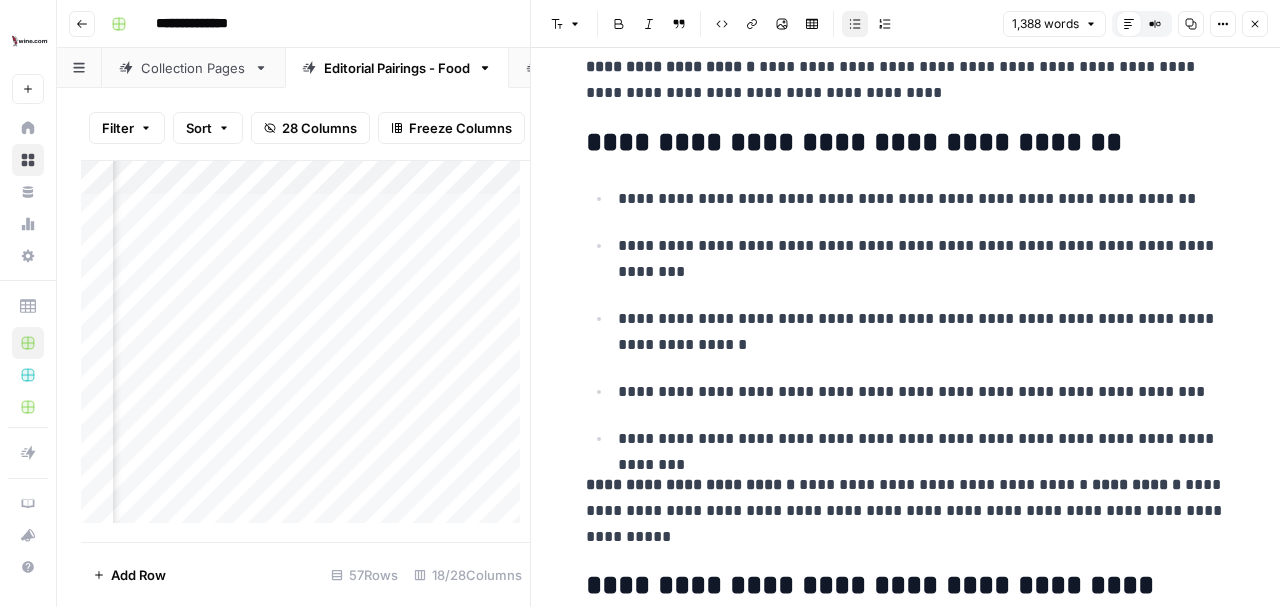 scroll, scrollTop: 600, scrollLeft: 0, axis: vertical 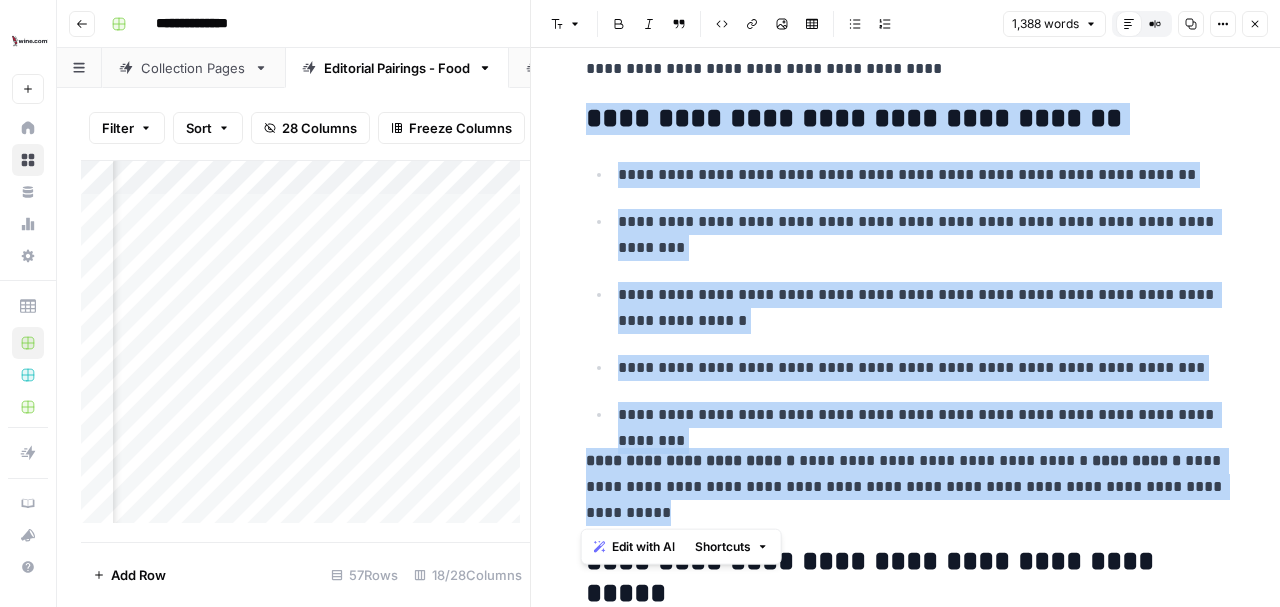 drag, startPoint x: 720, startPoint y: 422, endPoint x: 769, endPoint y: 512, distance: 102.47439 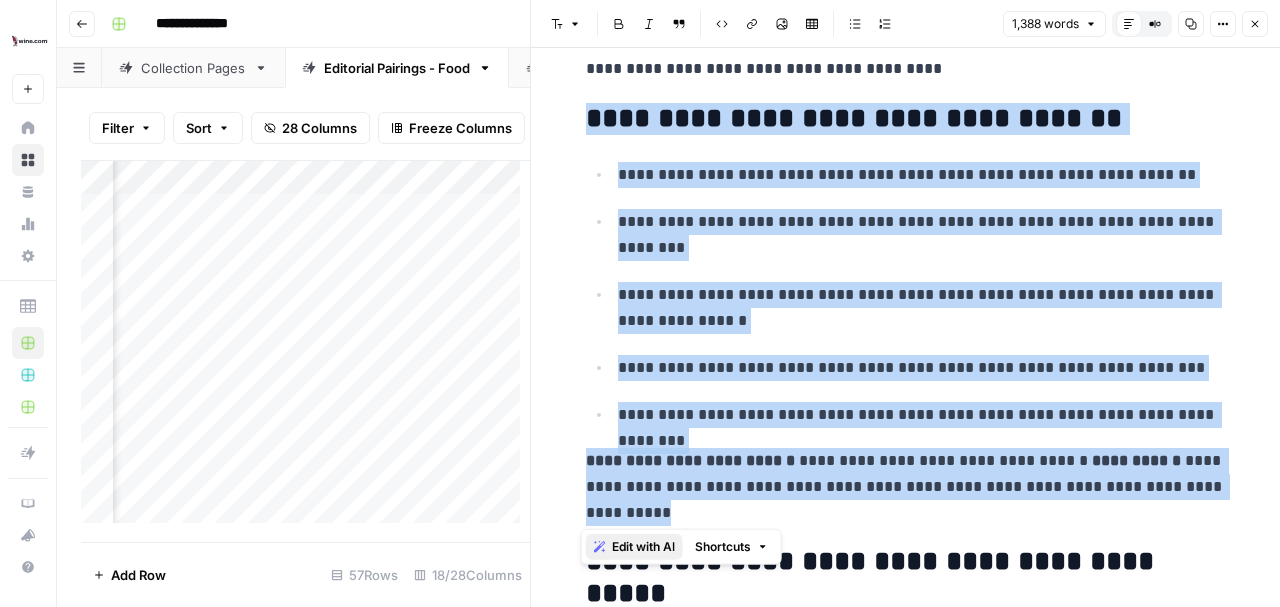 click on "Edit with AI" at bounding box center (643, 547) 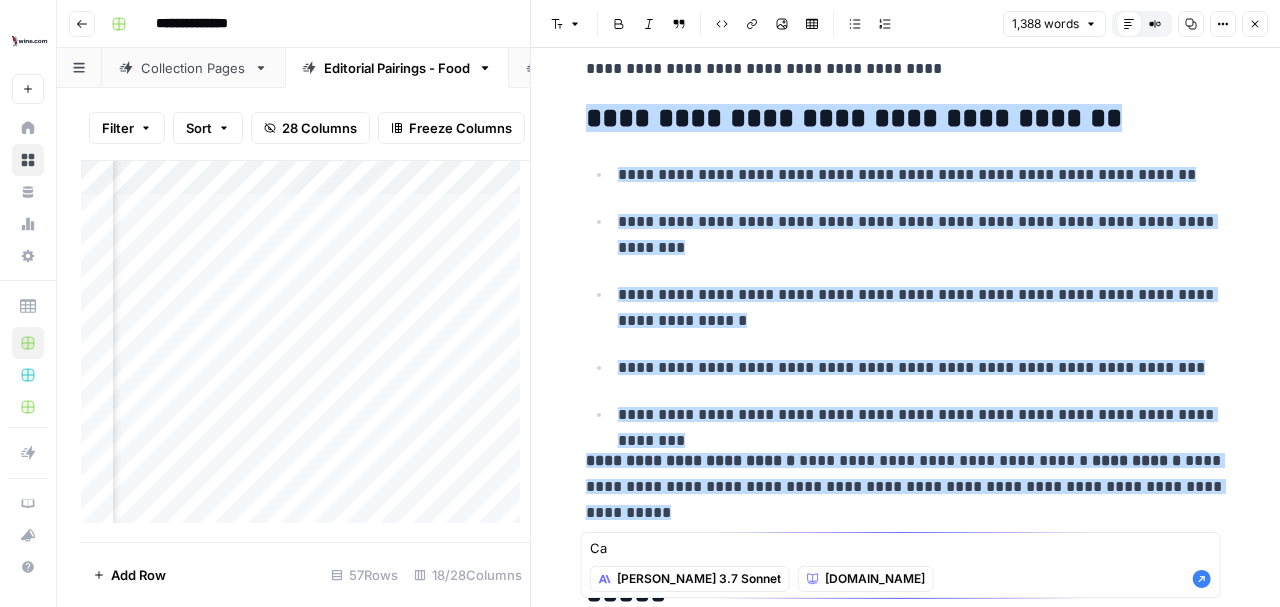 type on "C" 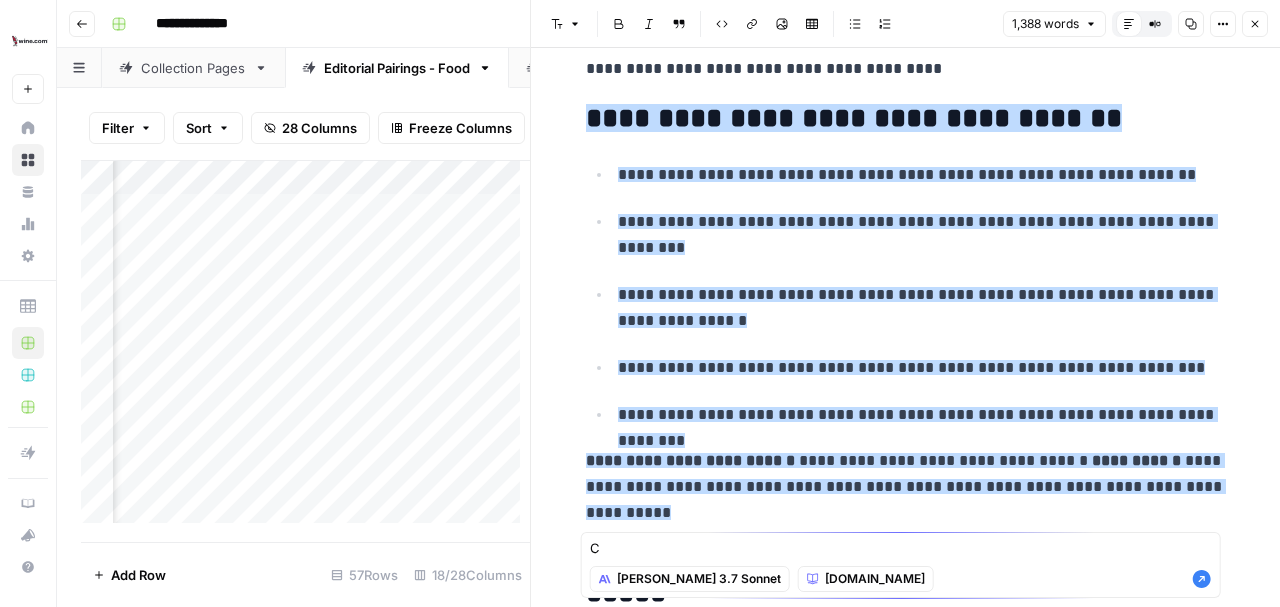 type 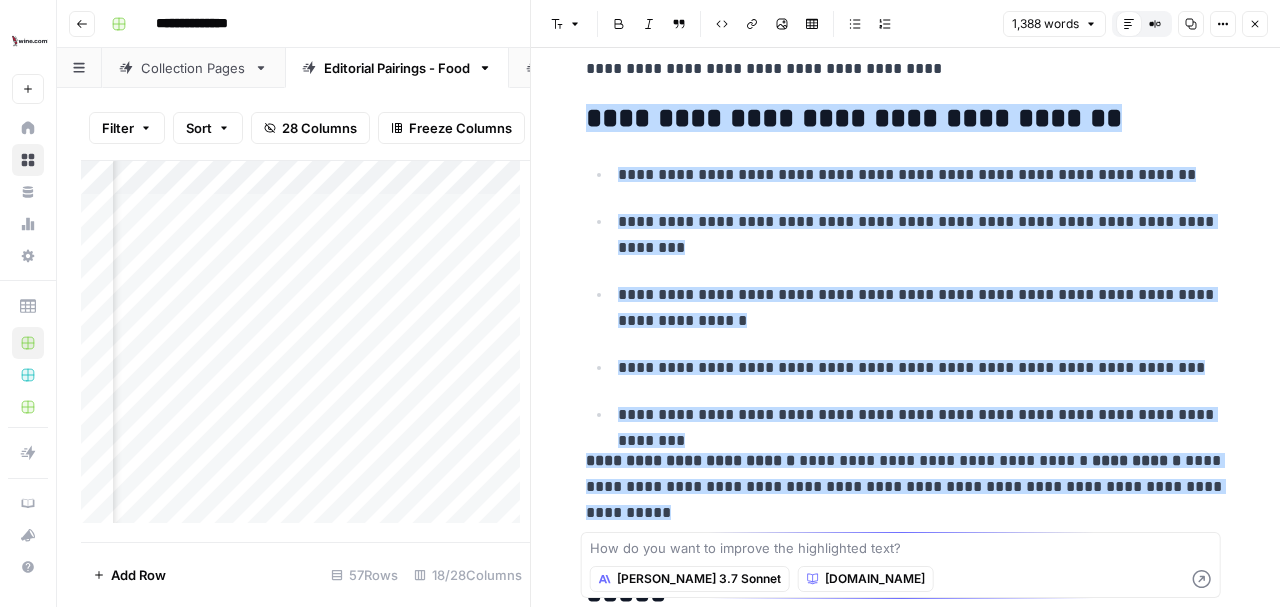 click on "**********" at bounding box center [922, 368] 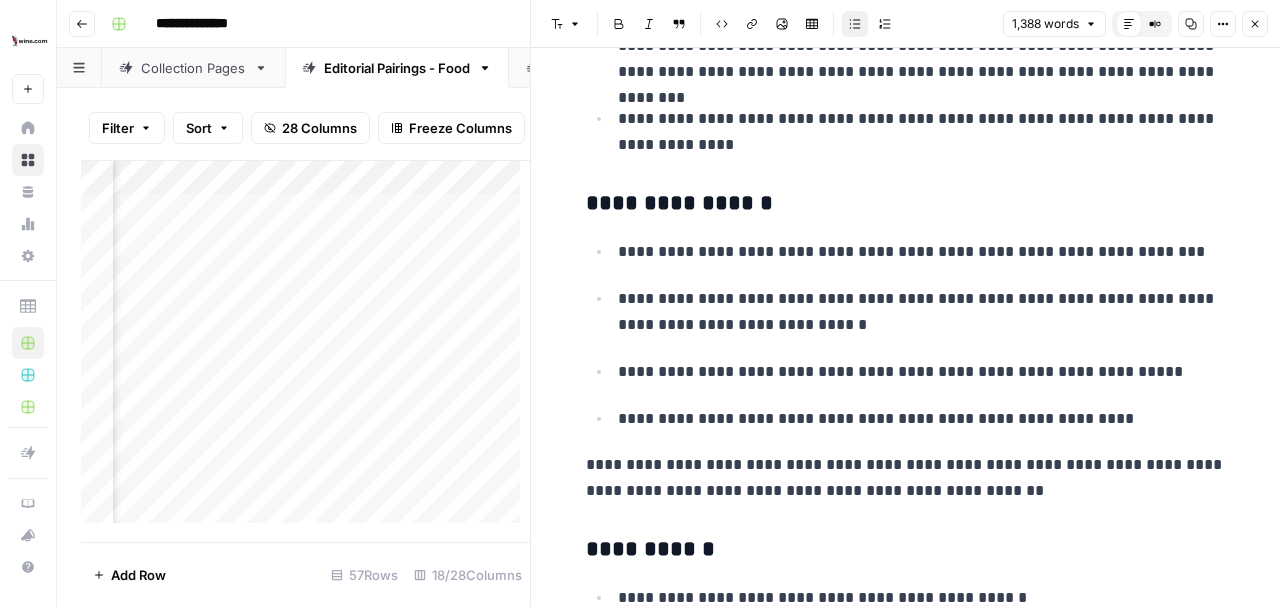 scroll, scrollTop: 1200, scrollLeft: 0, axis: vertical 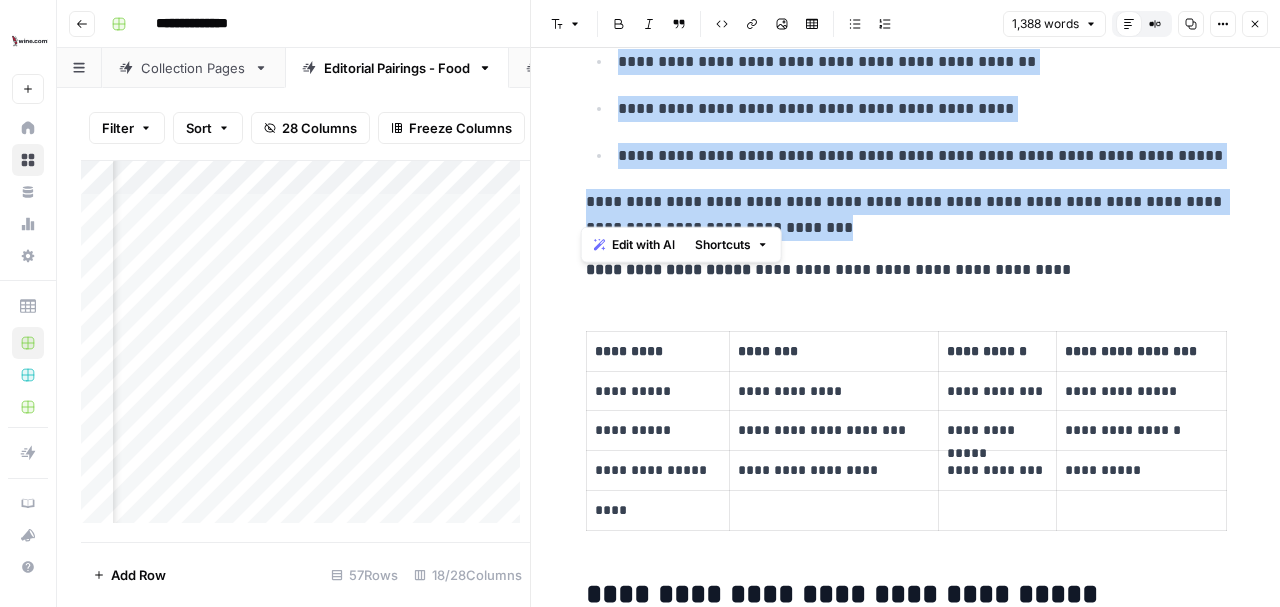 drag, startPoint x: 584, startPoint y: 169, endPoint x: 819, endPoint y: 207, distance: 238.05252 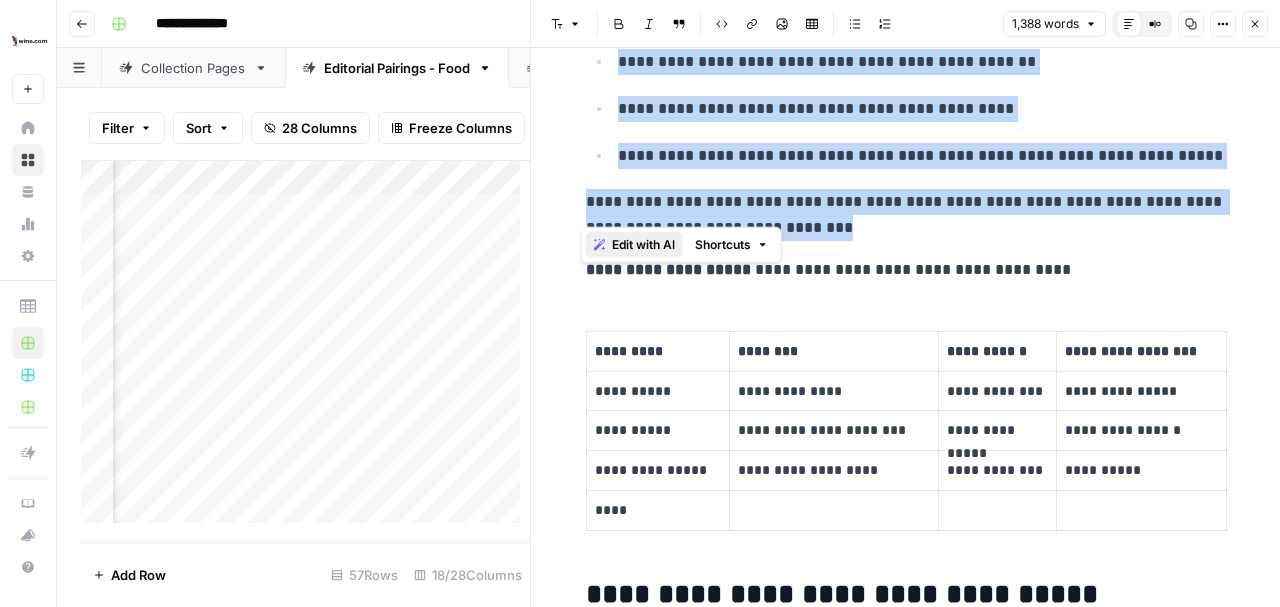 click on "Edit with AI" at bounding box center [643, 245] 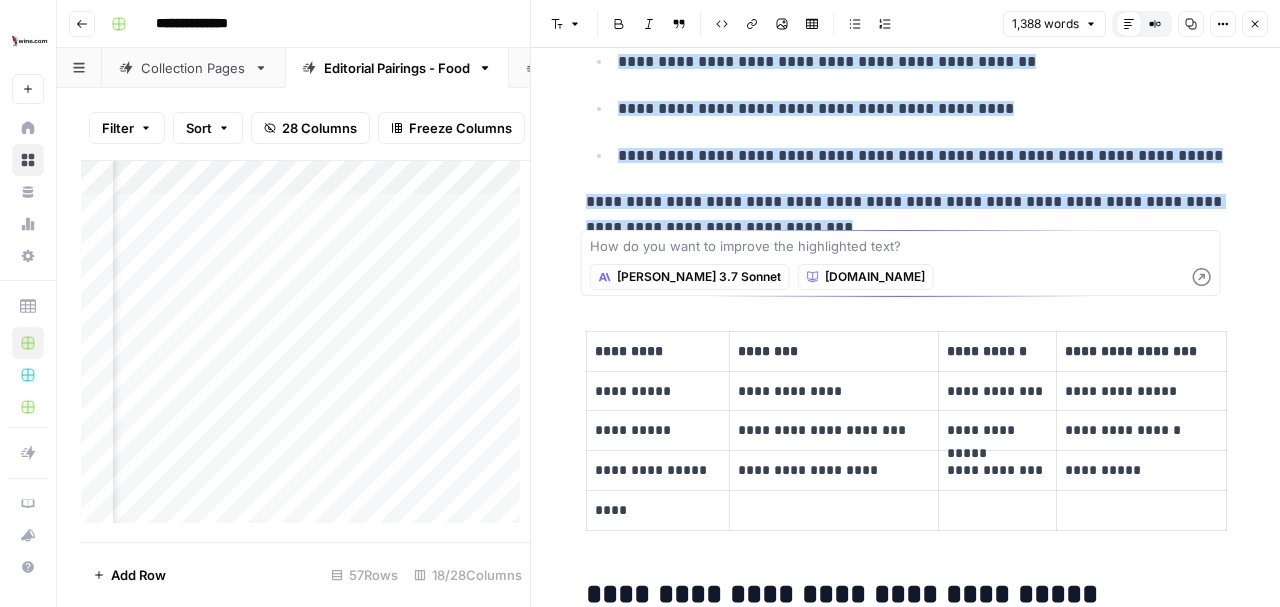 click on "**********" at bounding box center [905, -1106] 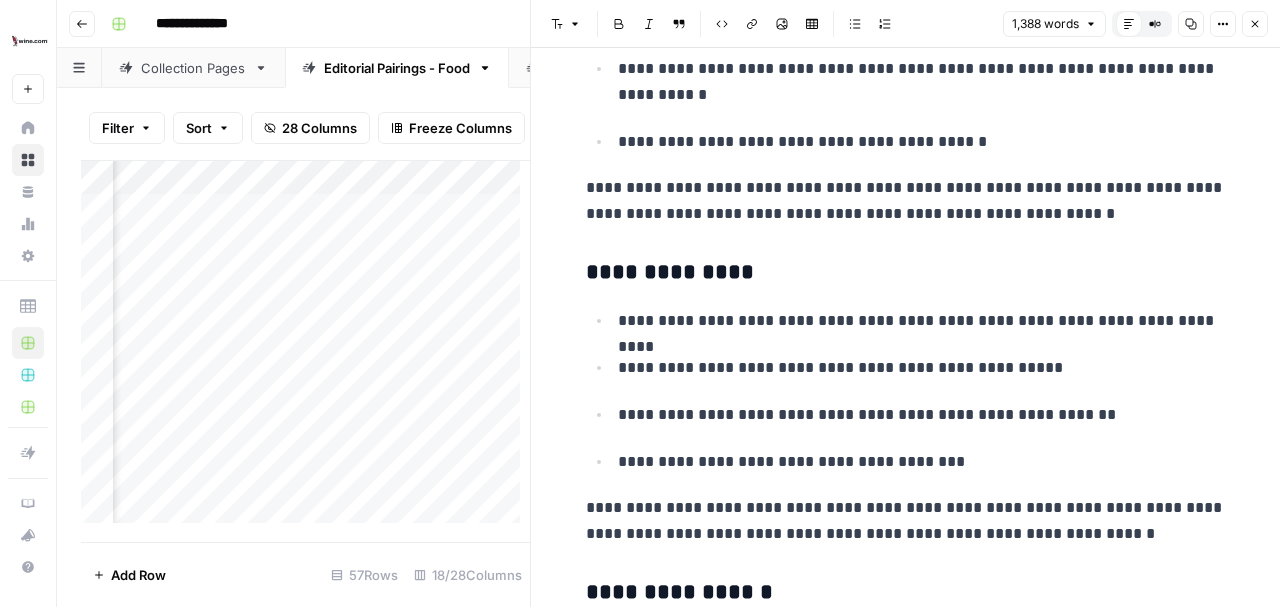 scroll, scrollTop: 1792, scrollLeft: 0, axis: vertical 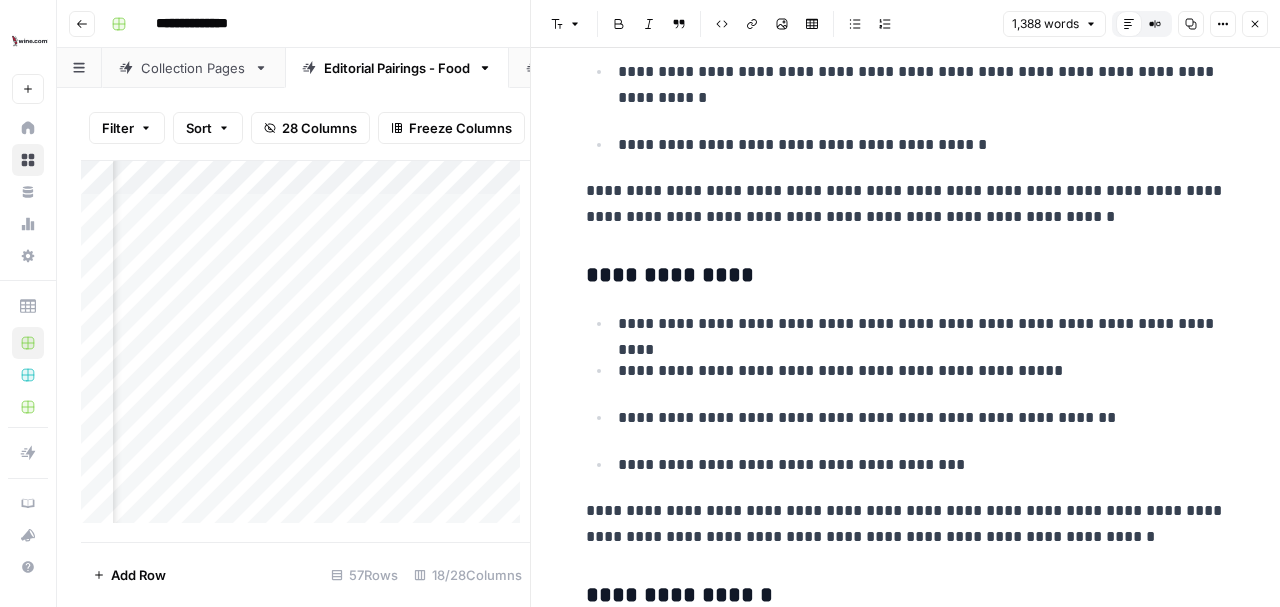 click on "**********" at bounding box center [906, 276] 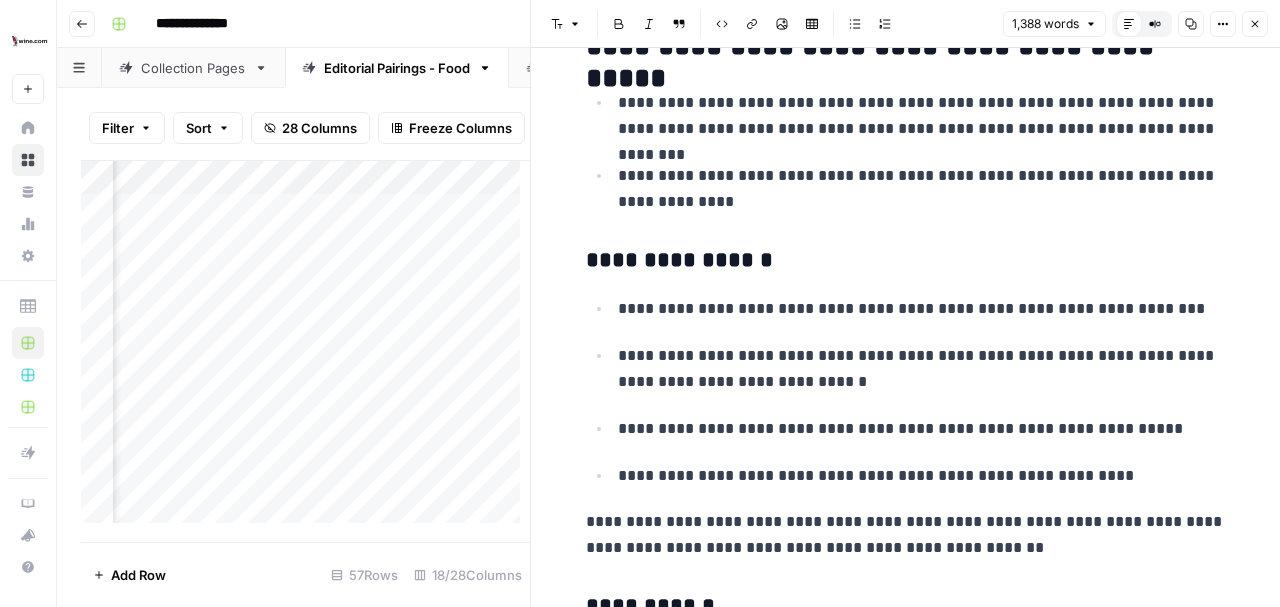 scroll, scrollTop: 1192, scrollLeft: 0, axis: vertical 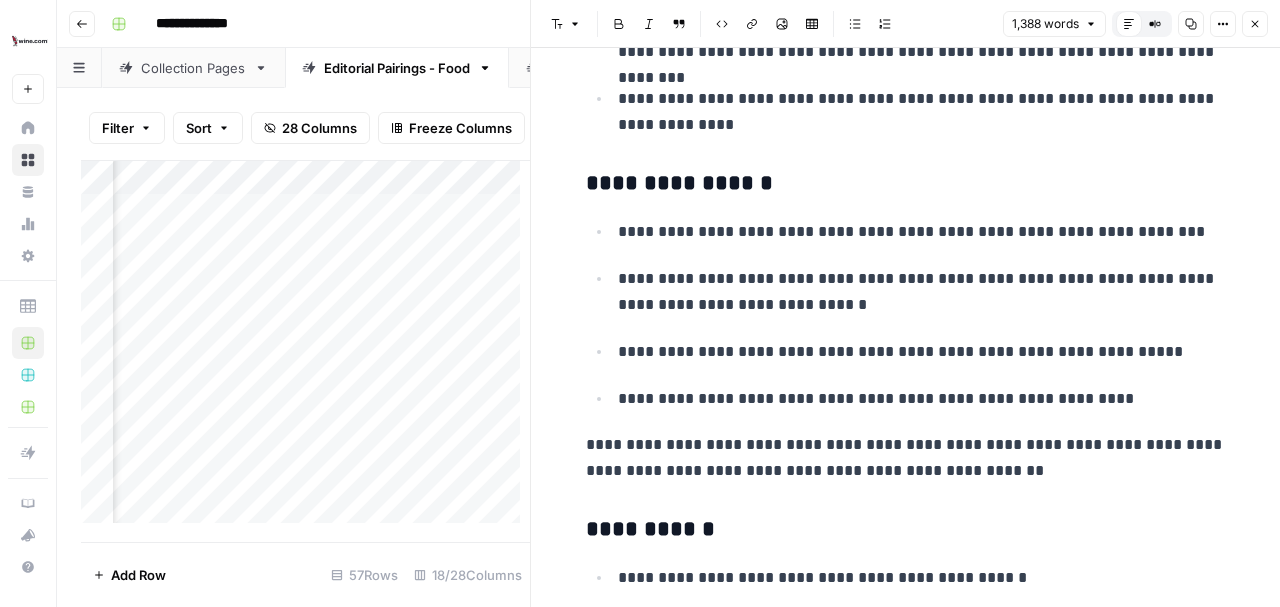 click on "**********" at bounding box center (906, 184) 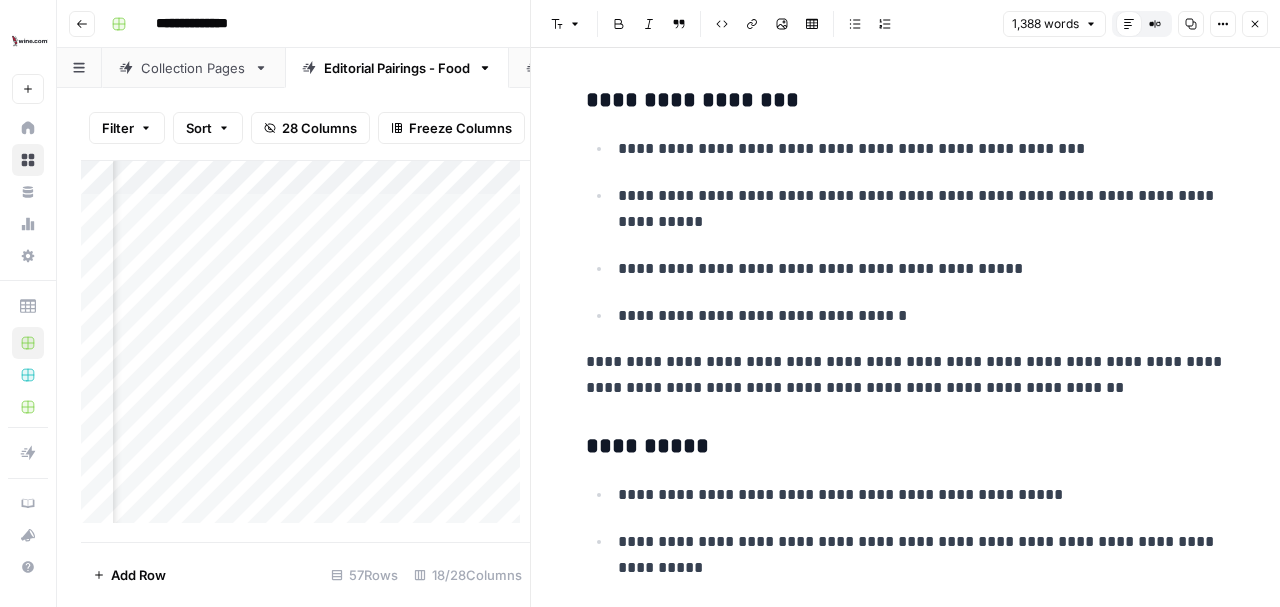 scroll, scrollTop: 3725, scrollLeft: 0, axis: vertical 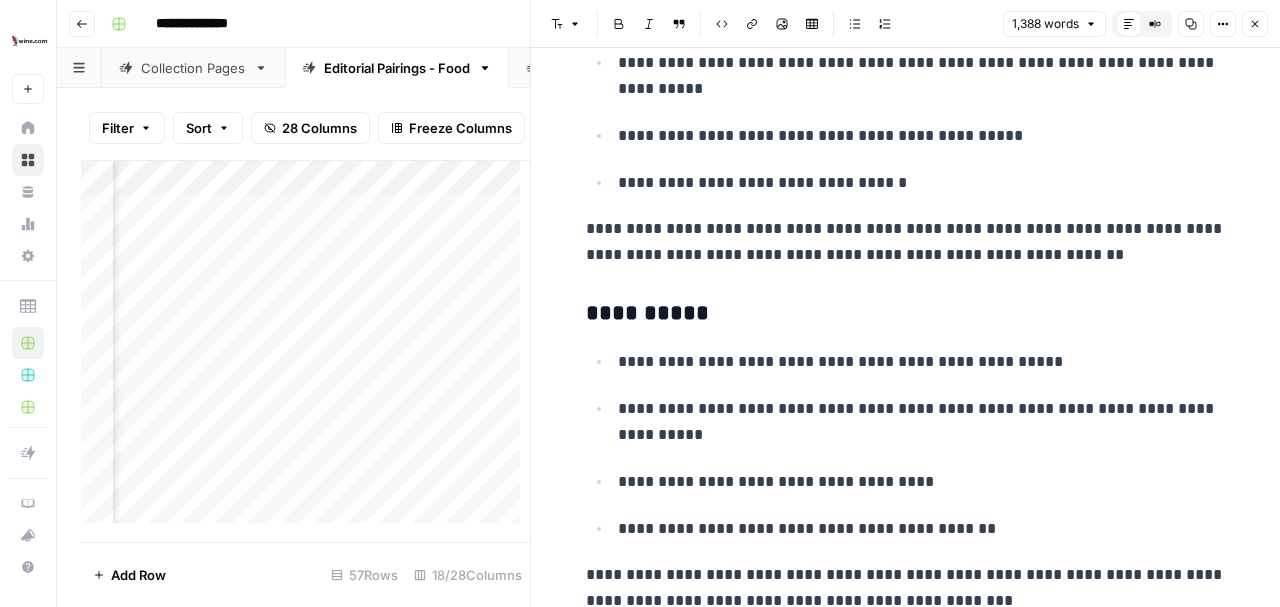 click on "**********" at bounding box center (906, 314) 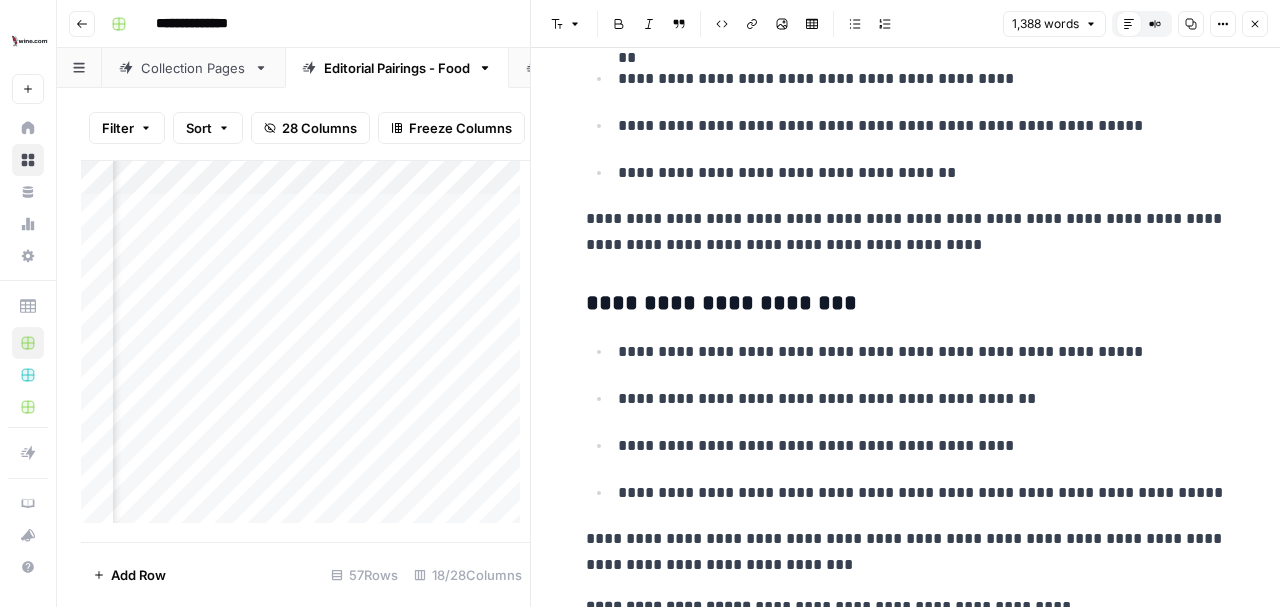 scroll, scrollTop: 4725, scrollLeft: 0, axis: vertical 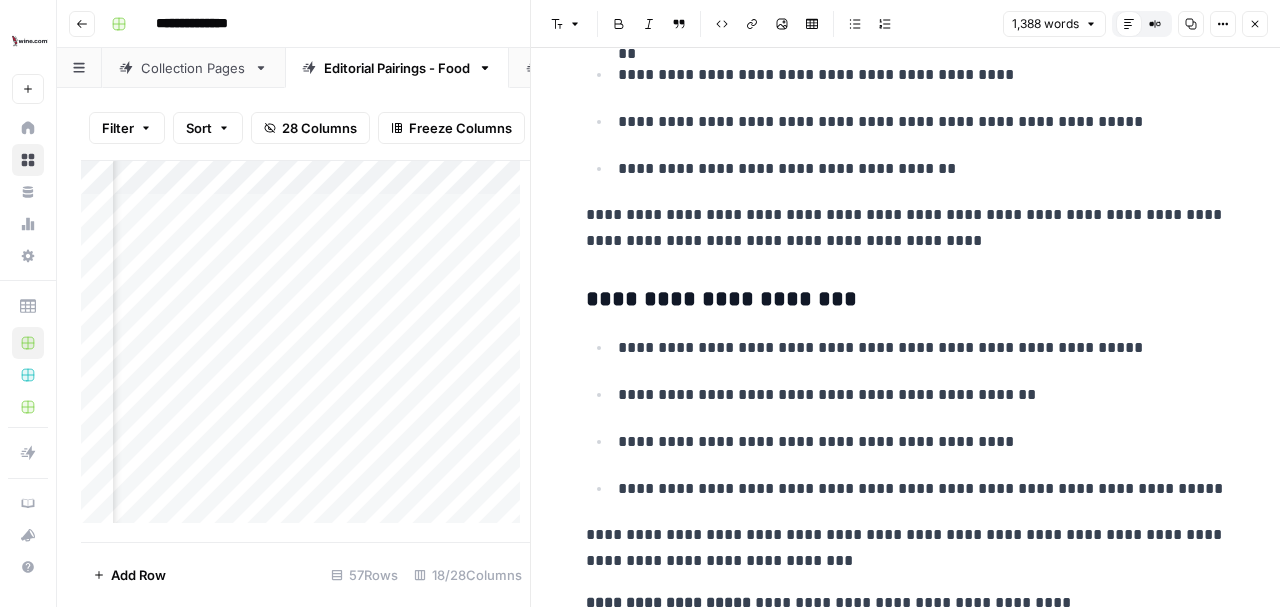 click on "**********" at bounding box center [906, 300] 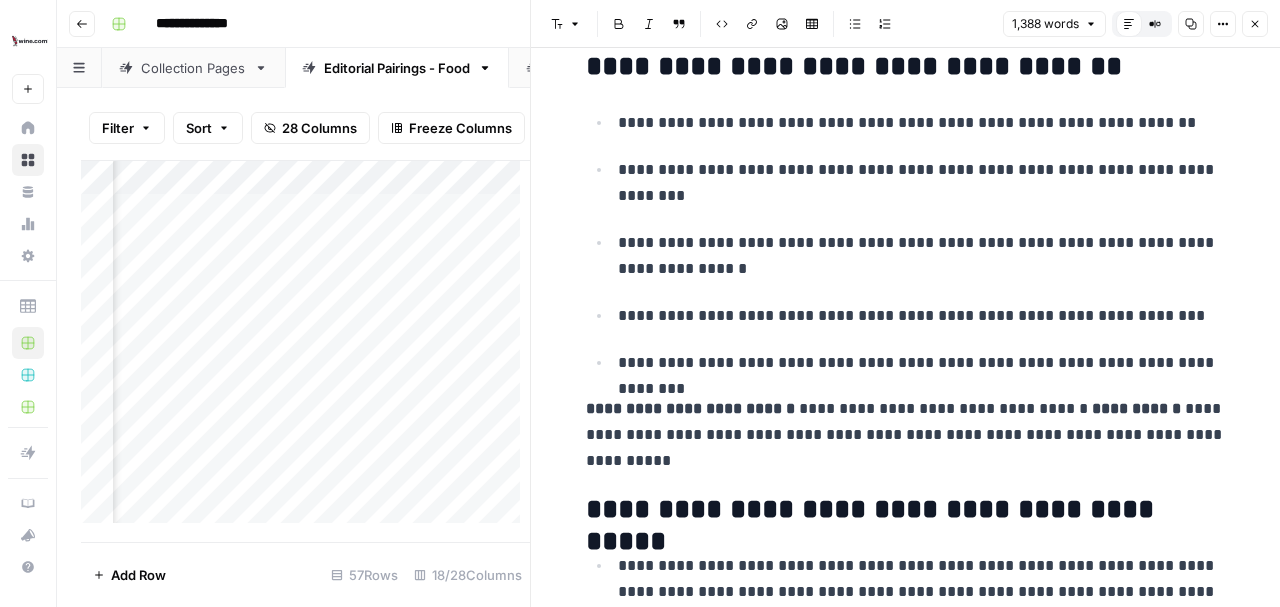 scroll, scrollTop: 525, scrollLeft: 0, axis: vertical 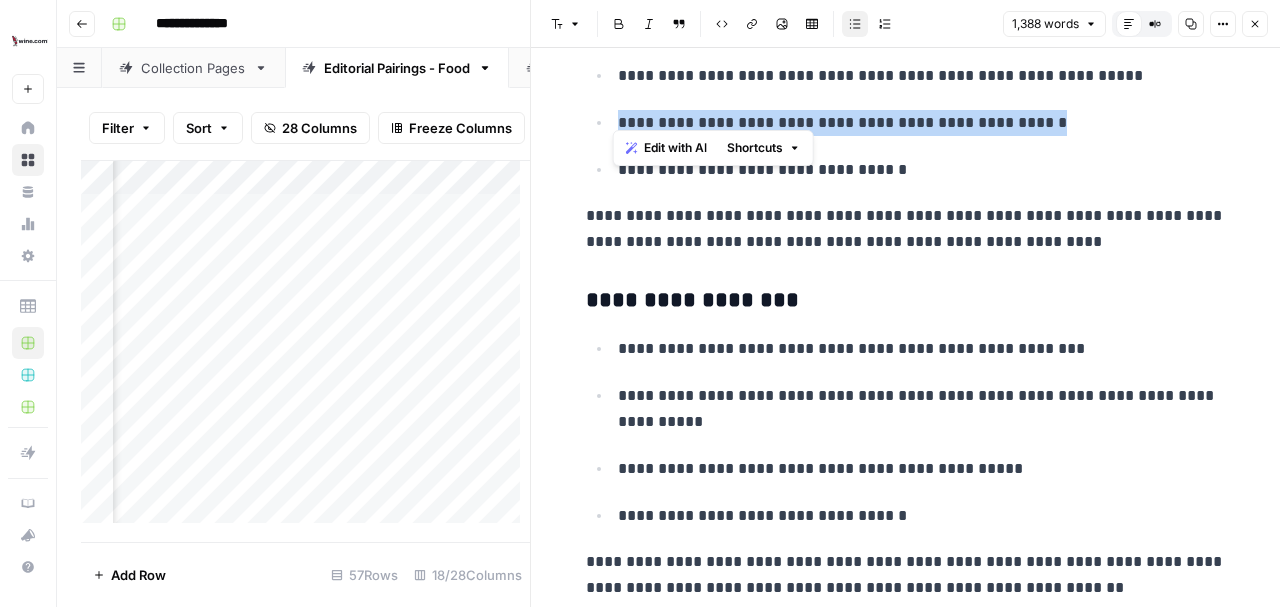 drag, startPoint x: 612, startPoint y: 112, endPoint x: 1034, endPoint y: 102, distance: 422.11847 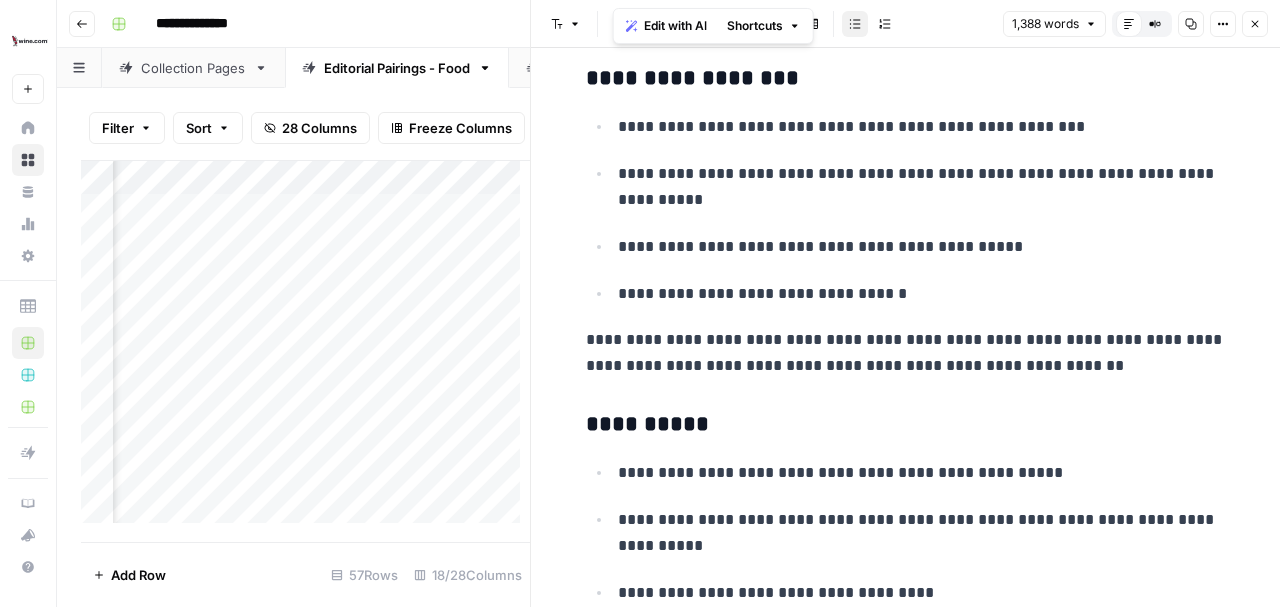 scroll, scrollTop: 3658, scrollLeft: 0, axis: vertical 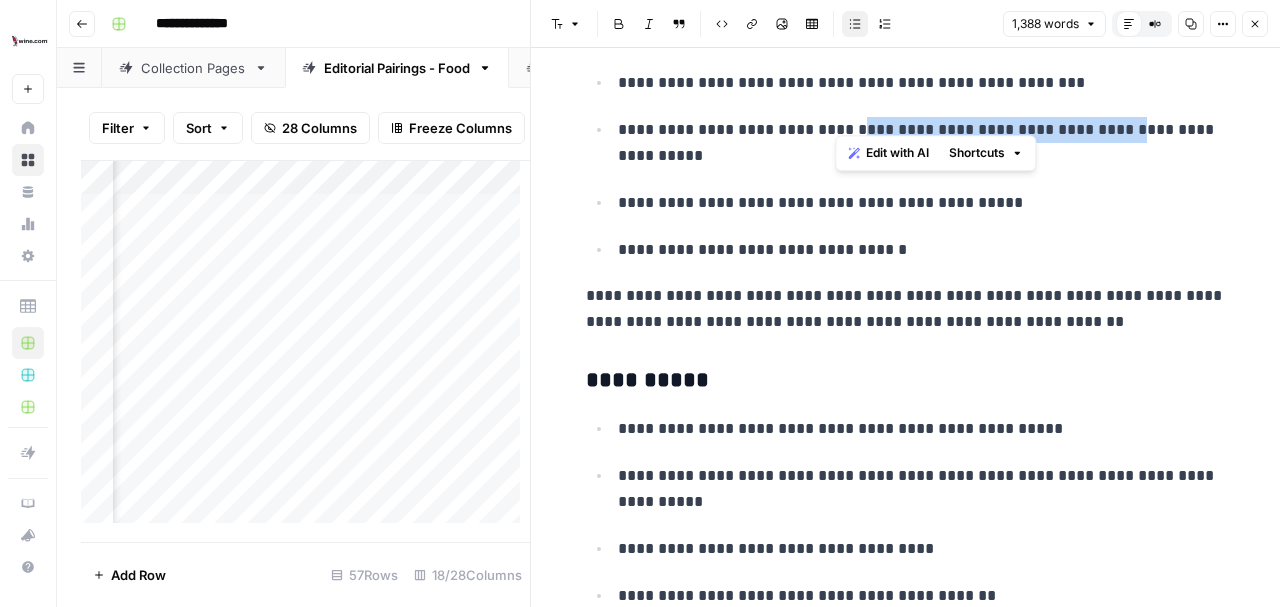 drag, startPoint x: 838, startPoint y: 115, endPoint x: 1136, endPoint y: 112, distance: 298.0151 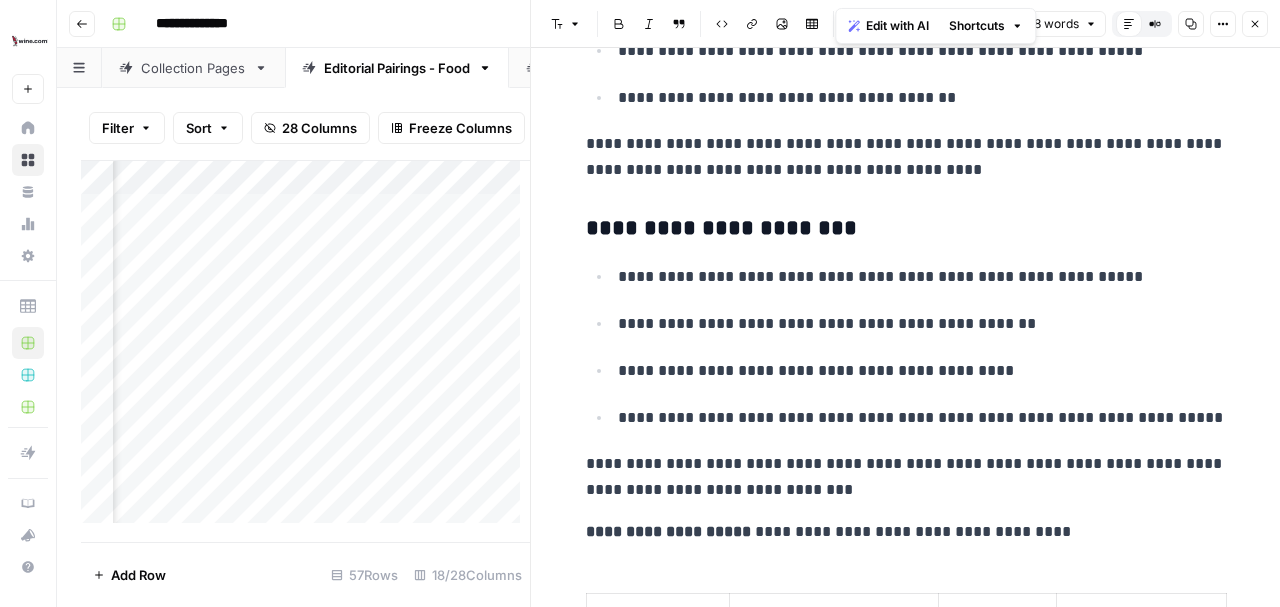 scroll, scrollTop: 4858, scrollLeft: 0, axis: vertical 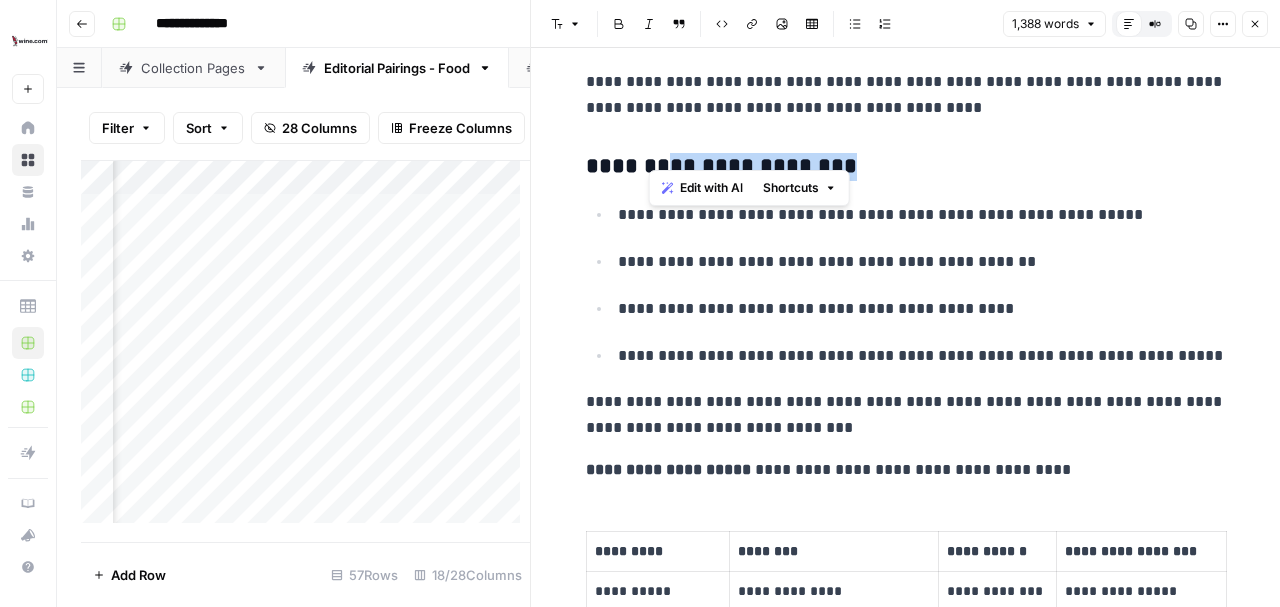 drag, startPoint x: 652, startPoint y: 146, endPoint x: 846, endPoint y: 152, distance: 194.09276 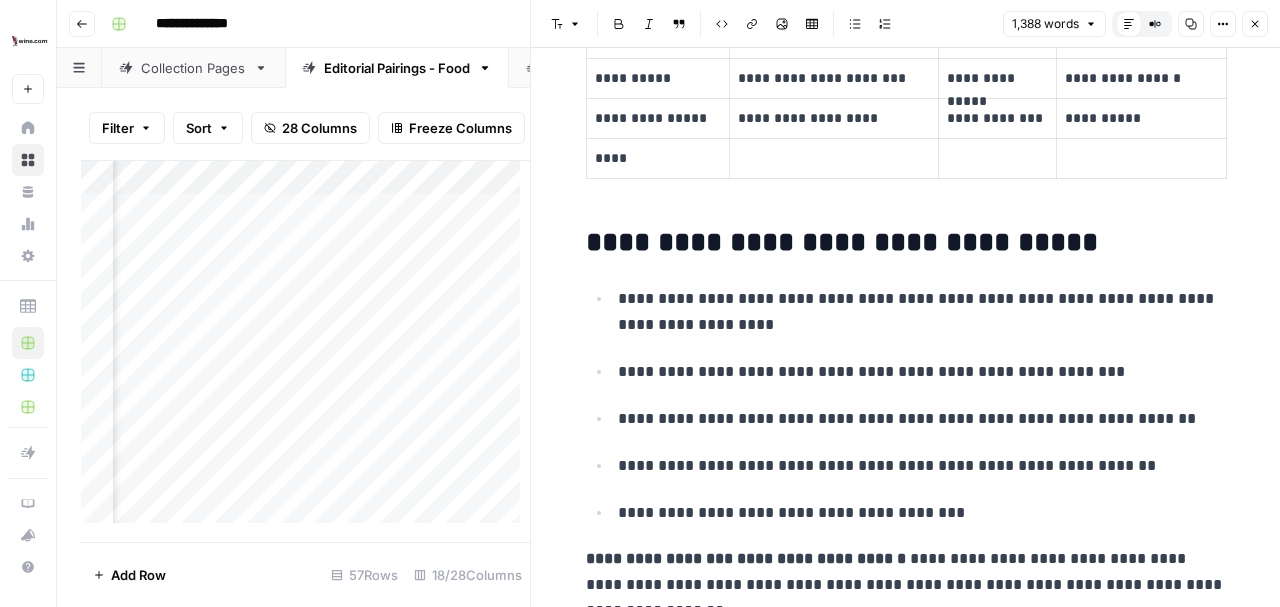 scroll, scrollTop: 5525, scrollLeft: 0, axis: vertical 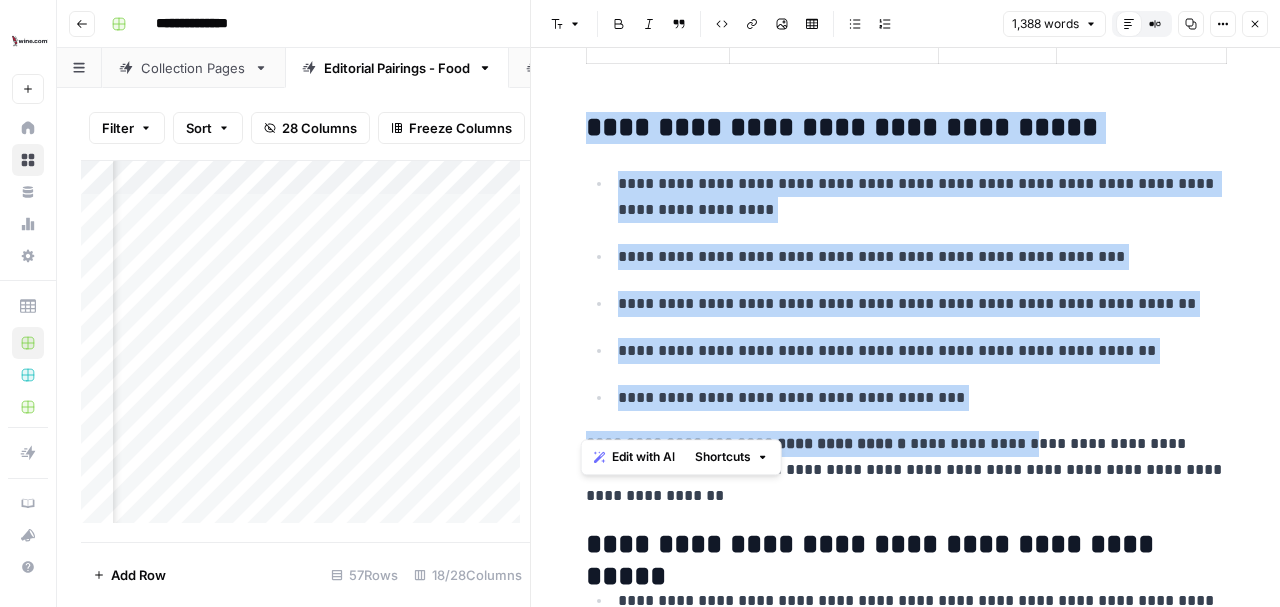 drag, startPoint x: 587, startPoint y: 103, endPoint x: 1023, endPoint y: 388, distance: 520.8848 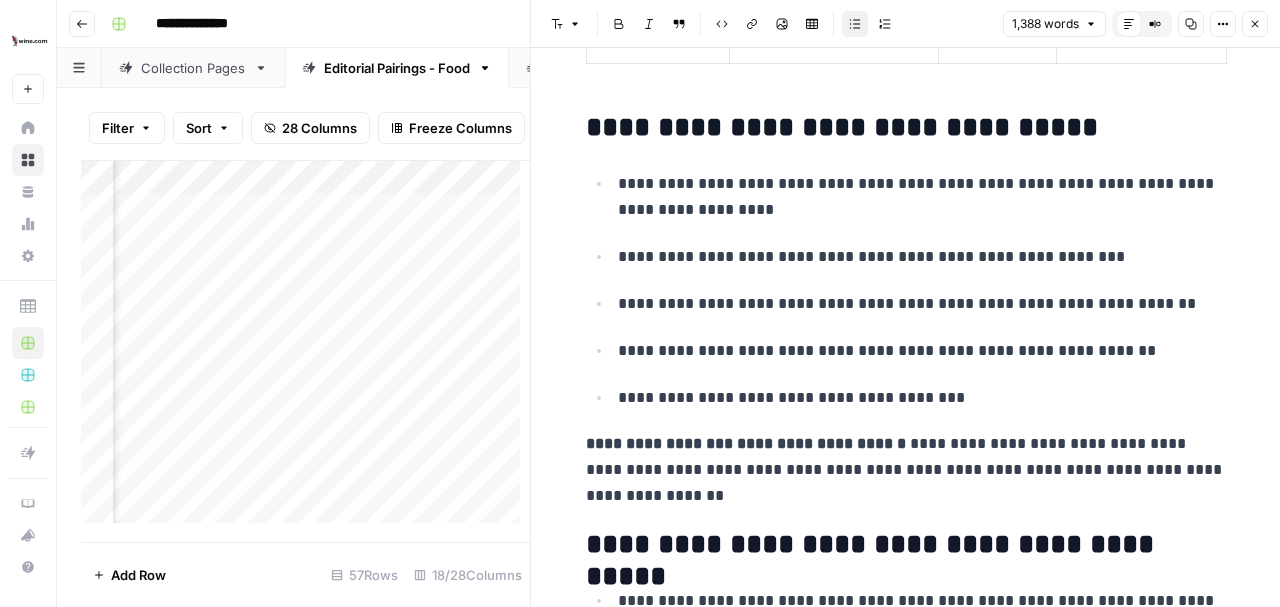 click on "**********" at bounding box center [906, 470] 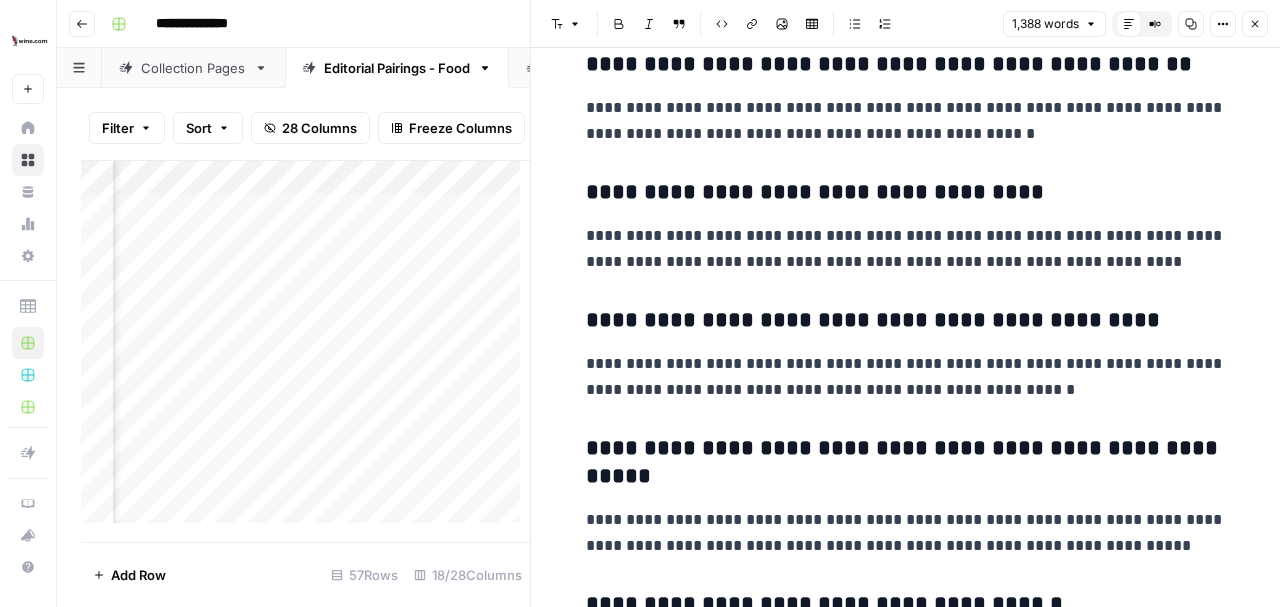 scroll, scrollTop: 7192, scrollLeft: 0, axis: vertical 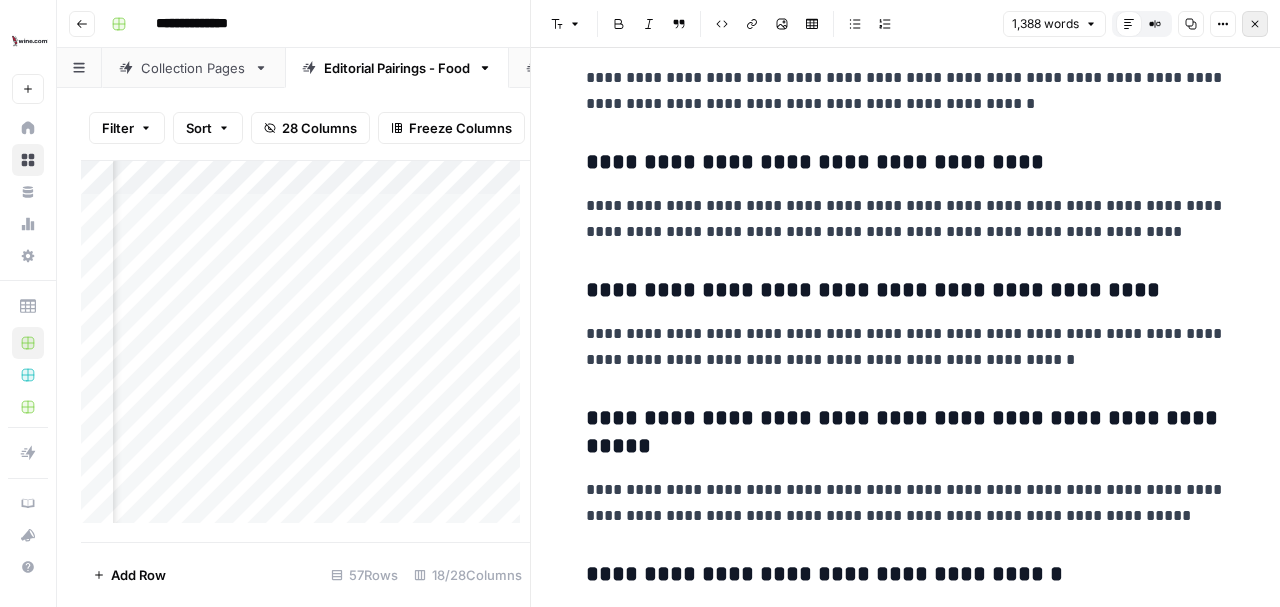 click on "Close" at bounding box center (1255, 24) 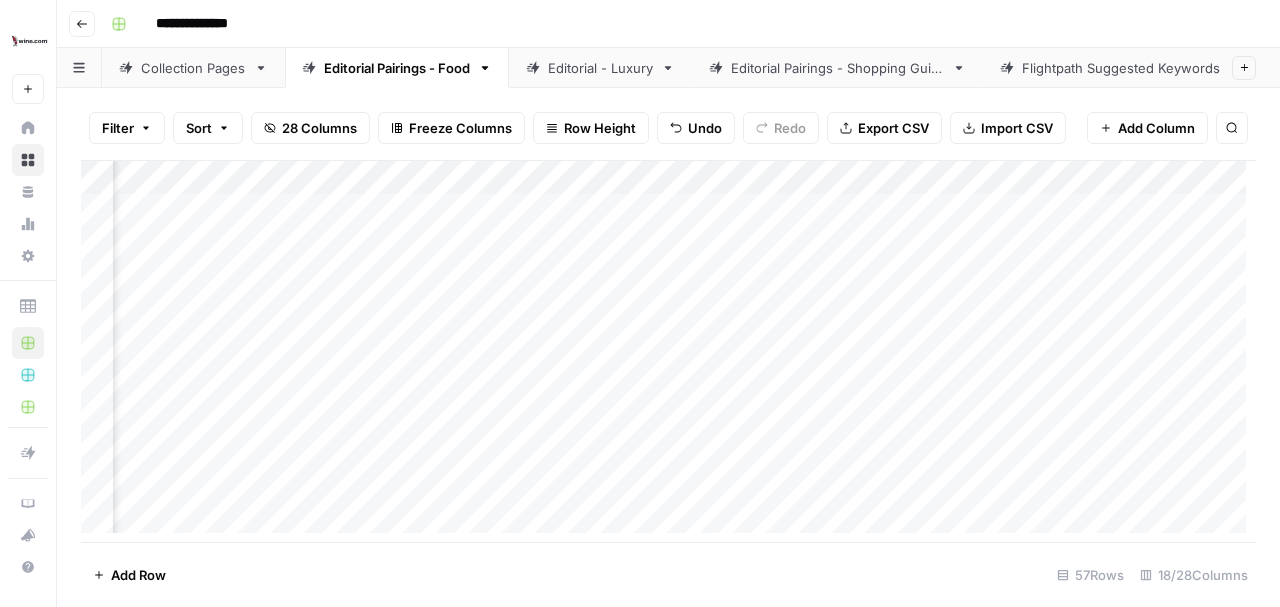 scroll, scrollTop: 0, scrollLeft: 1298, axis: horizontal 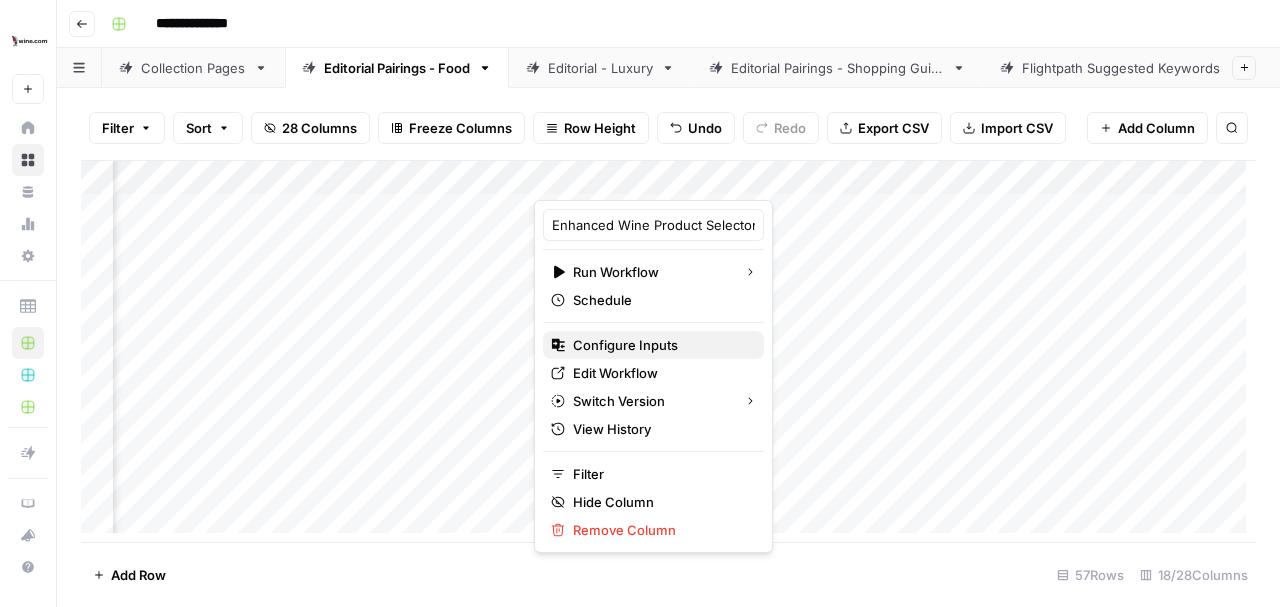 click on "Configure Inputs" at bounding box center [625, 345] 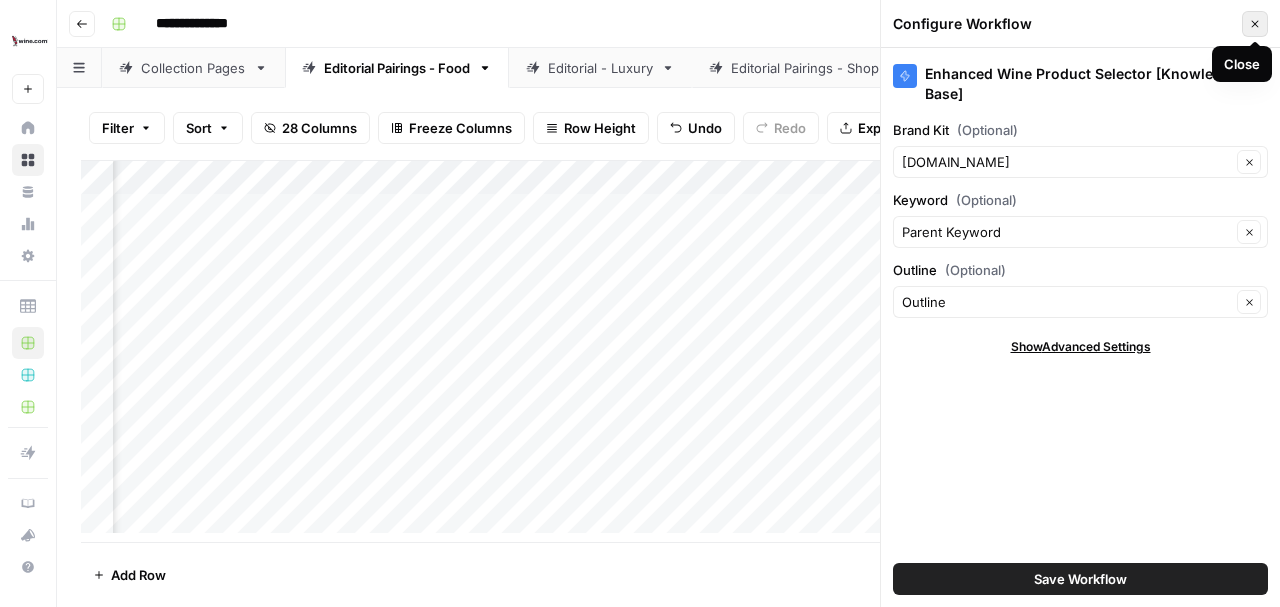 click 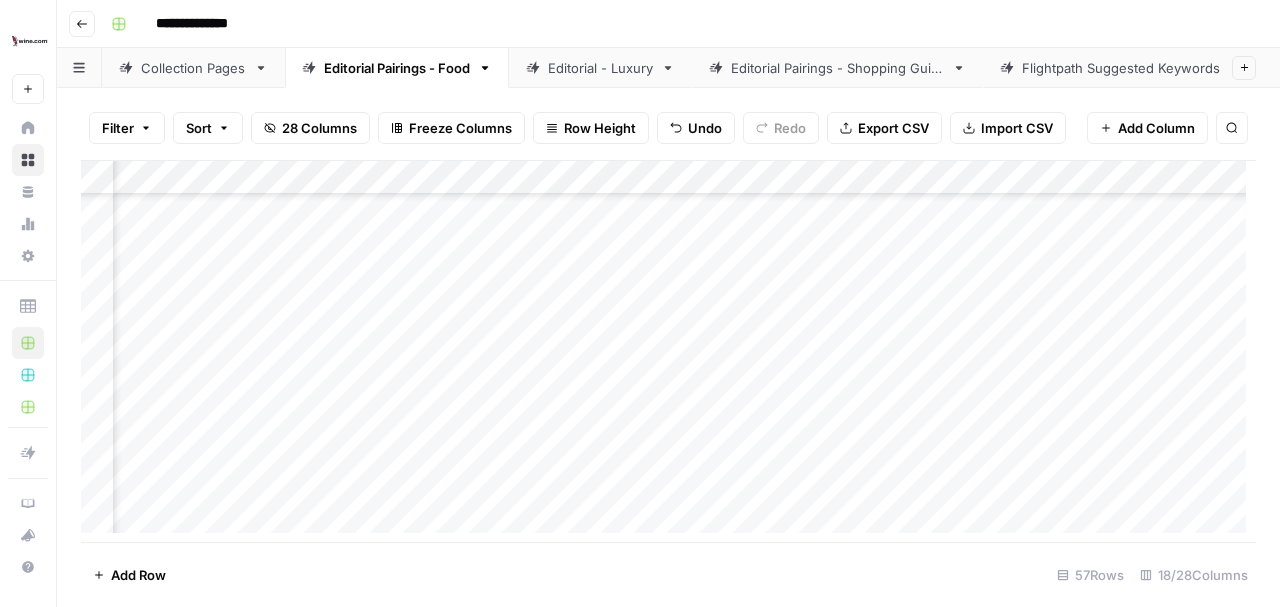 scroll, scrollTop: 0, scrollLeft: 1298, axis: horizontal 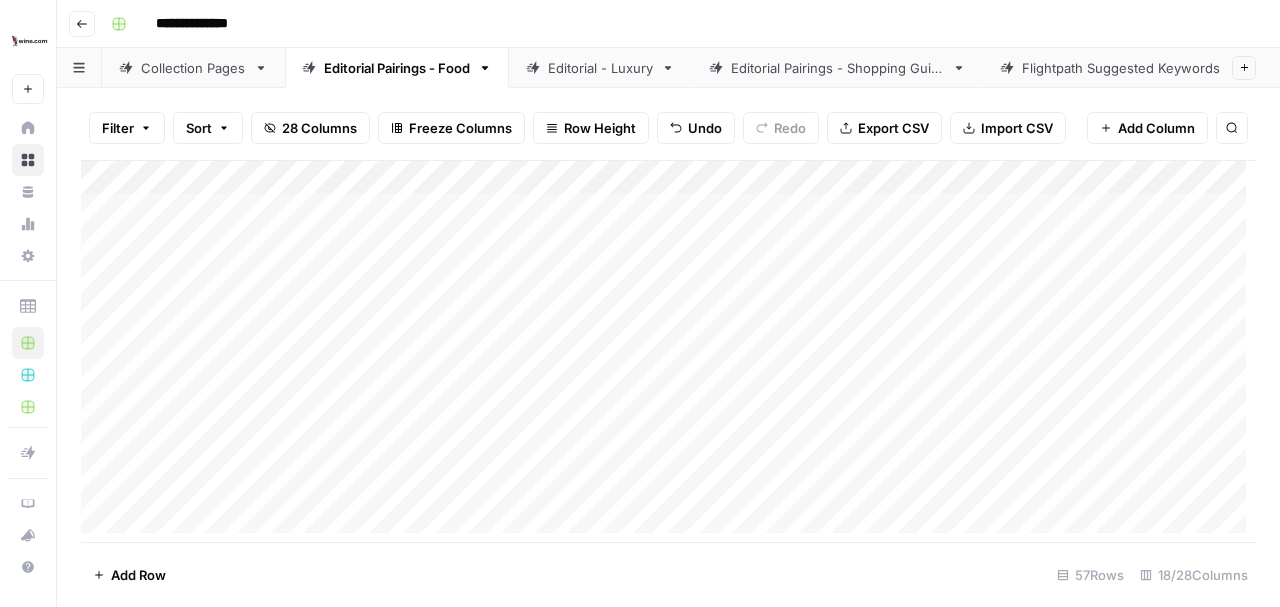 click on "Add Column" at bounding box center [668, 352] 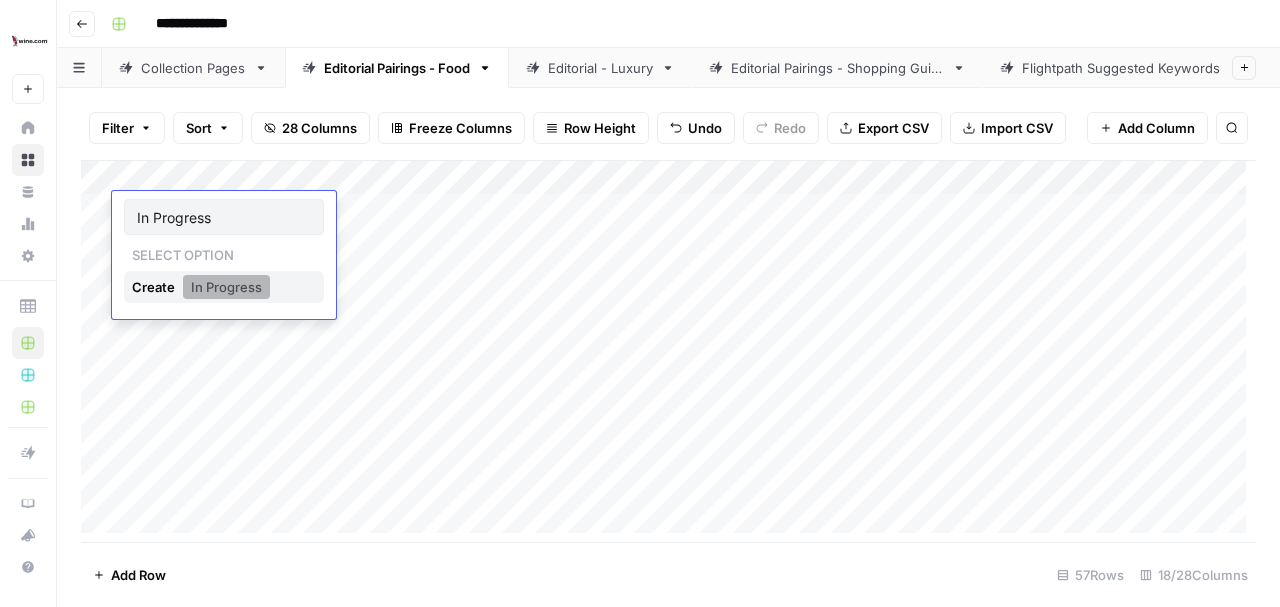type on "In Progress" 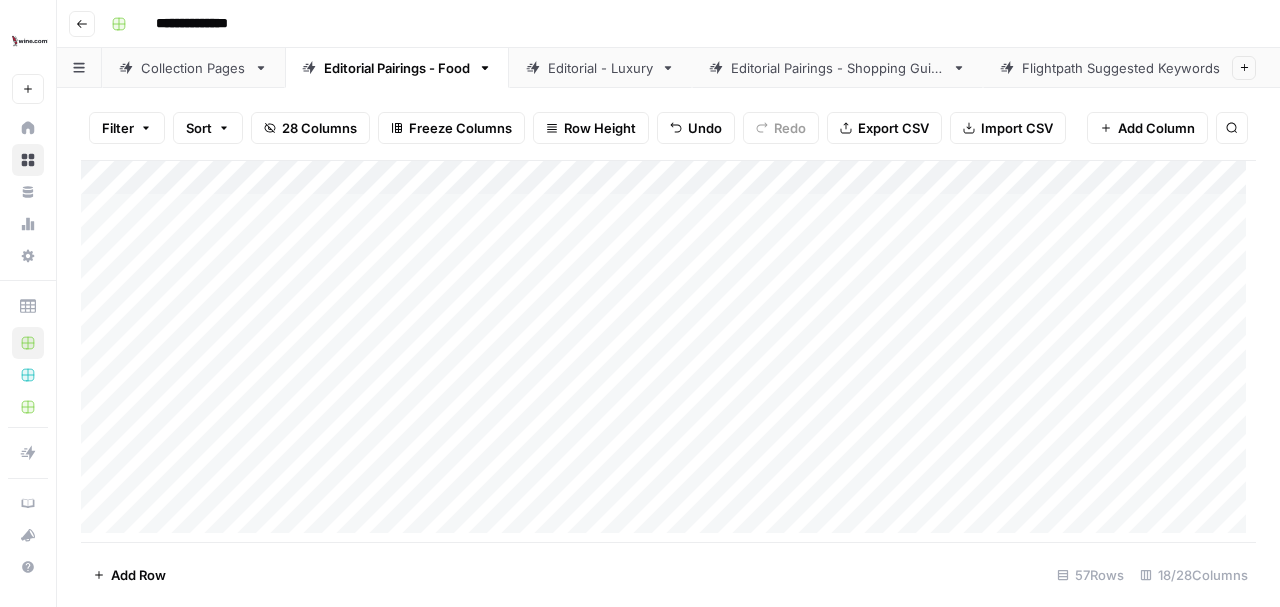 click on "Add Column" at bounding box center (668, 352) 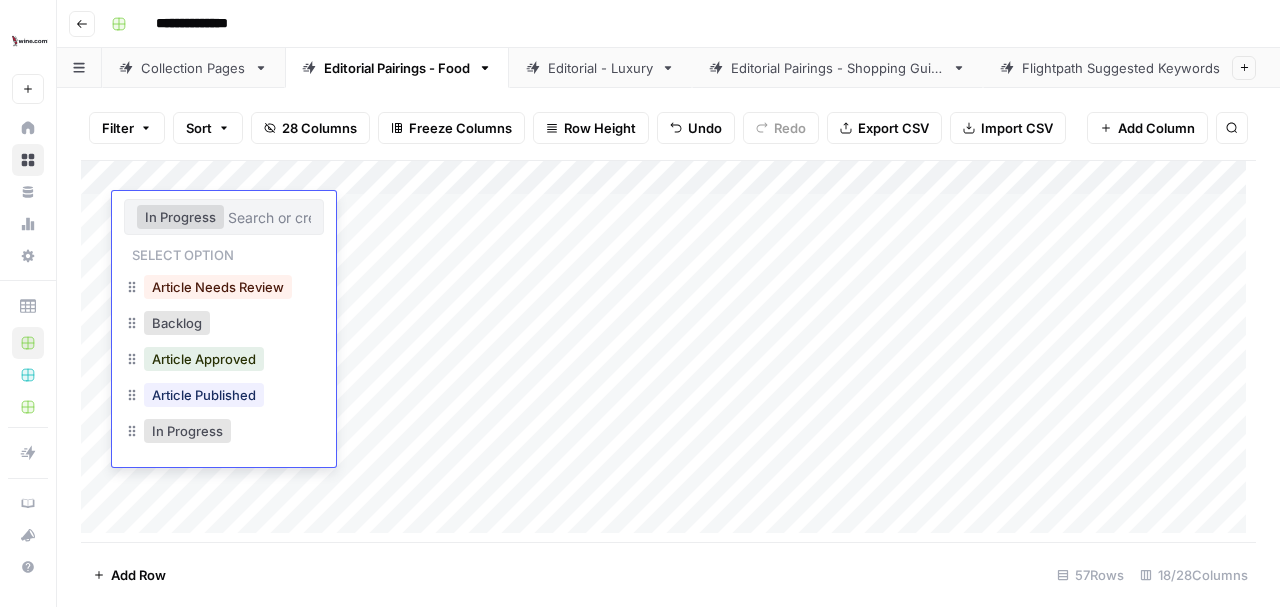 click 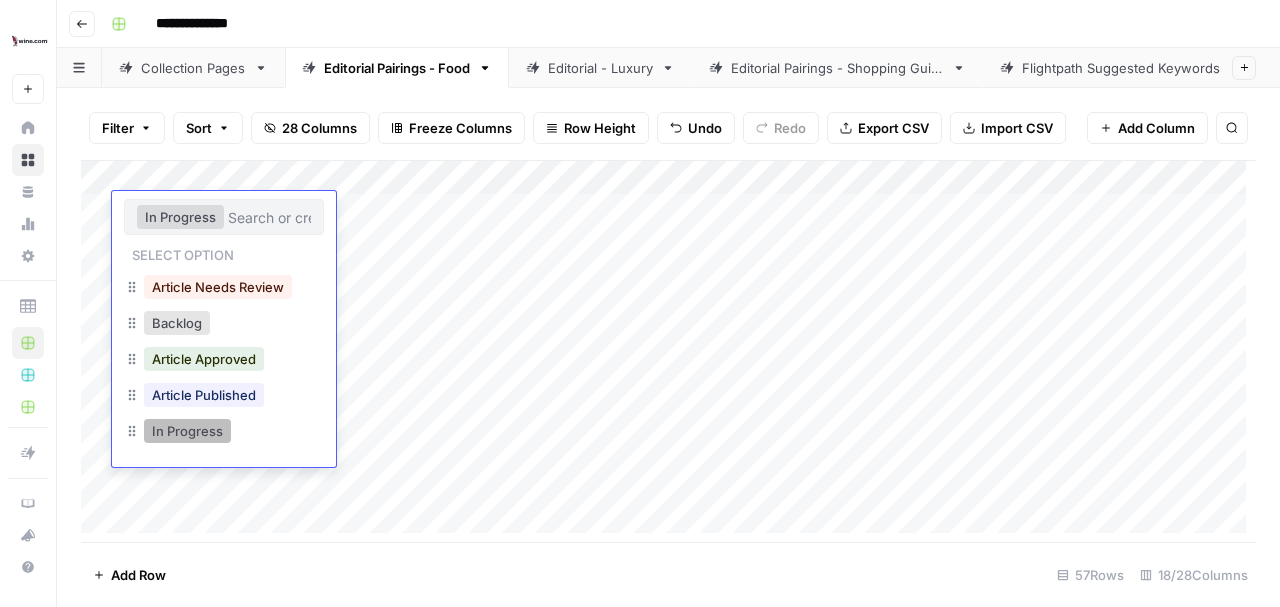 click on "In Progress" at bounding box center (187, 431) 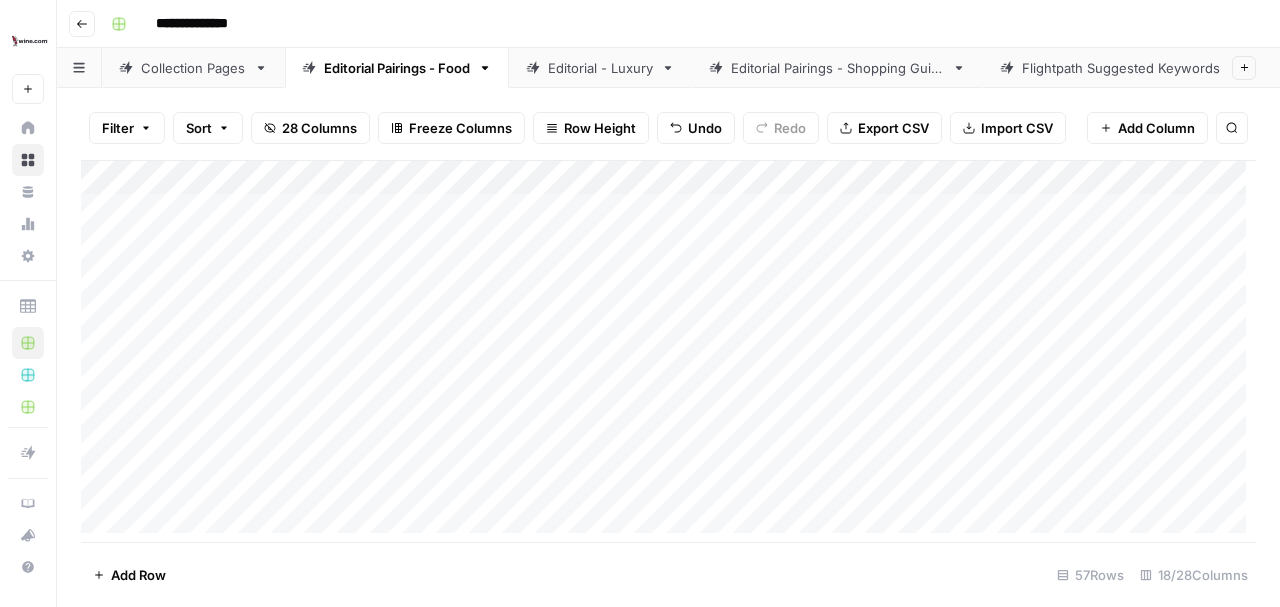 click on "Add Column" at bounding box center [668, 352] 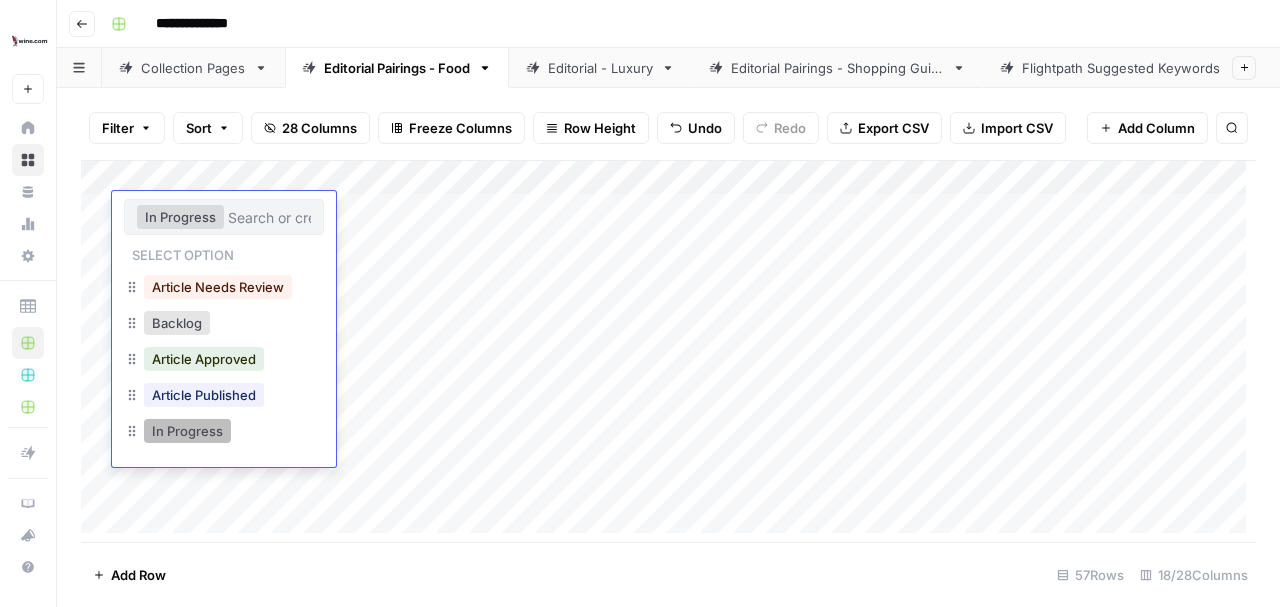 drag, startPoint x: 192, startPoint y: 432, endPoint x: 181, endPoint y: 429, distance: 11.401754 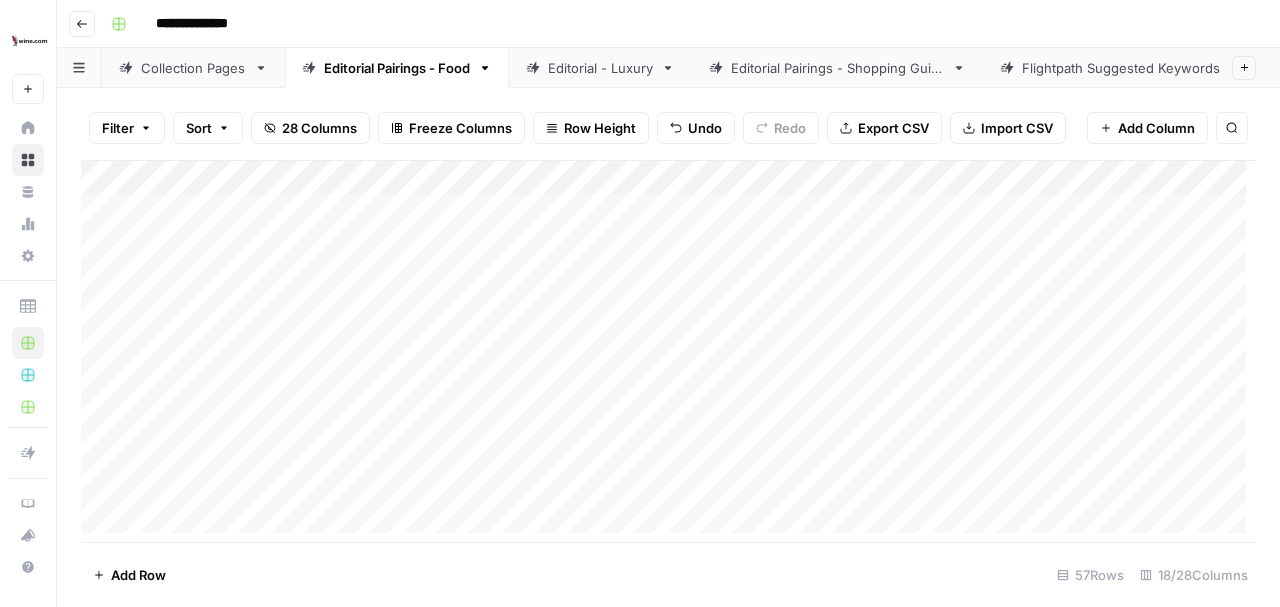 click on "Add Column" at bounding box center (668, 352) 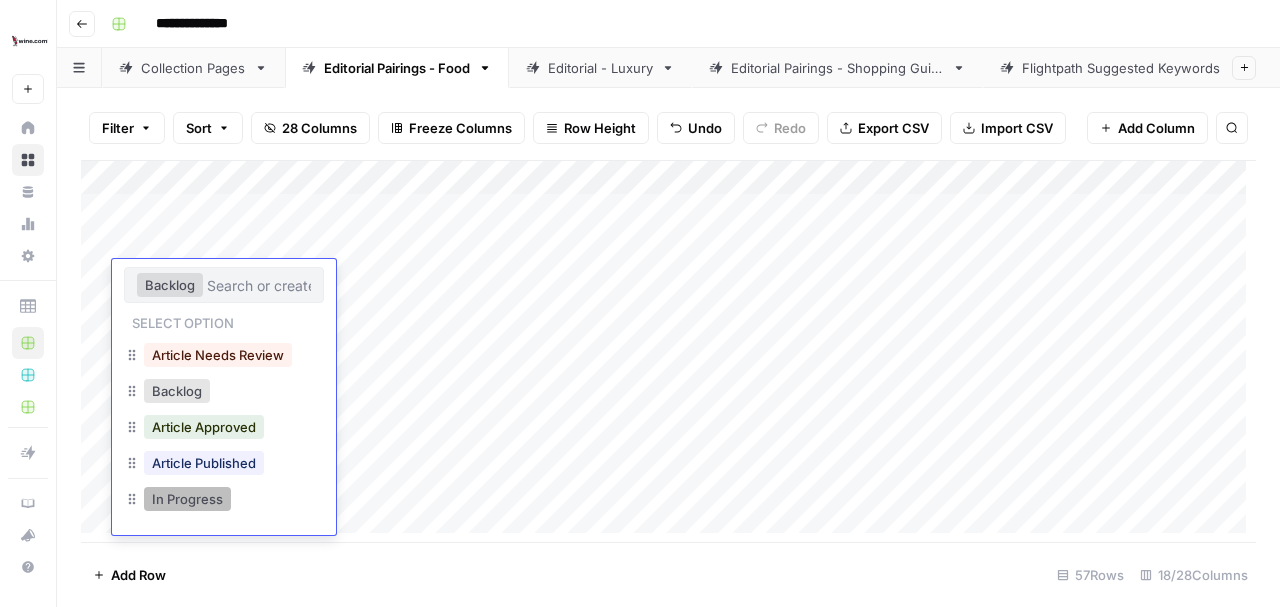 click on "In Progress" at bounding box center [187, 499] 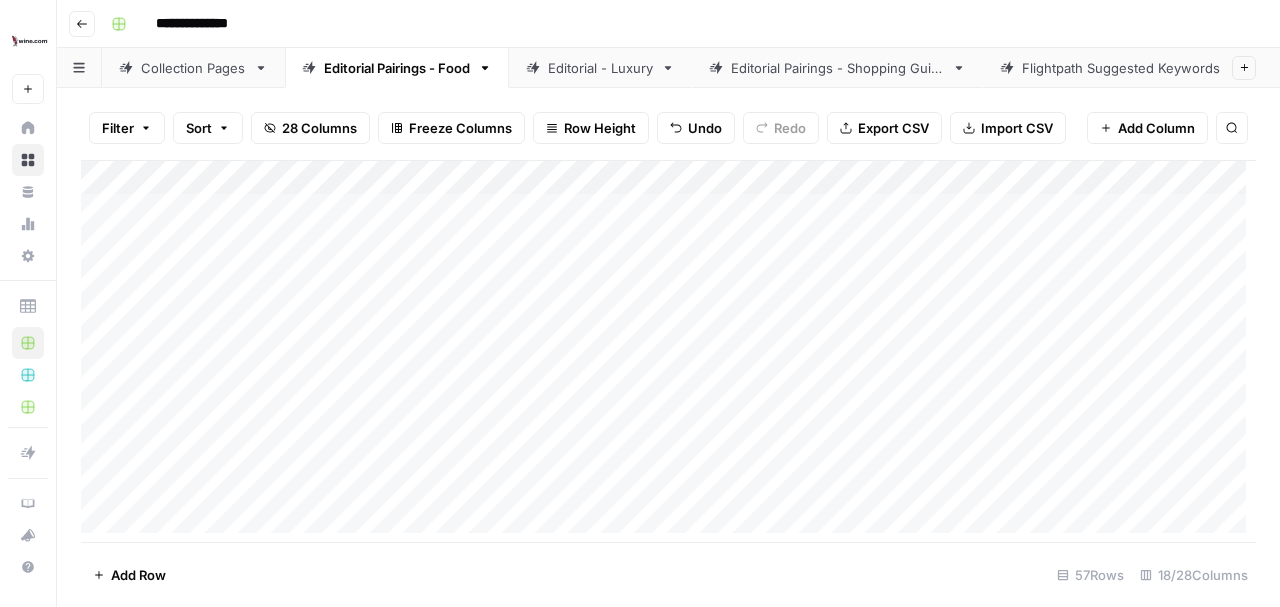 click on "Add Column" at bounding box center [668, 352] 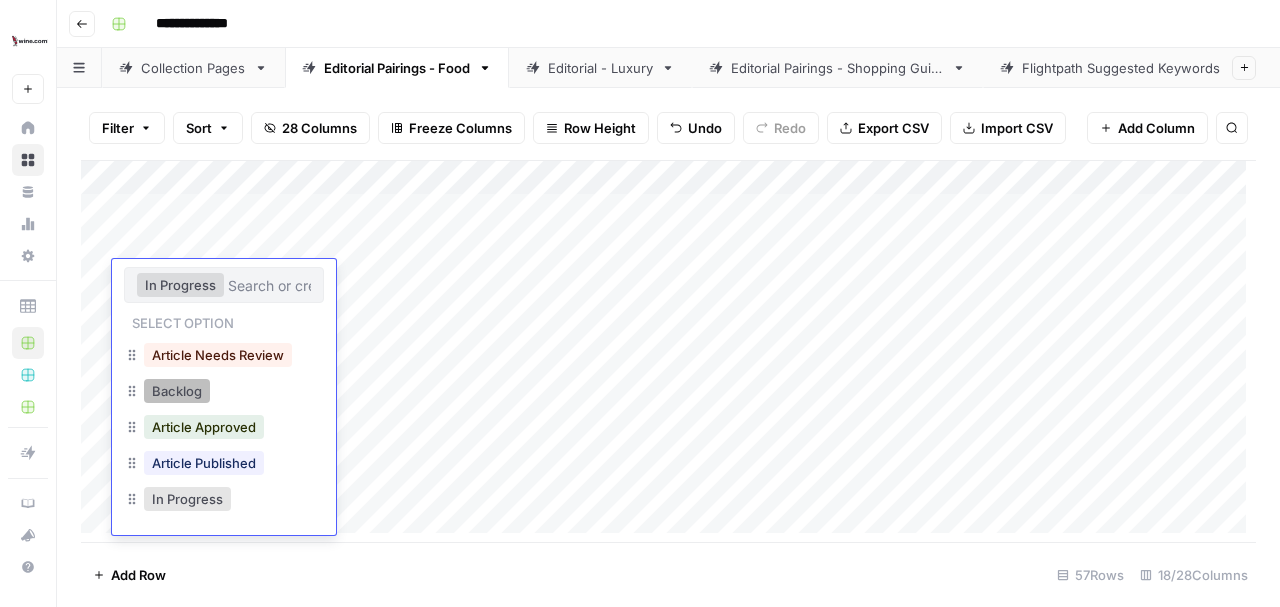 click on "Backlog" at bounding box center (177, 391) 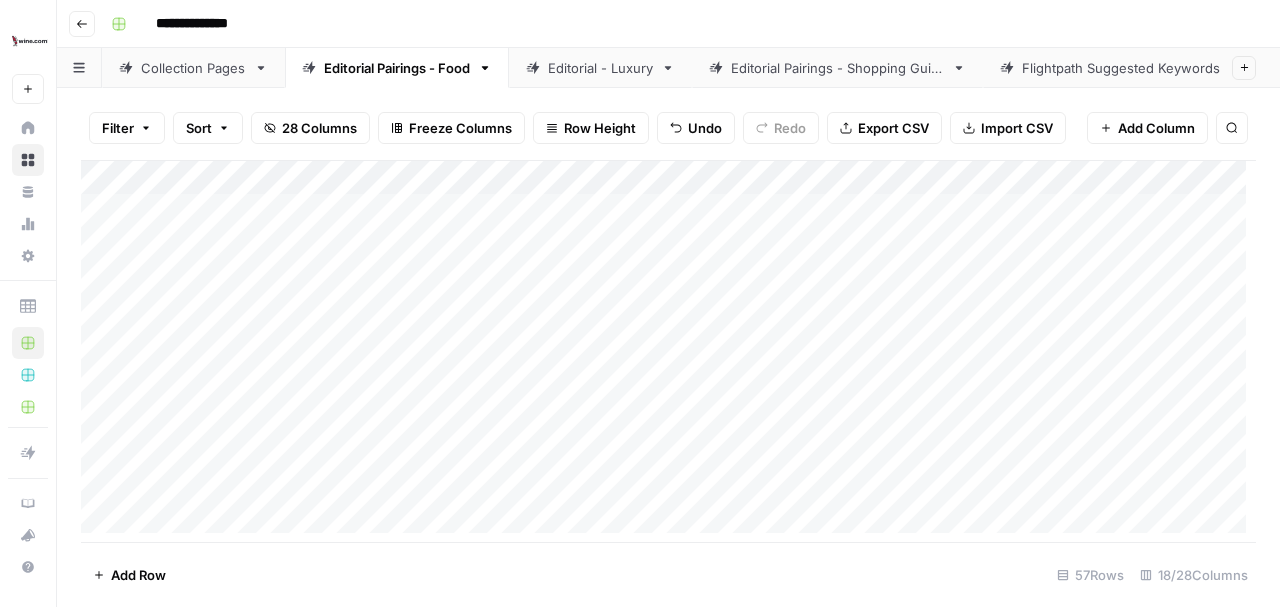 click on "Add Column" at bounding box center (668, 352) 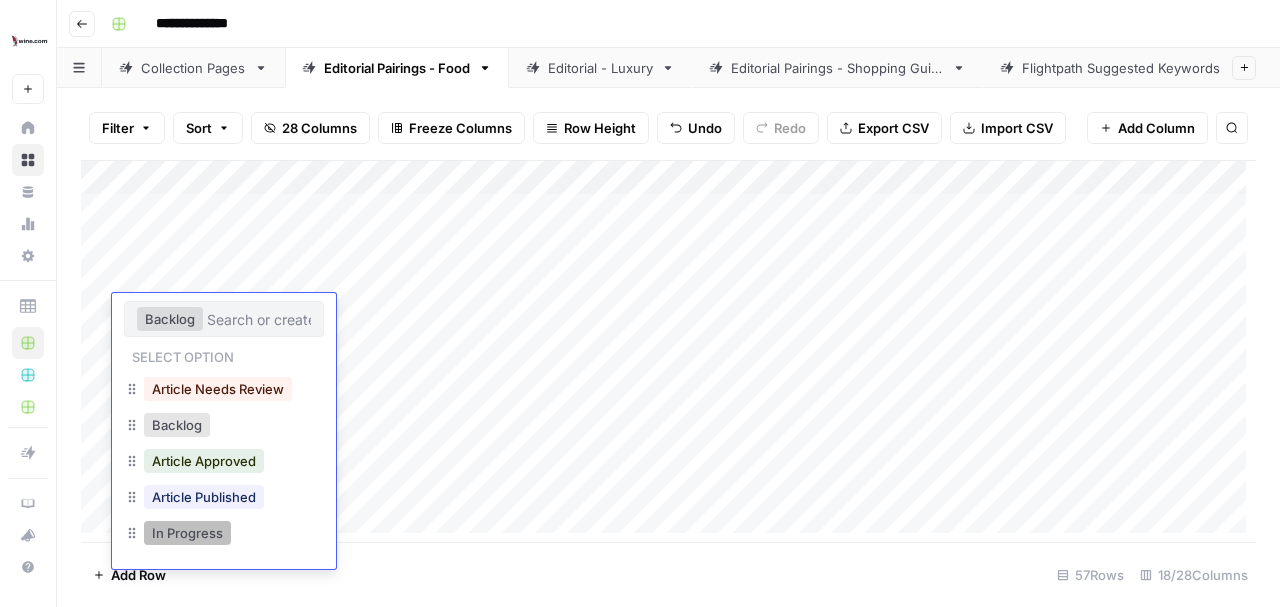 click on "In Progress" at bounding box center [187, 533] 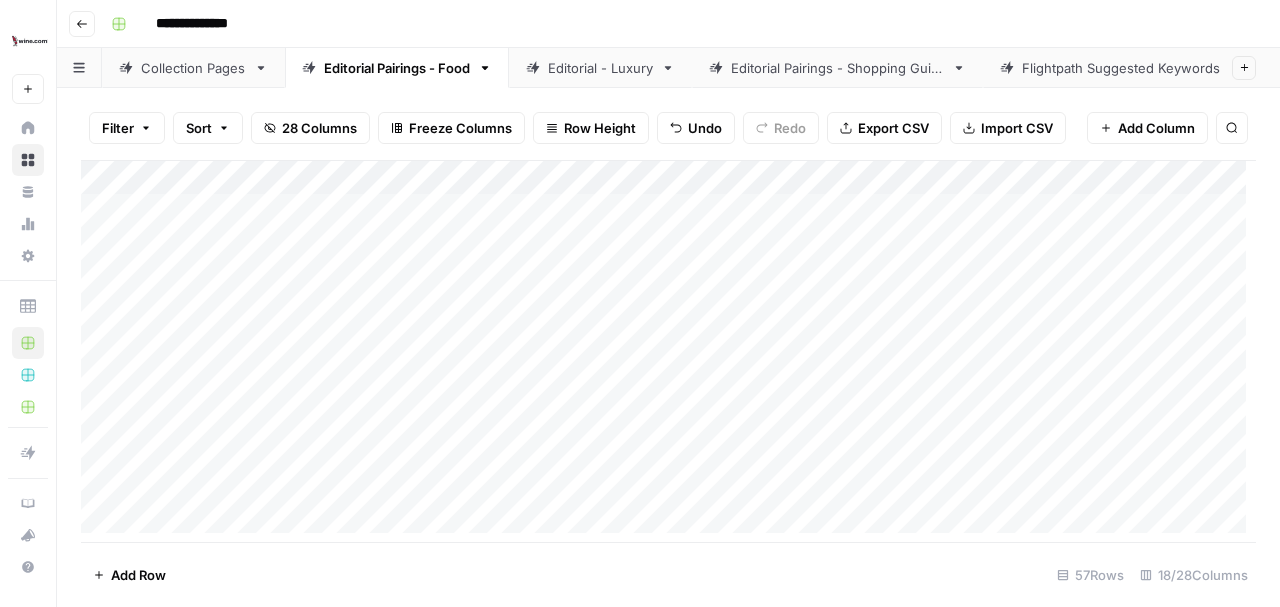 click on "Add Column" at bounding box center [668, 352] 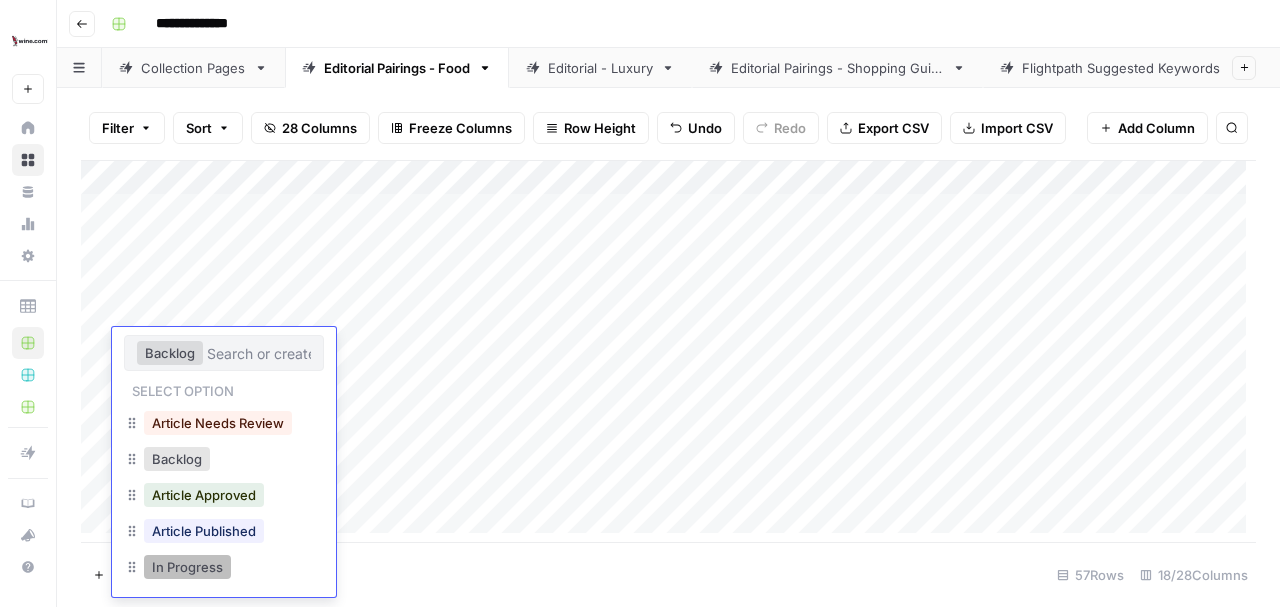 click on "In Progress" at bounding box center [187, 567] 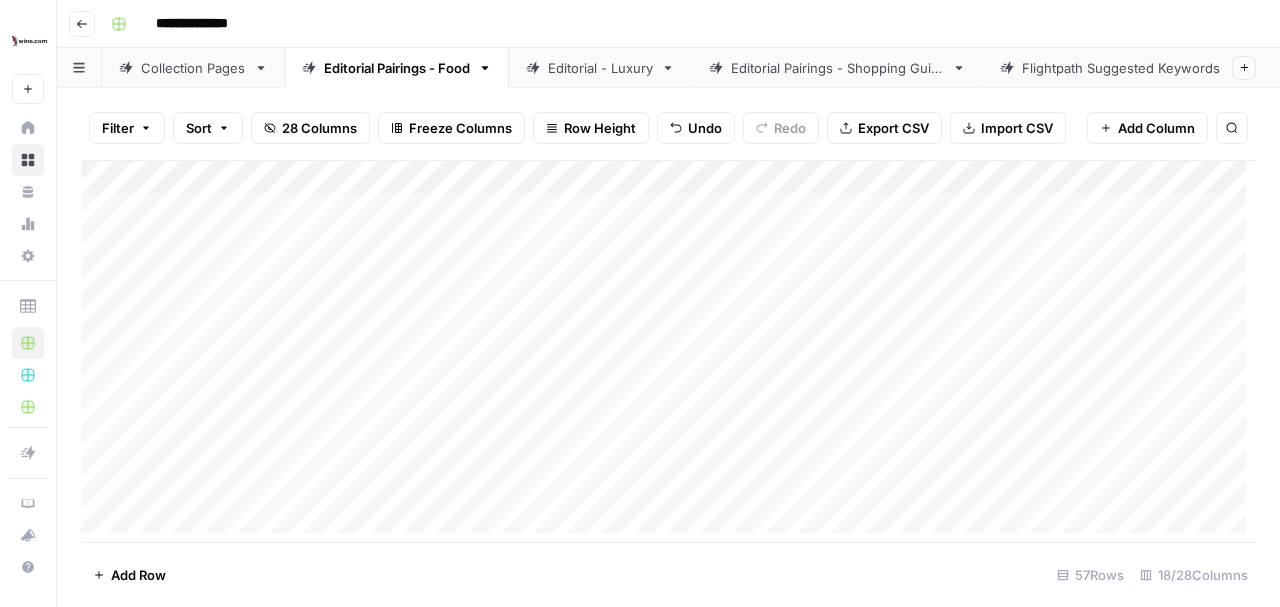 click on "Add Column" at bounding box center (668, 352) 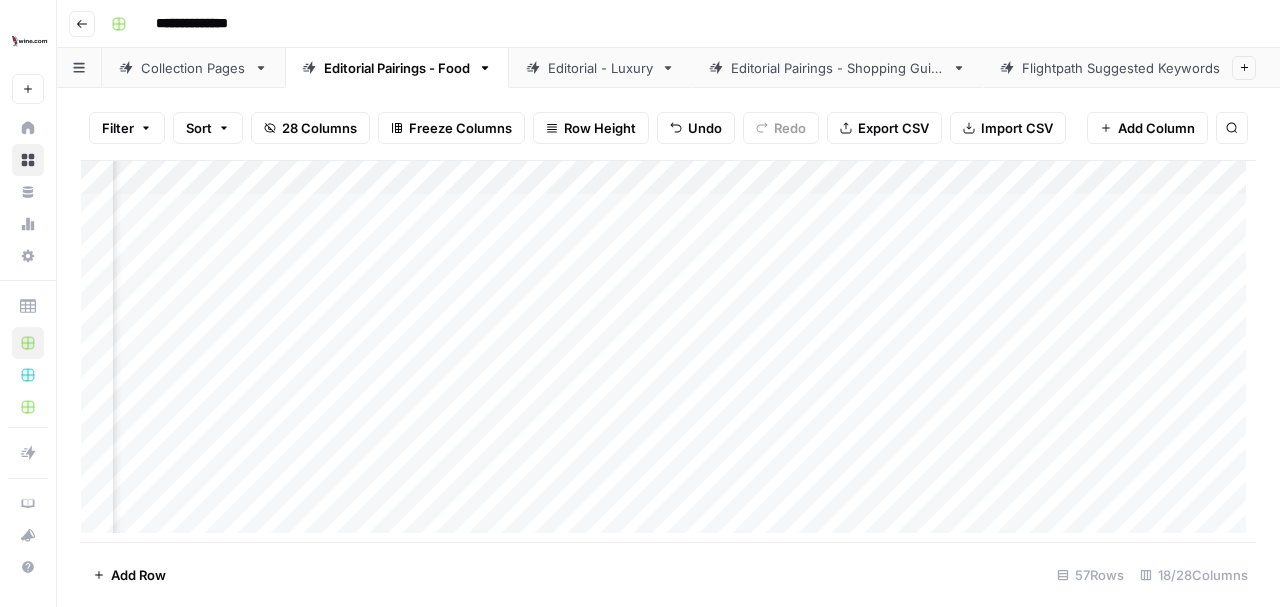 scroll, scrollTop: 0, scrollLeft: 1408, axis: horizontal 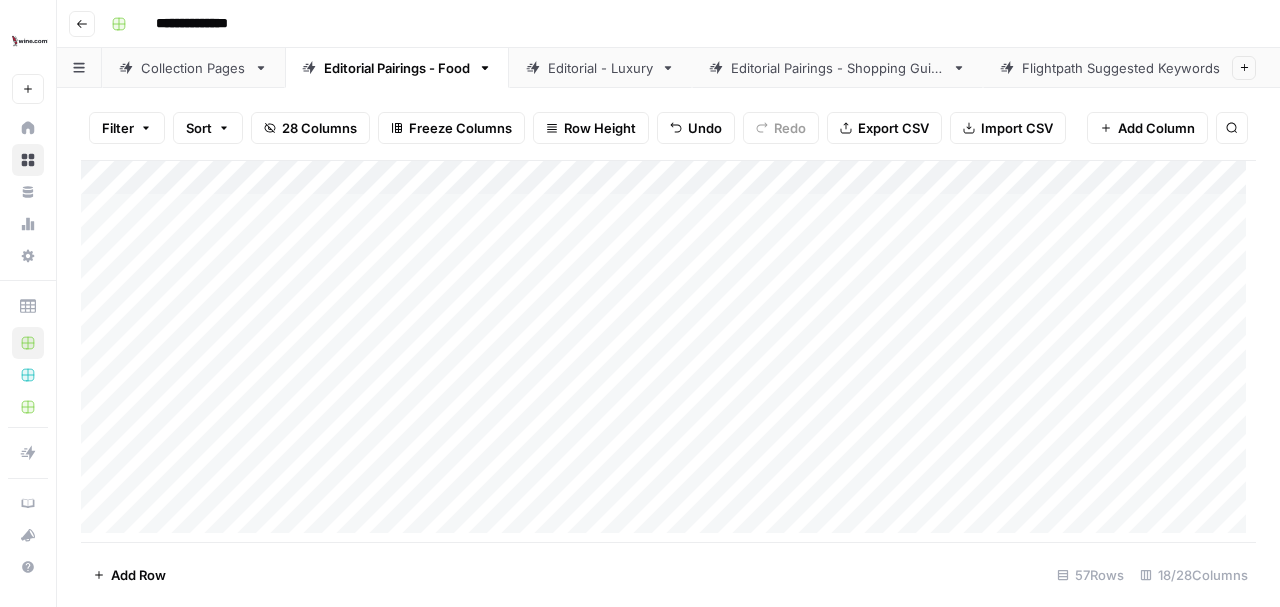 click on "Add Column" at bounding box center (668, 352) 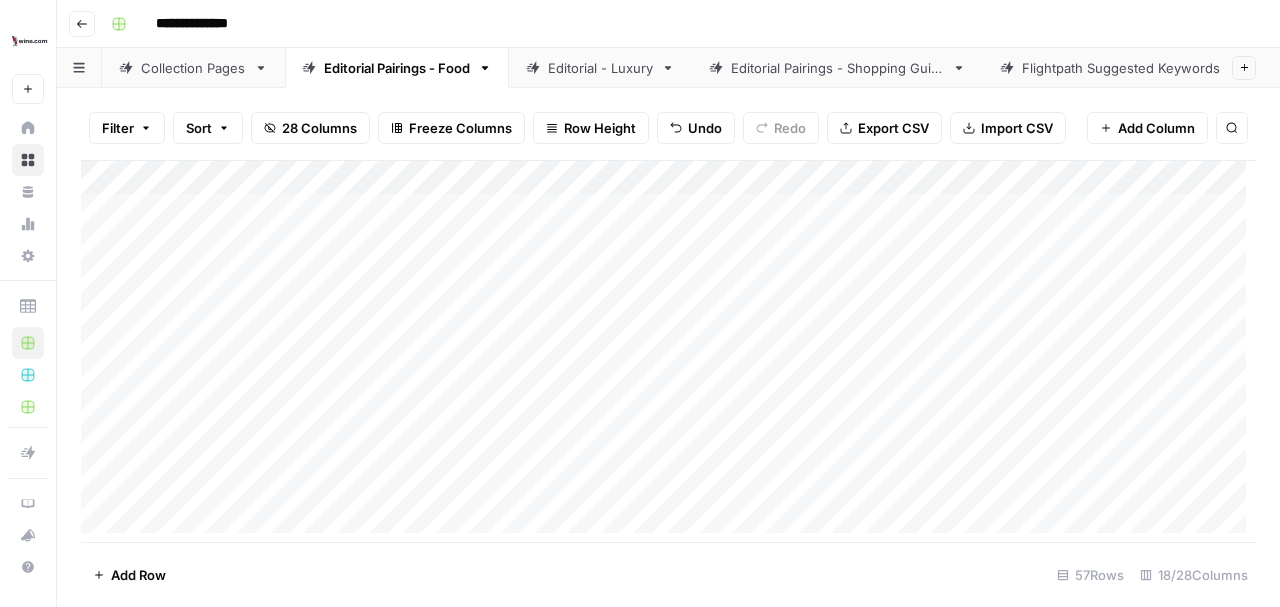click on "Add Column" at bounding box center (668, 352) 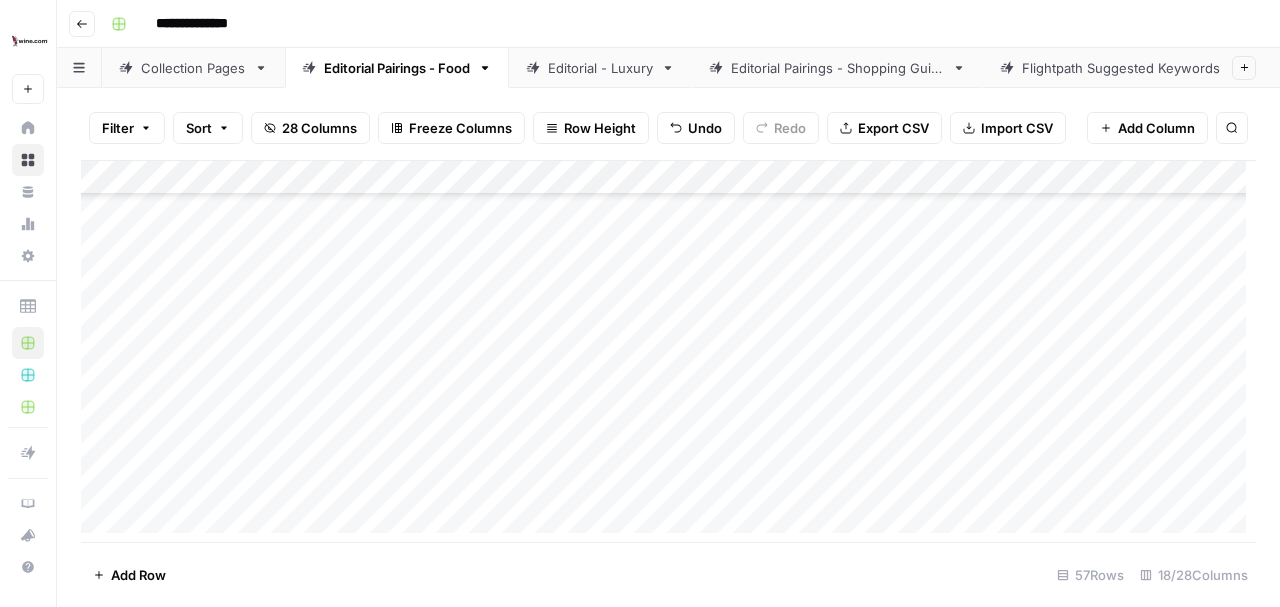 scroll, scrollTop: 400, scrollLeft: 0, axis: vertical 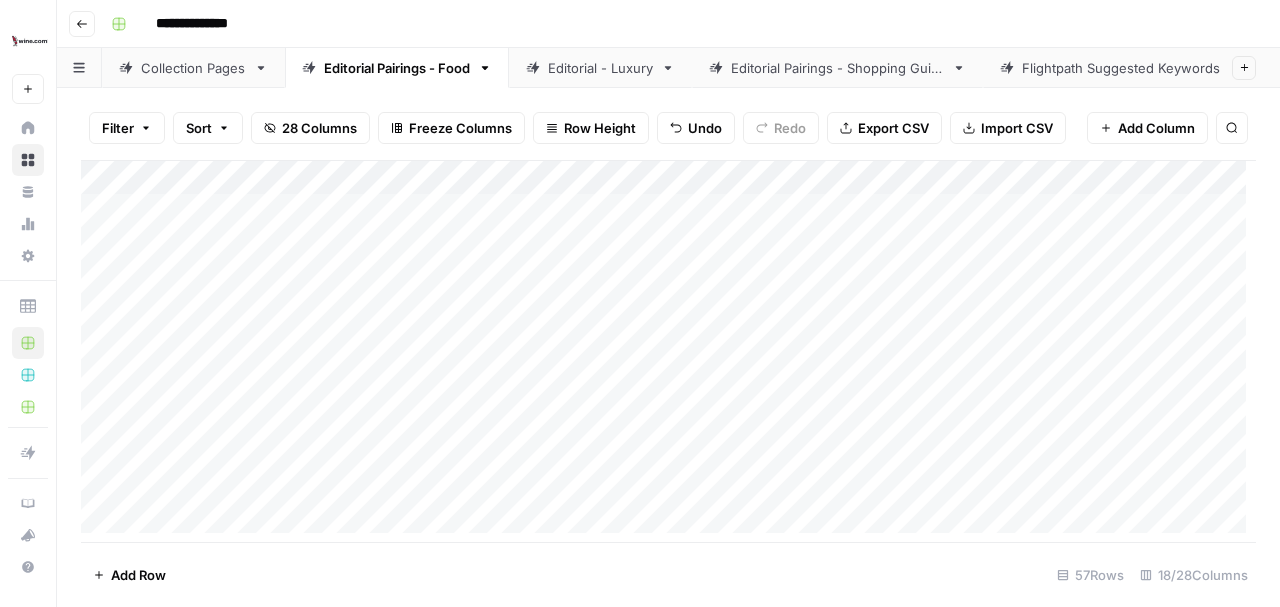 click on "Add Column" at bounding box center [668, 352] 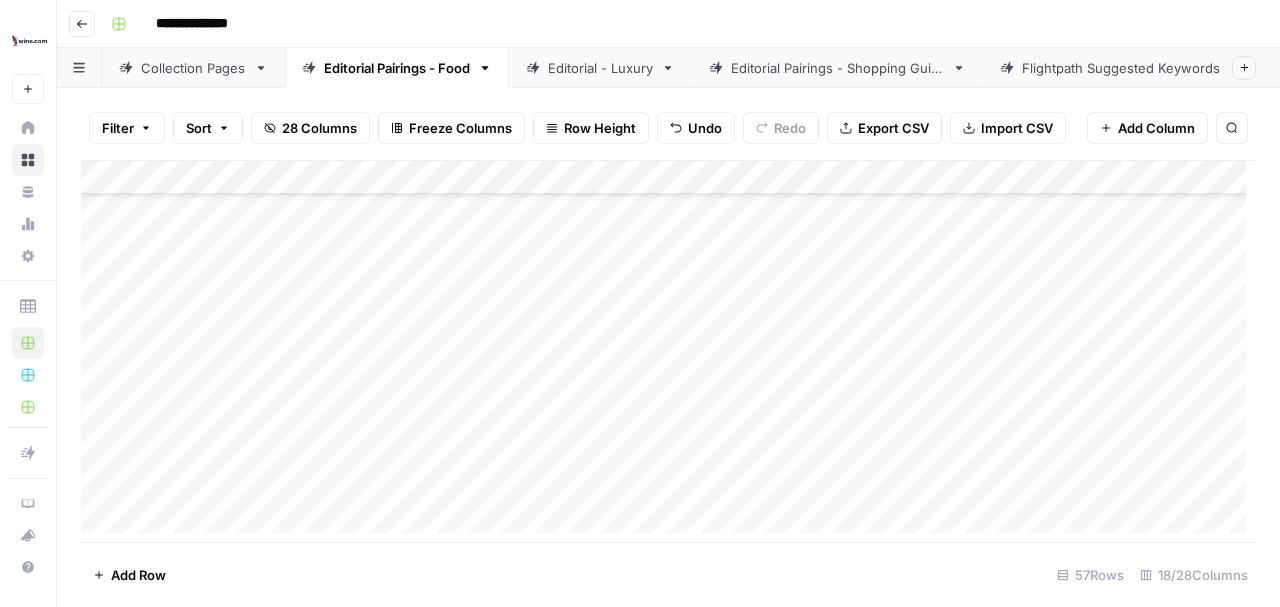 scroll, scrollTop: 1466, scrollLeft: 0, axis: vertical 